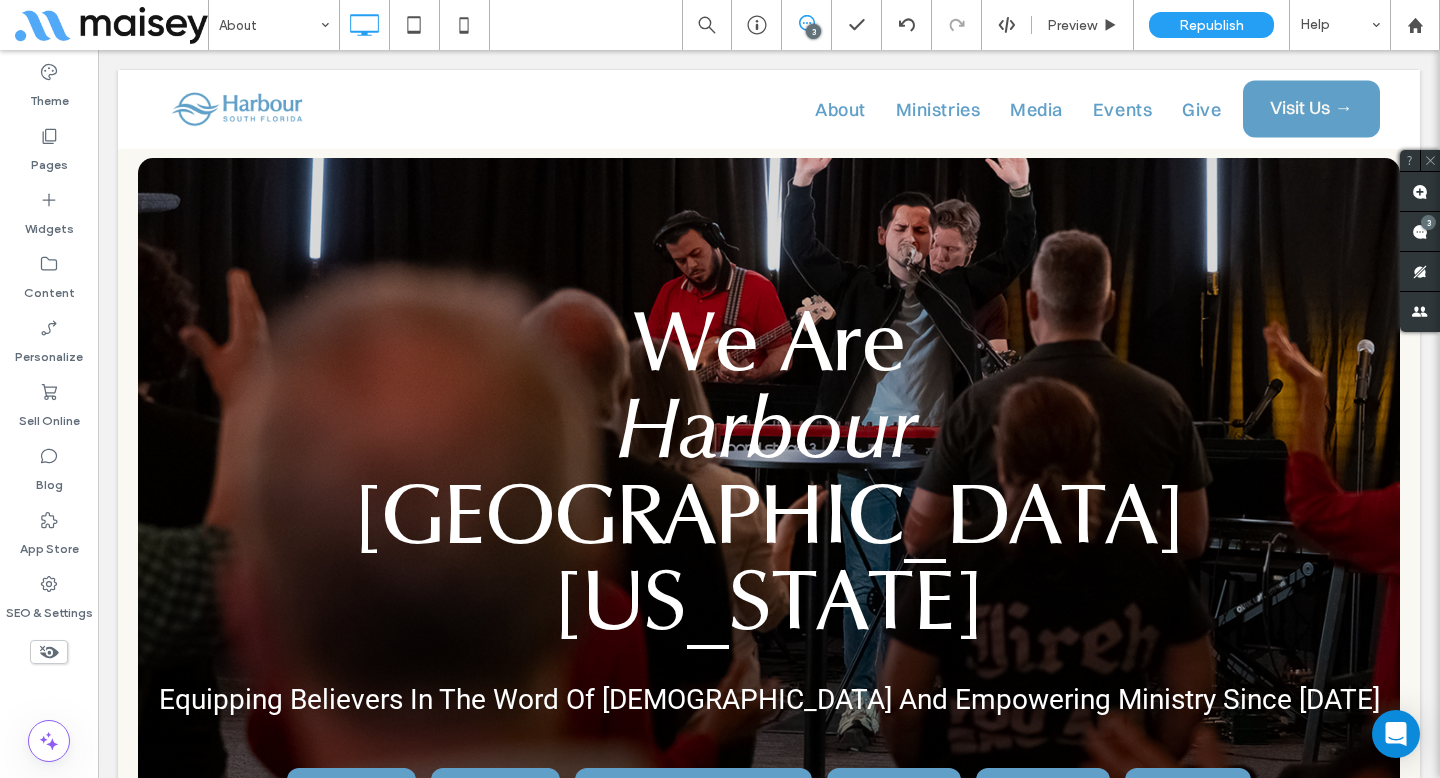 scroll, scrollTop: 6973, scrollLeft: 0, axis: vertical 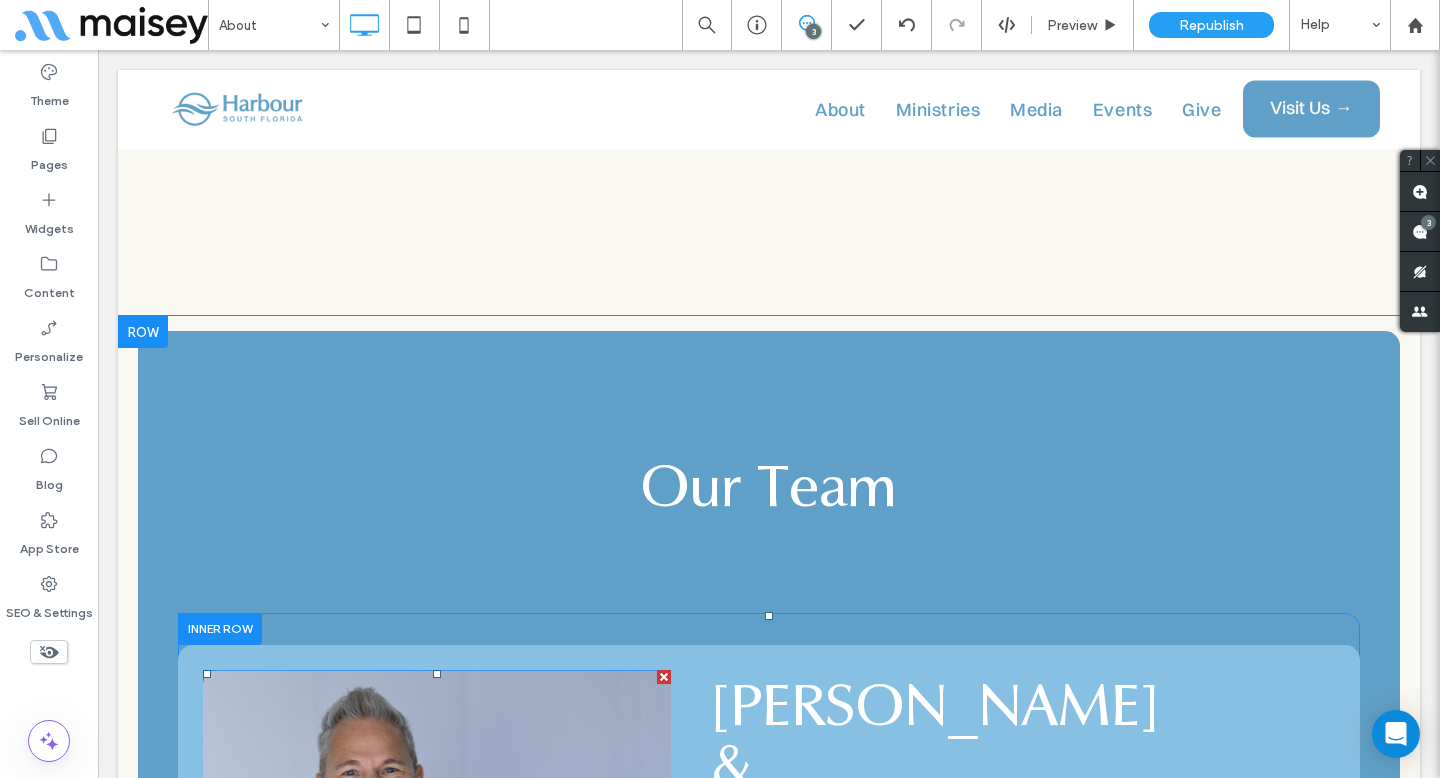 click at bounding box center [437, 986] 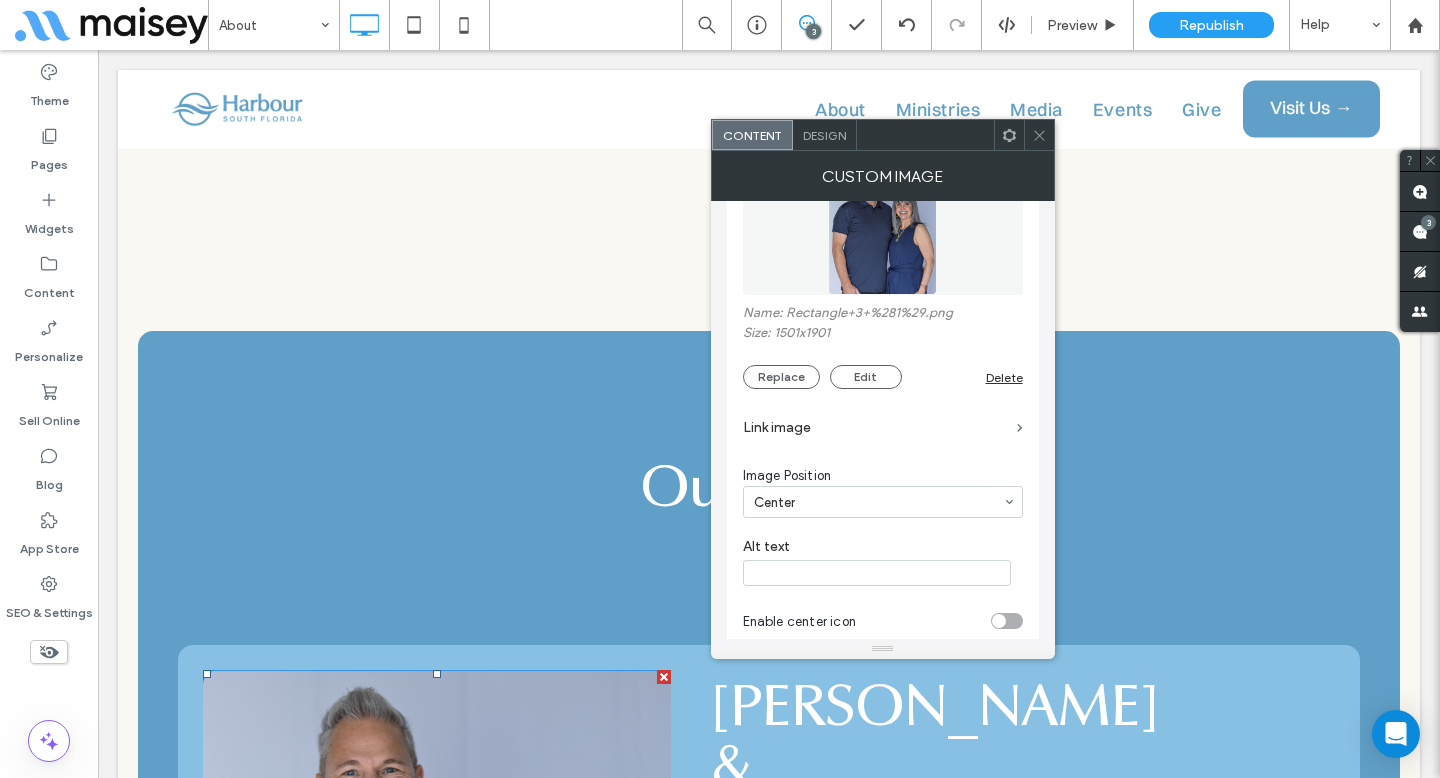 scroll, scrollTop: 204, scrollLeft: 0, axis: vertical 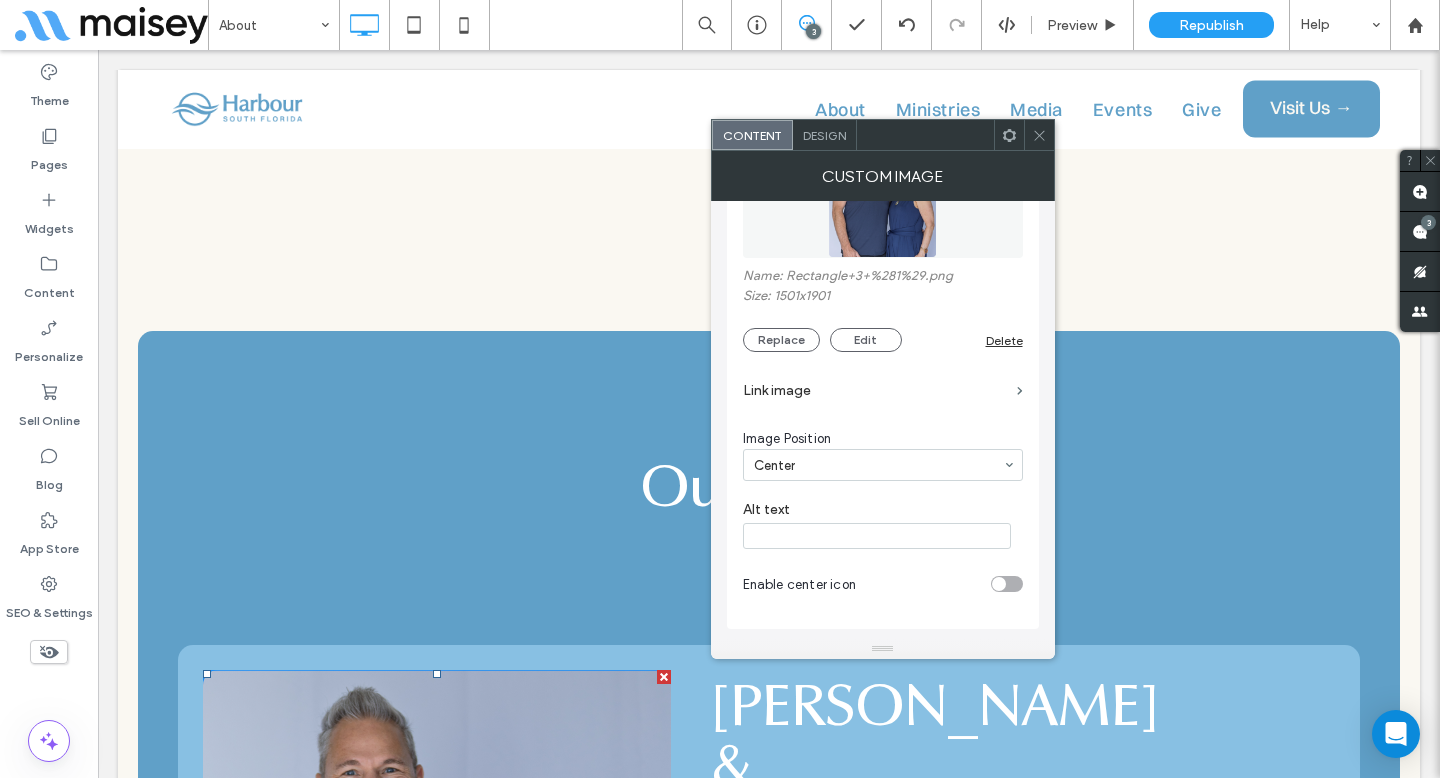 click 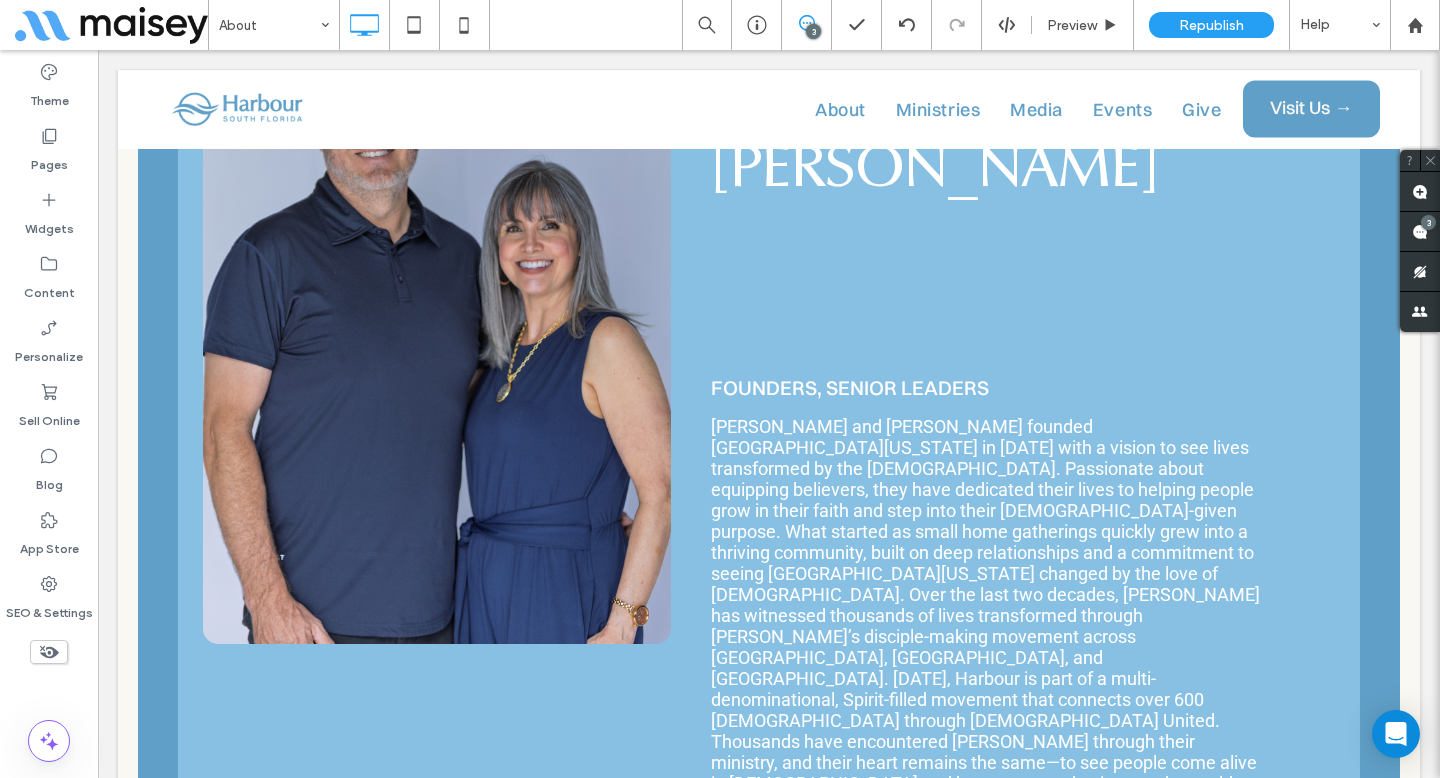 scroll, scrollTop: 7643, scrollLeft: 0, axis: vertical 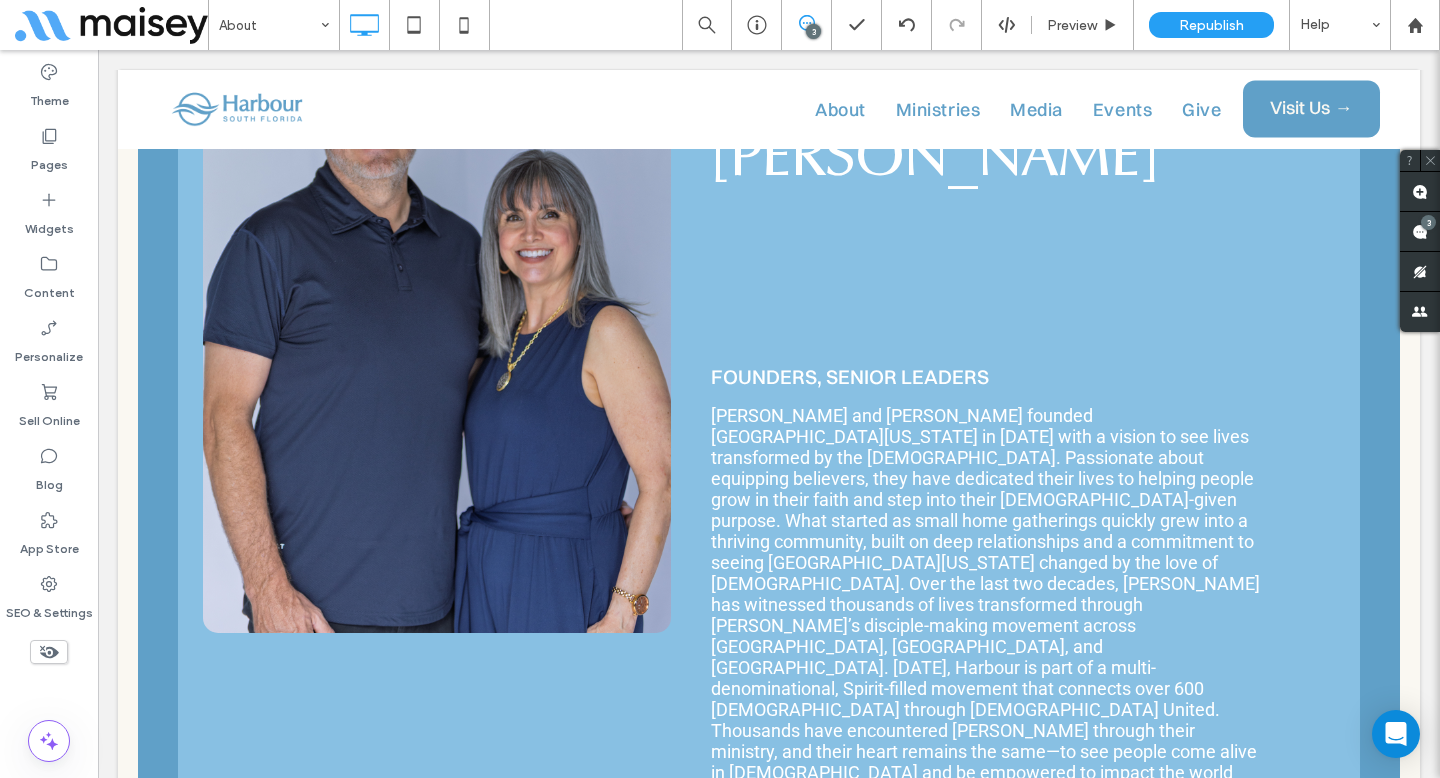 click at bounding box center (368, 1091) 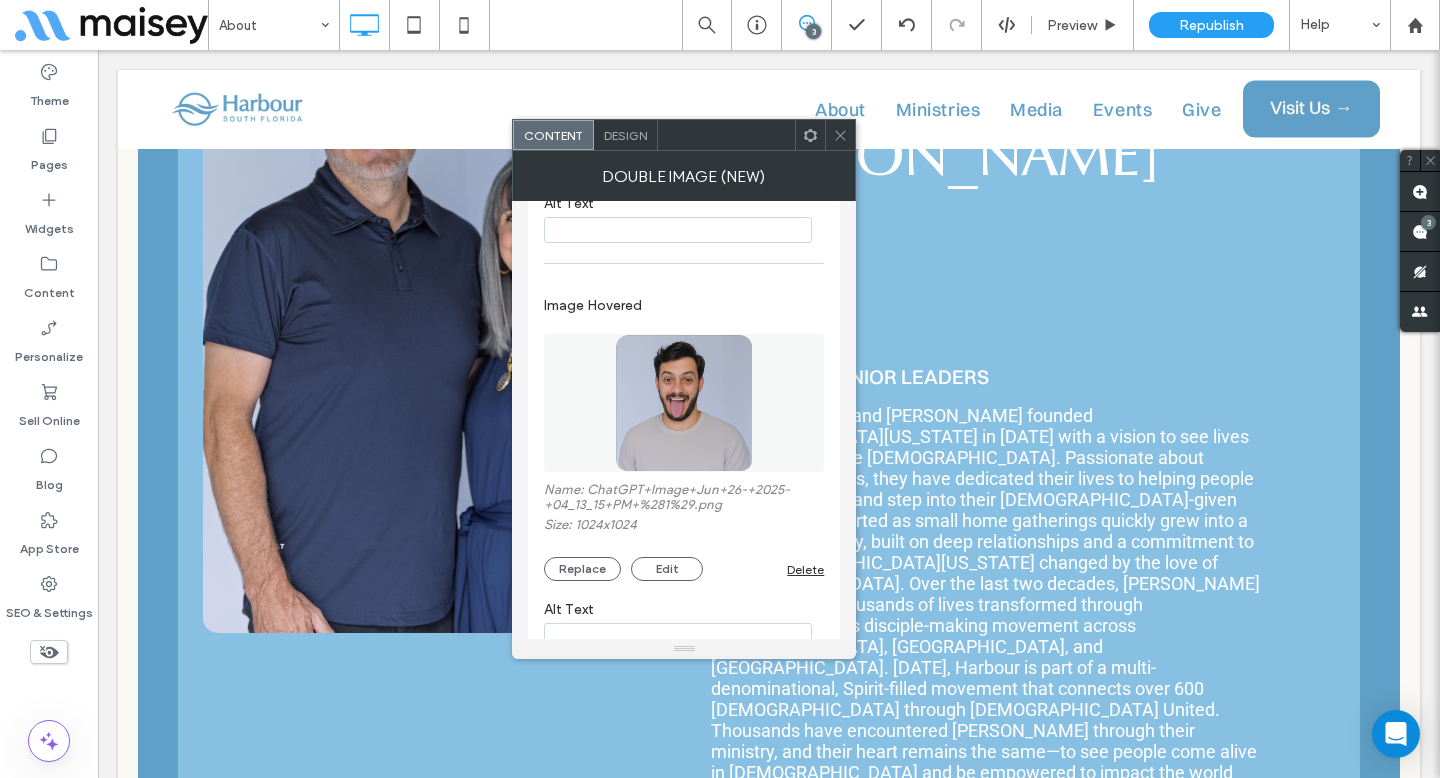 scroll, scrollTop: 419, scrollLeft: 0, axis: vertical 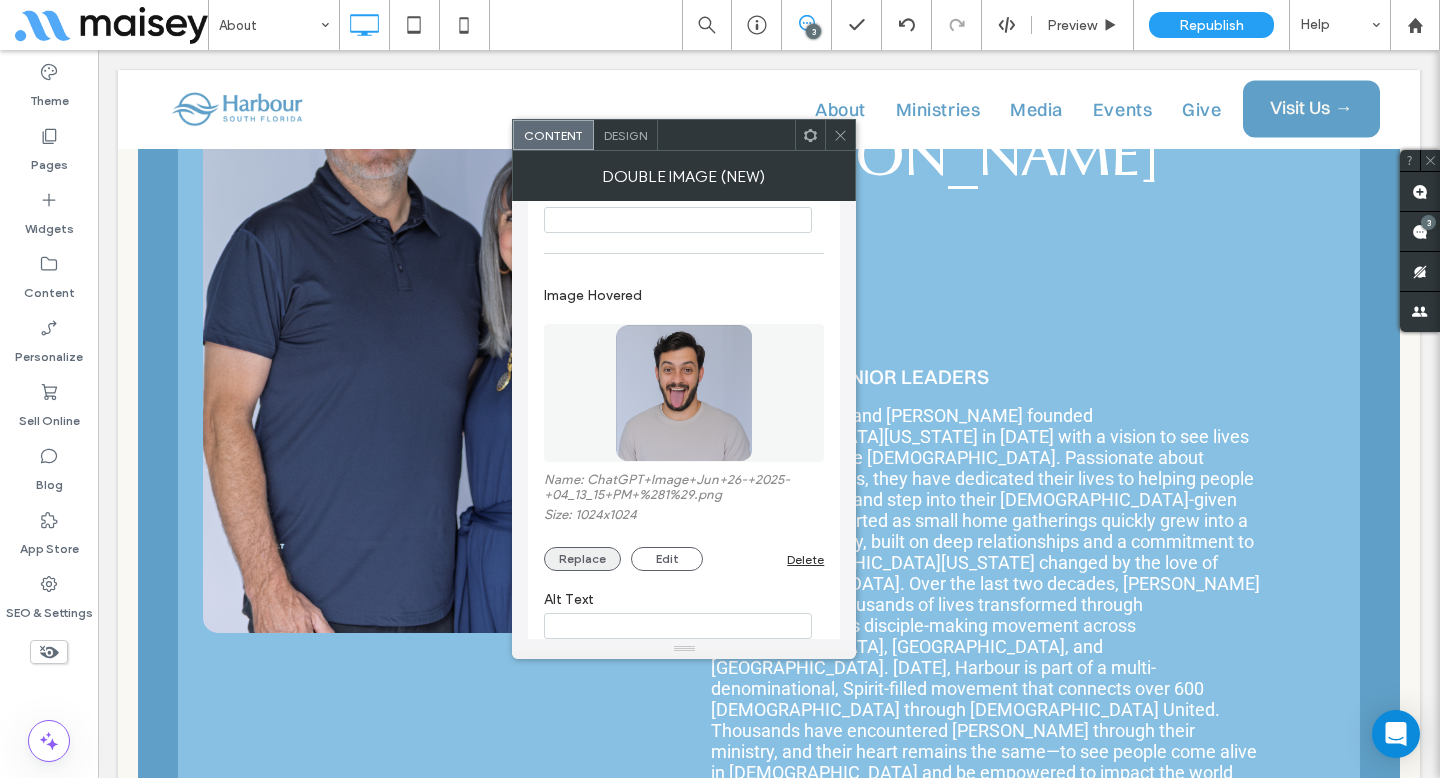 click on "Replace" at bounding box center (582, 559) 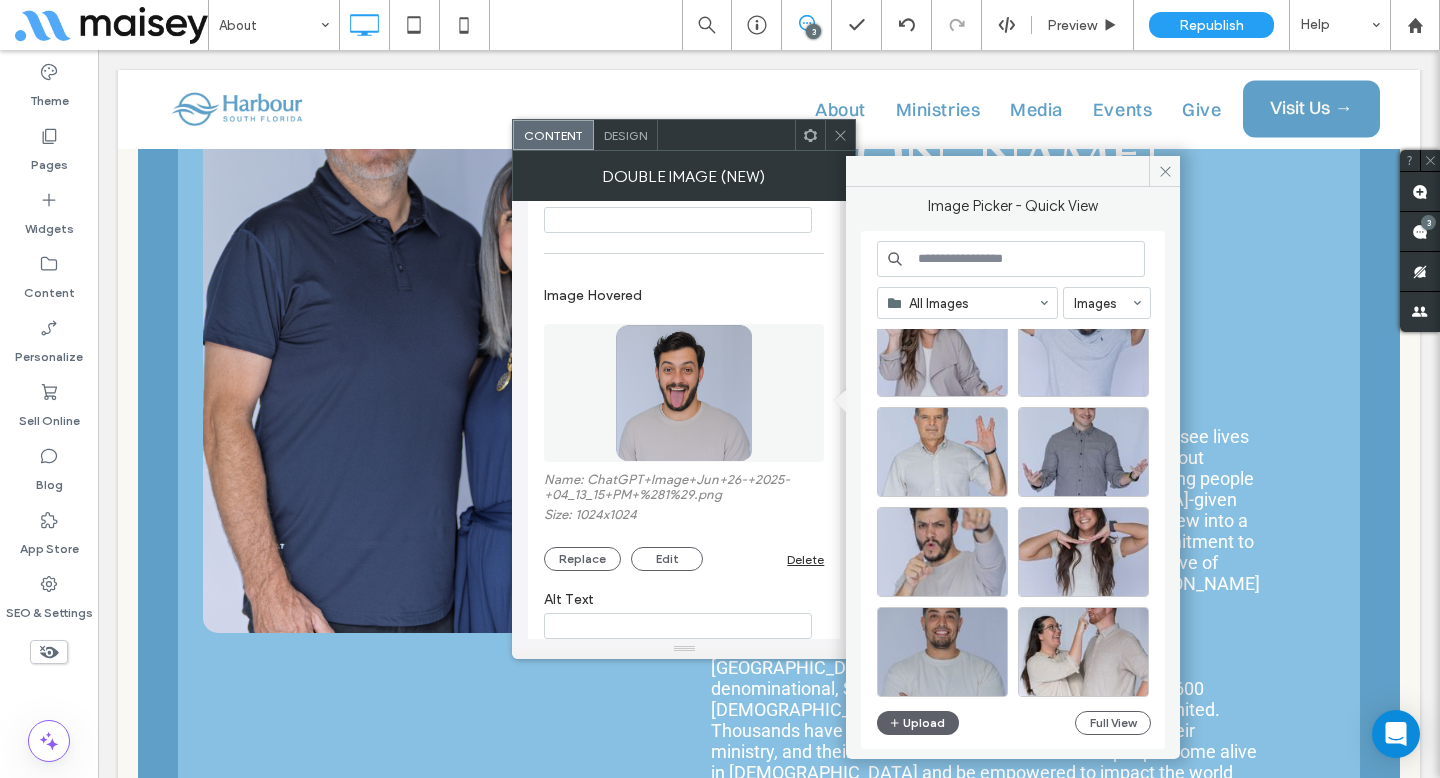 scroll, scrollTop: 158, scrollLeft: 0, axis: vertical 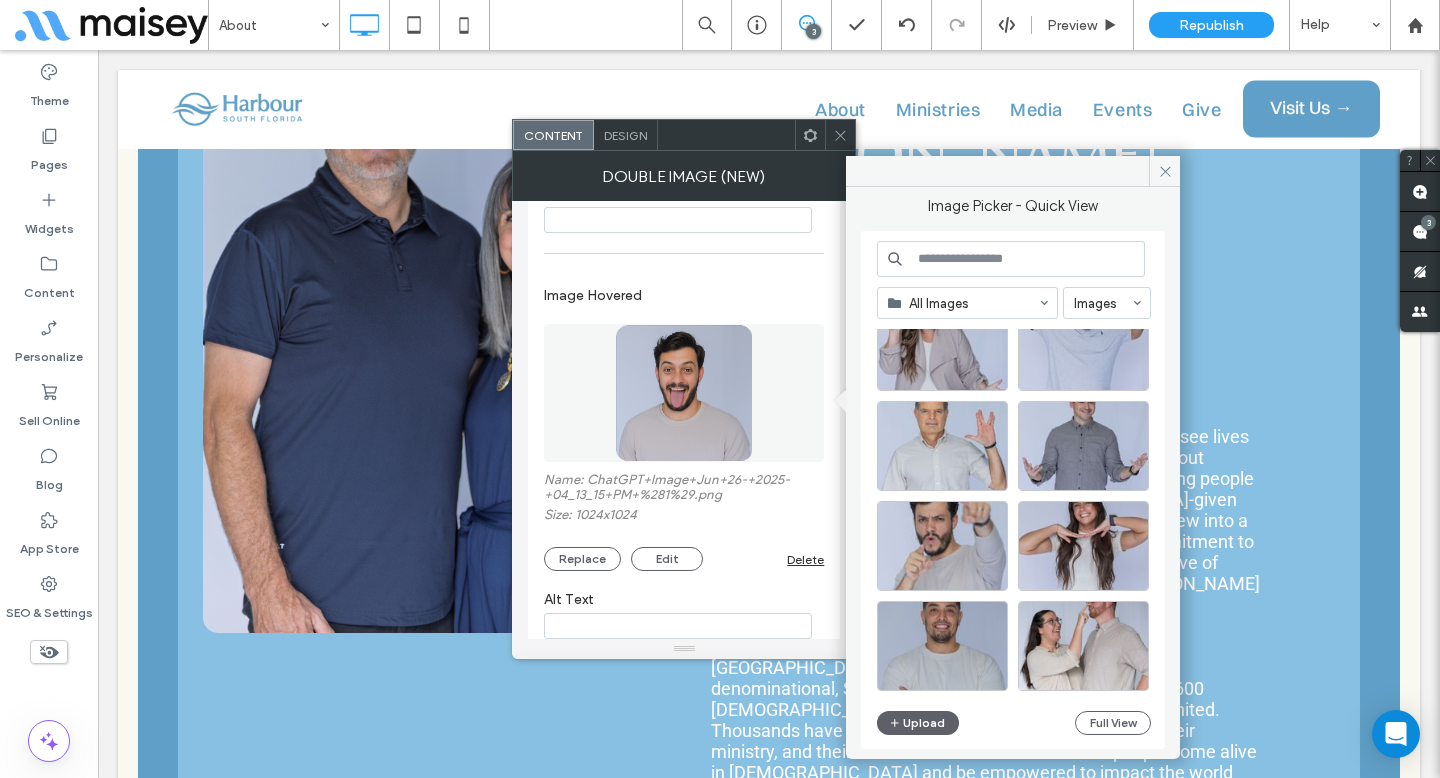 click 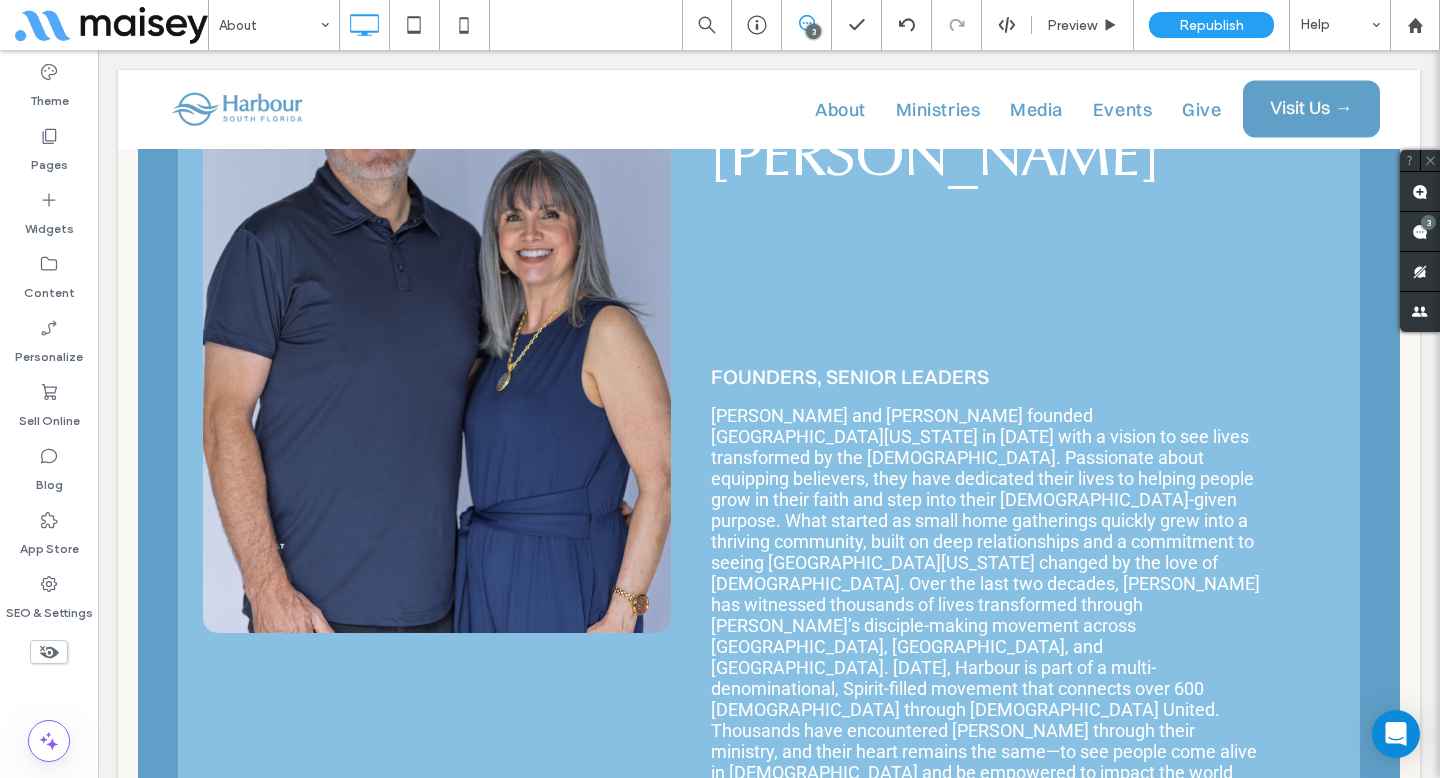 click at bounding box center (769, 1091) 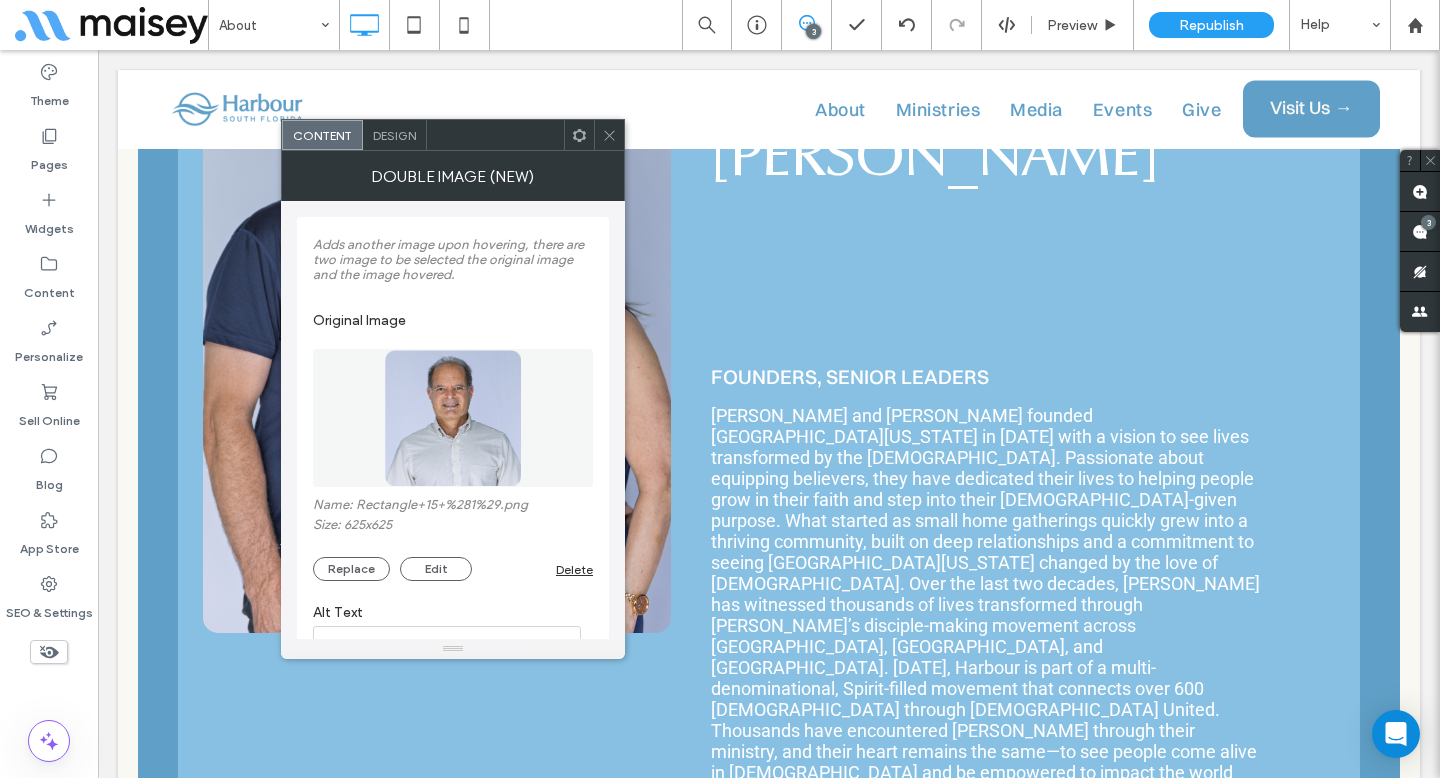 click 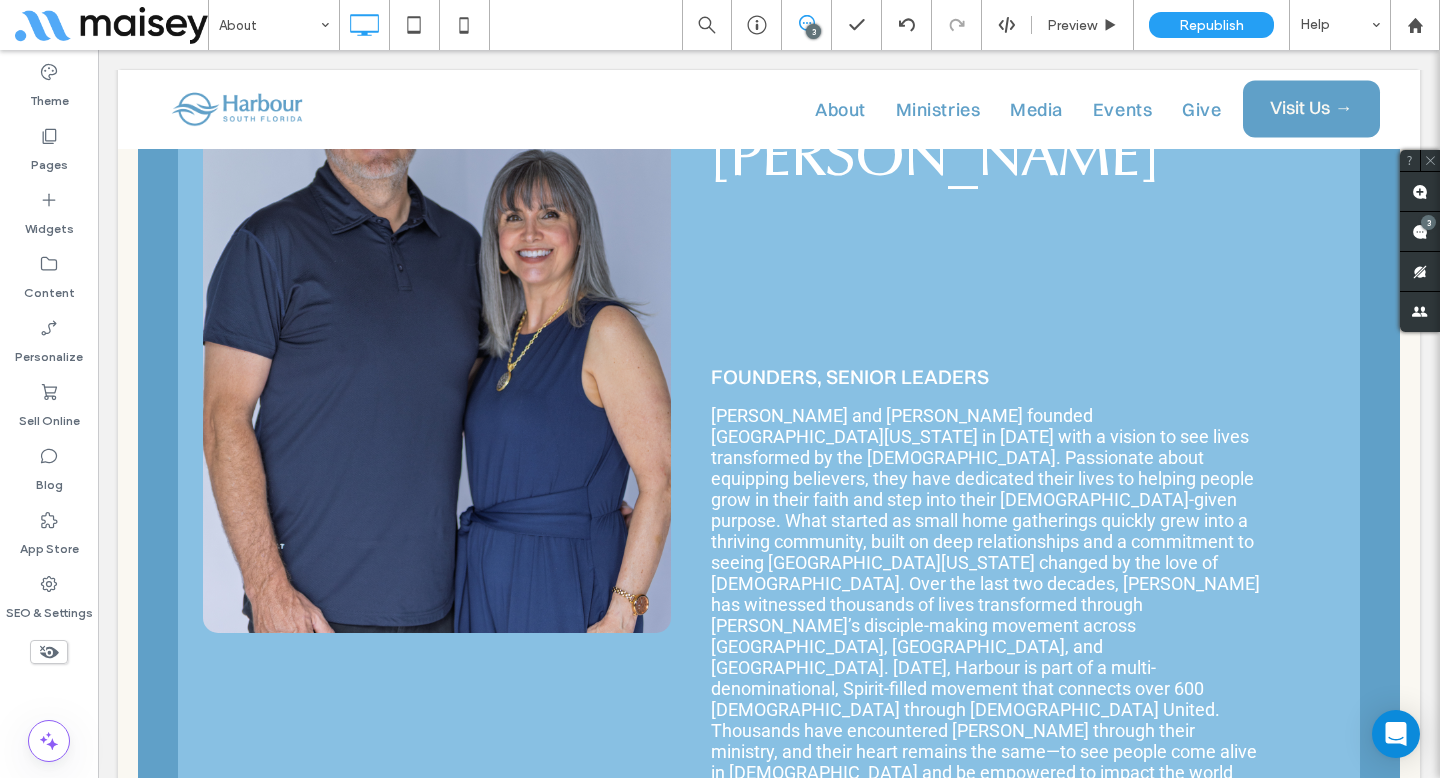 click at bounding box center [1170, 1091] 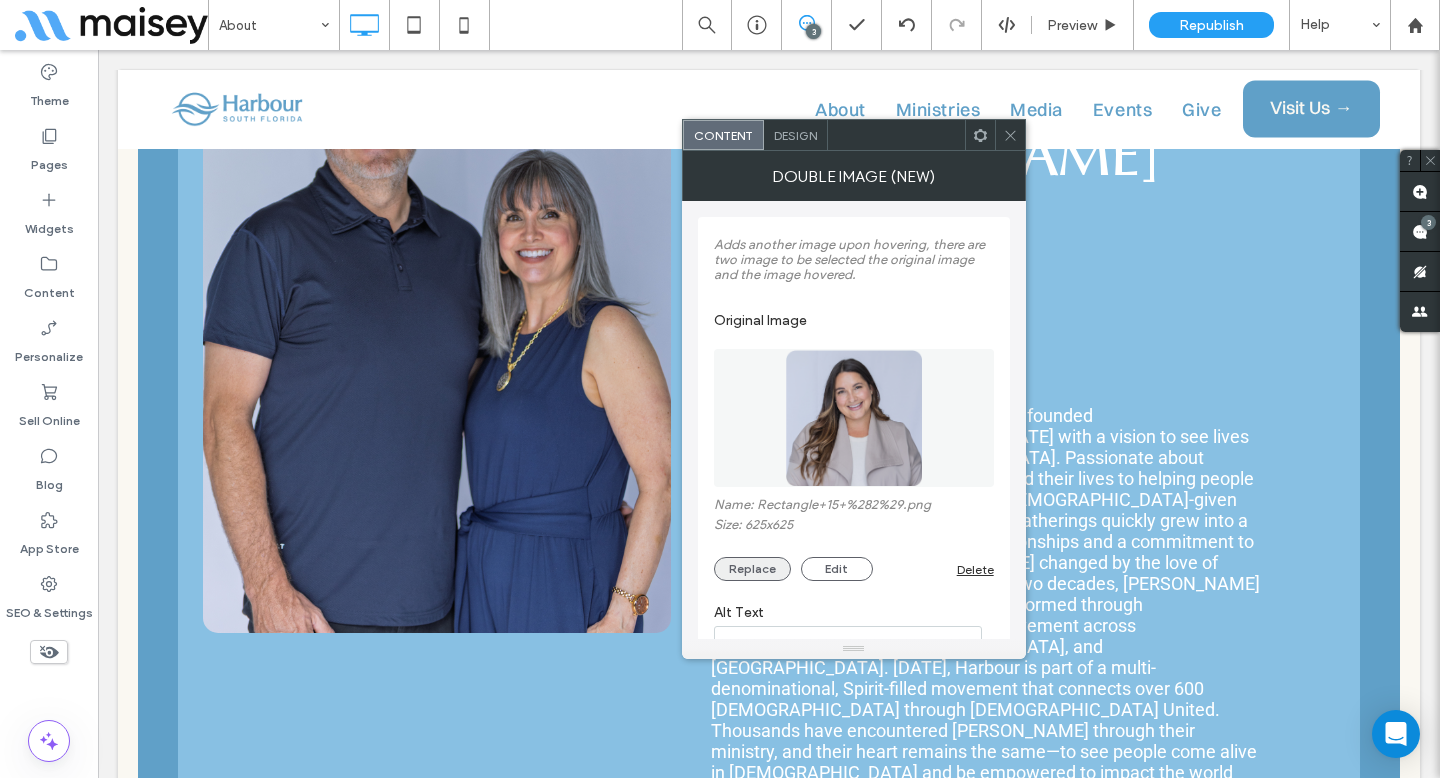 click on "Replace" at bounding box center [752, 569] 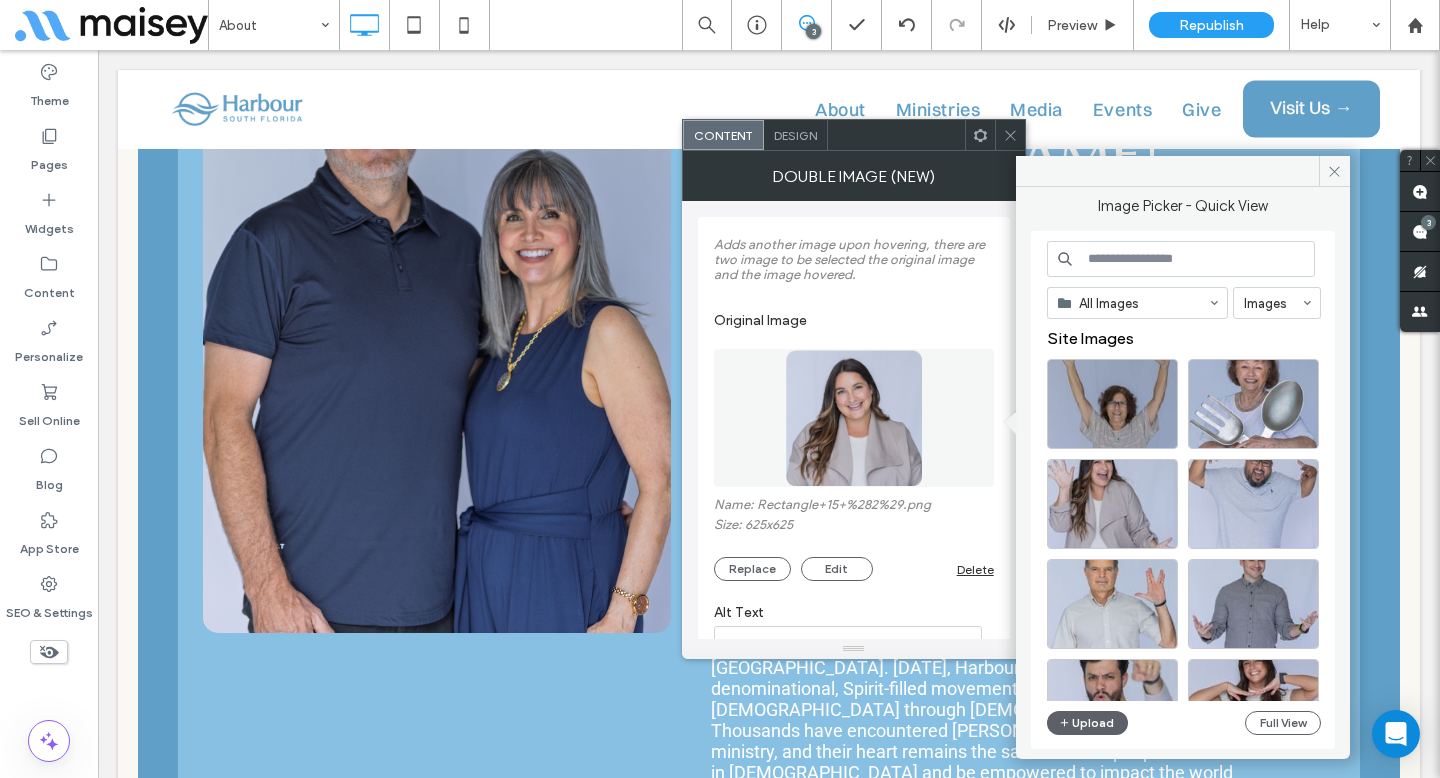 click on "Original Image" at bounding box center [854, 320] 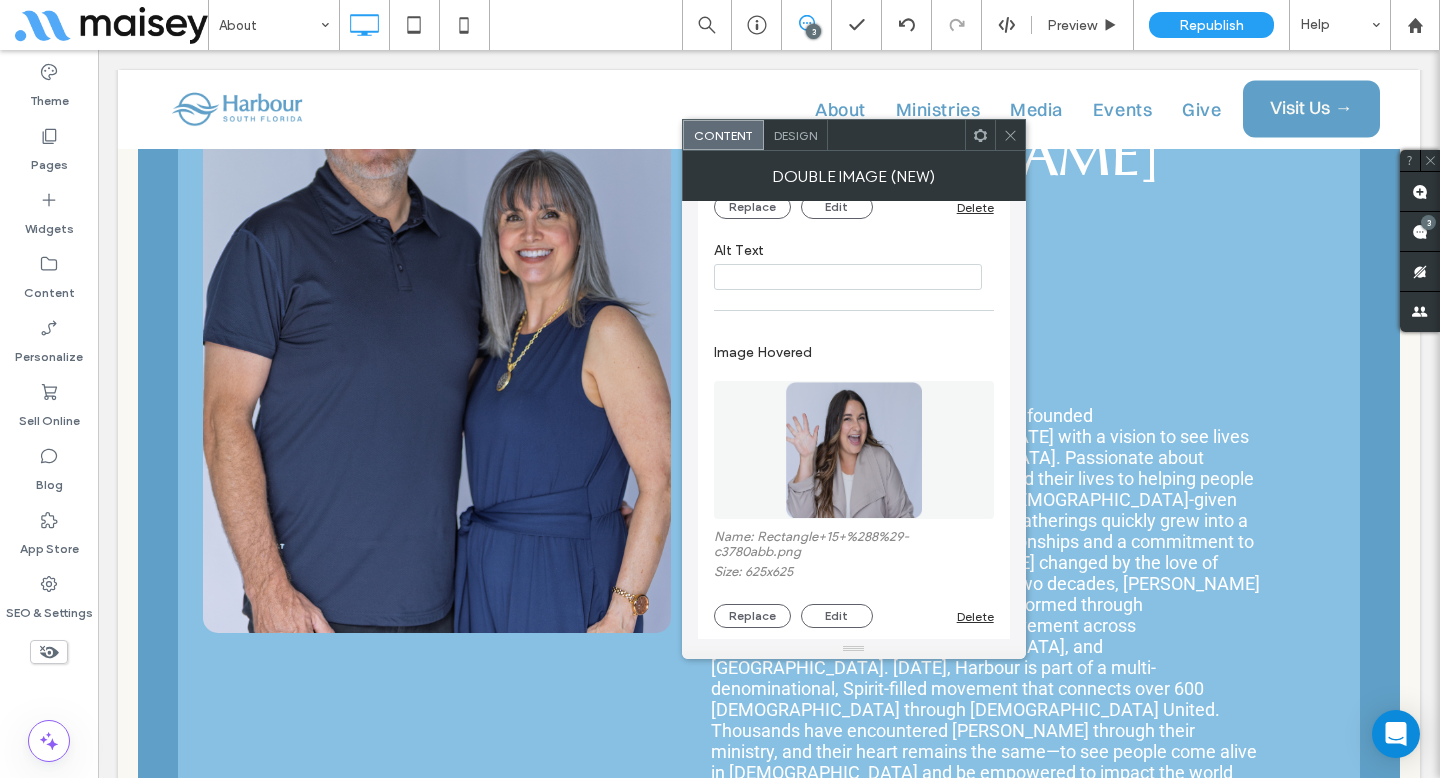 scroll, scrollTop: 368, scrollLeft: 0, axis: vertical 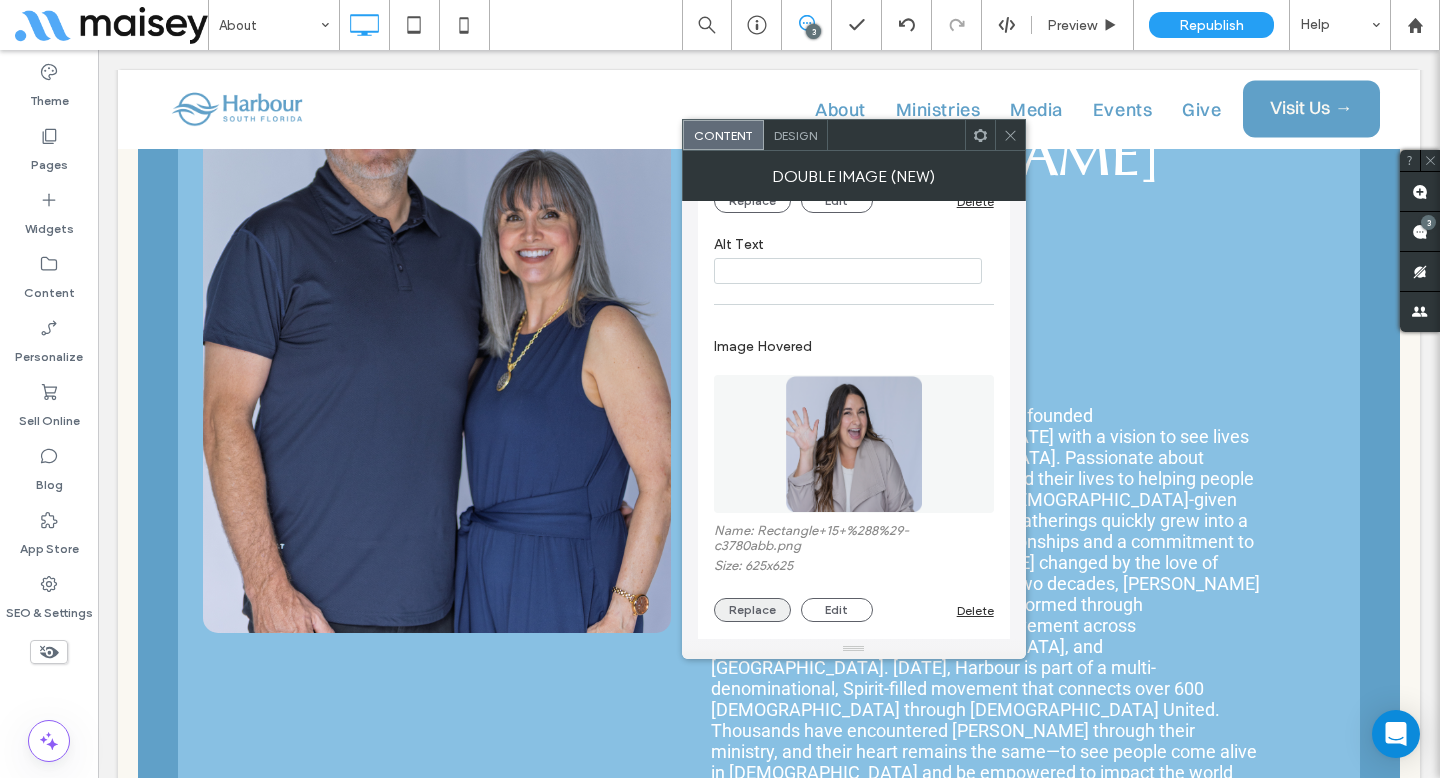 click on "Replace" at bounding box center (752, 610) 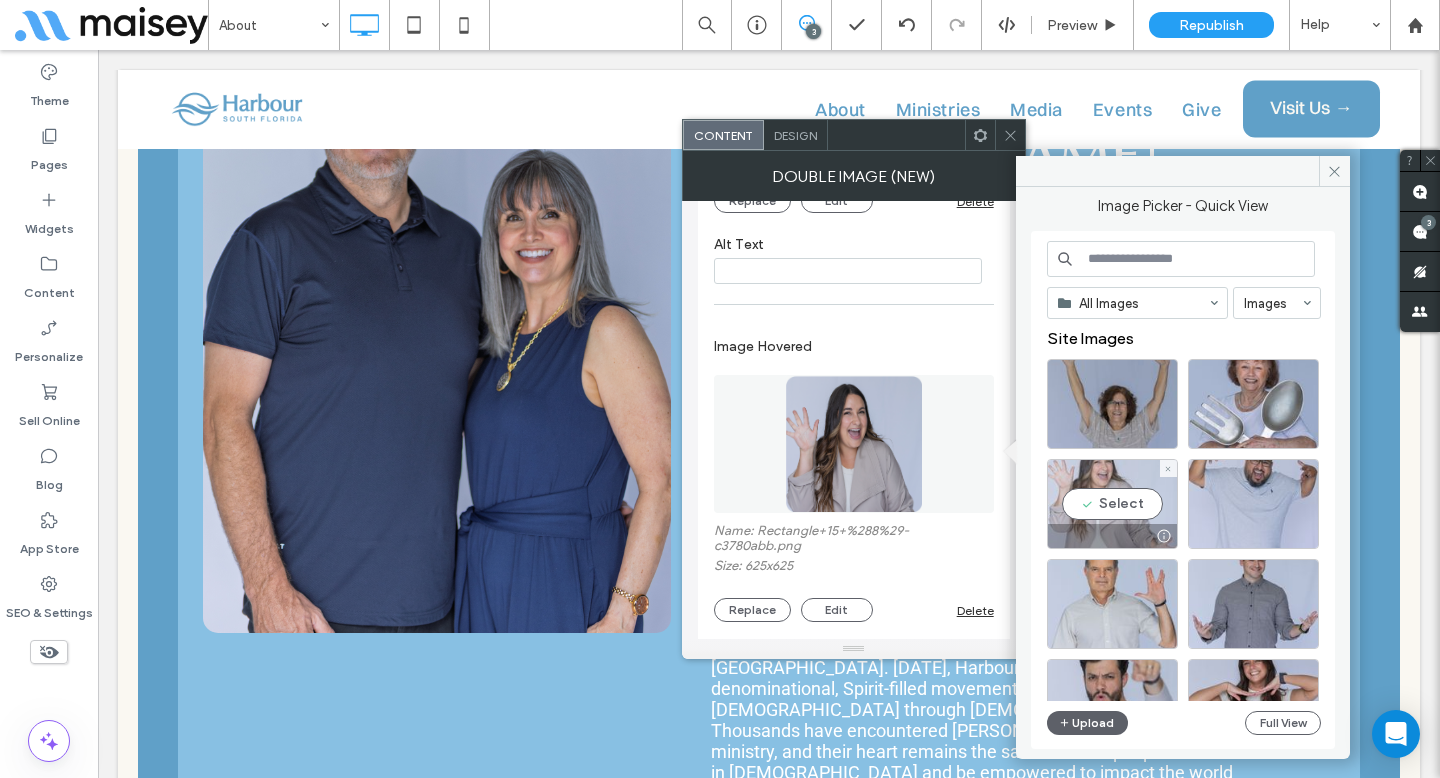 click on "Select" at bounding box center [1112, 504] 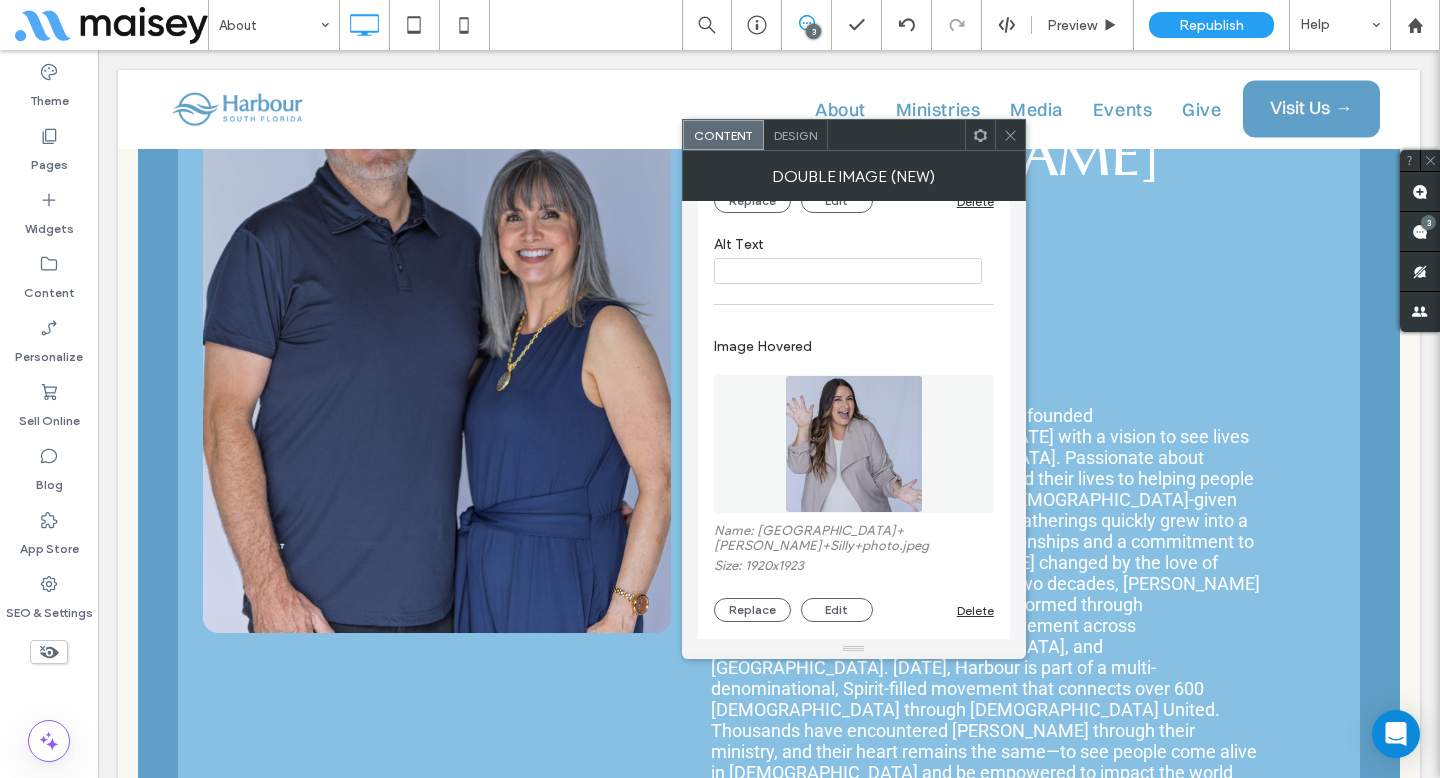 click 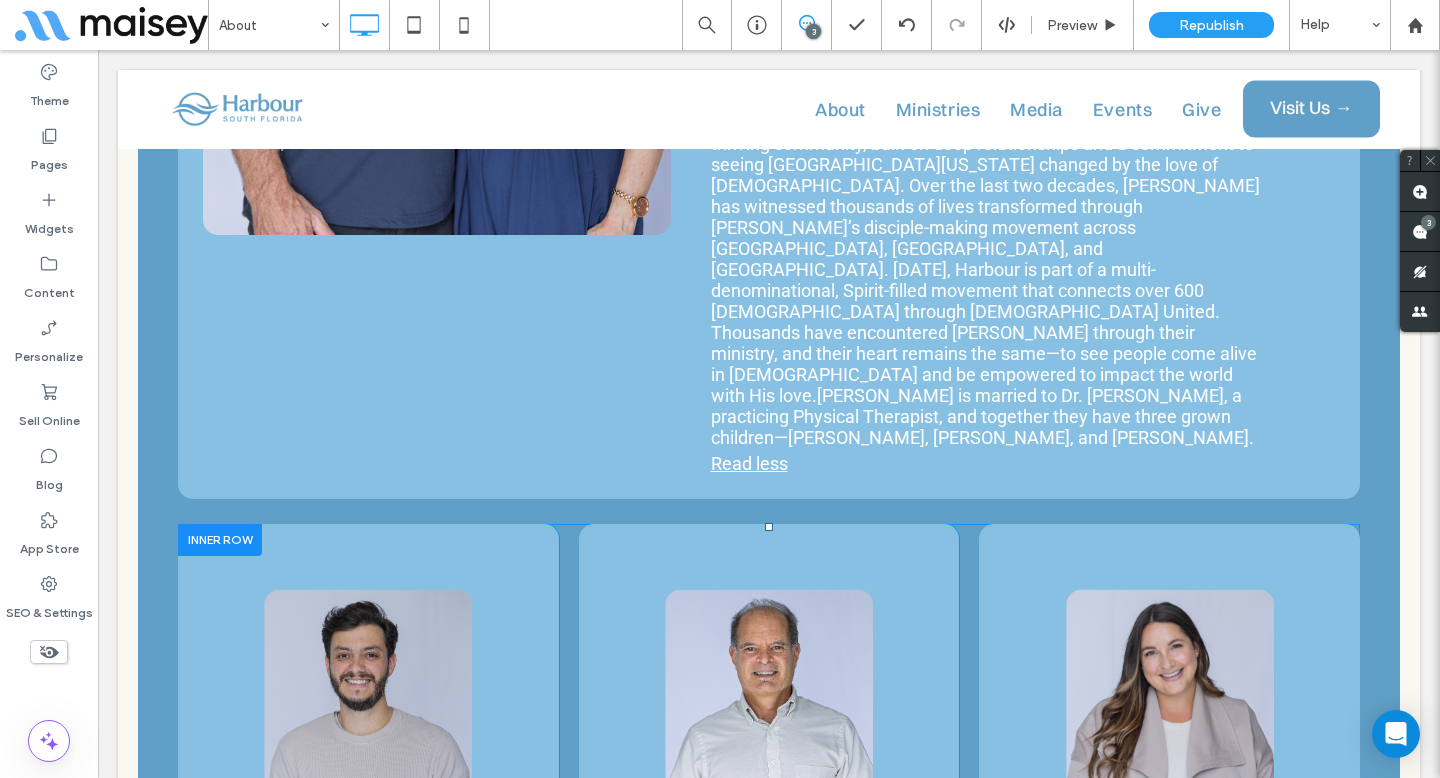 scroll, scrollTop: 8042, scrollLeft: 0, axis: vertical 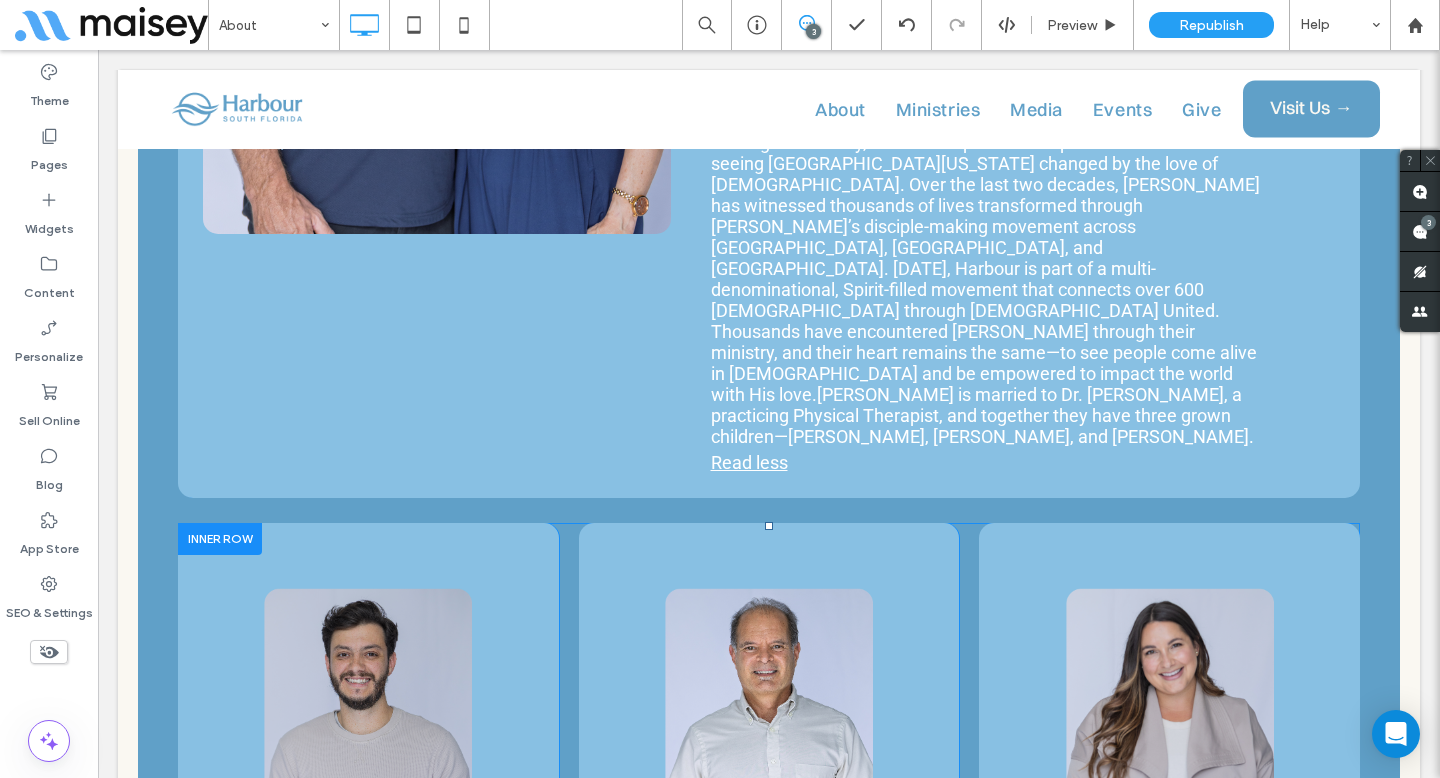 click at bounding box center [264, 1079] 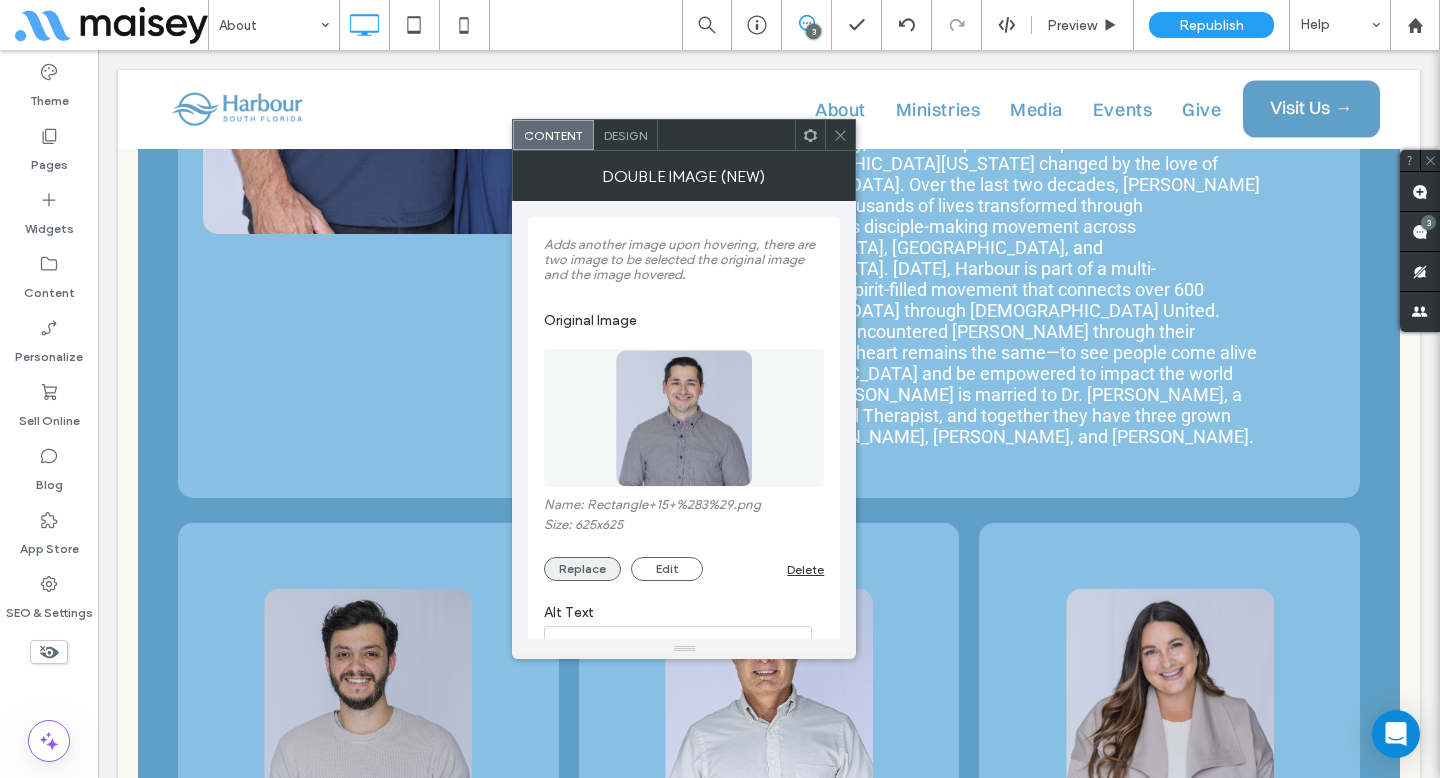 click on "Replace" at bounding box center (582, 569) 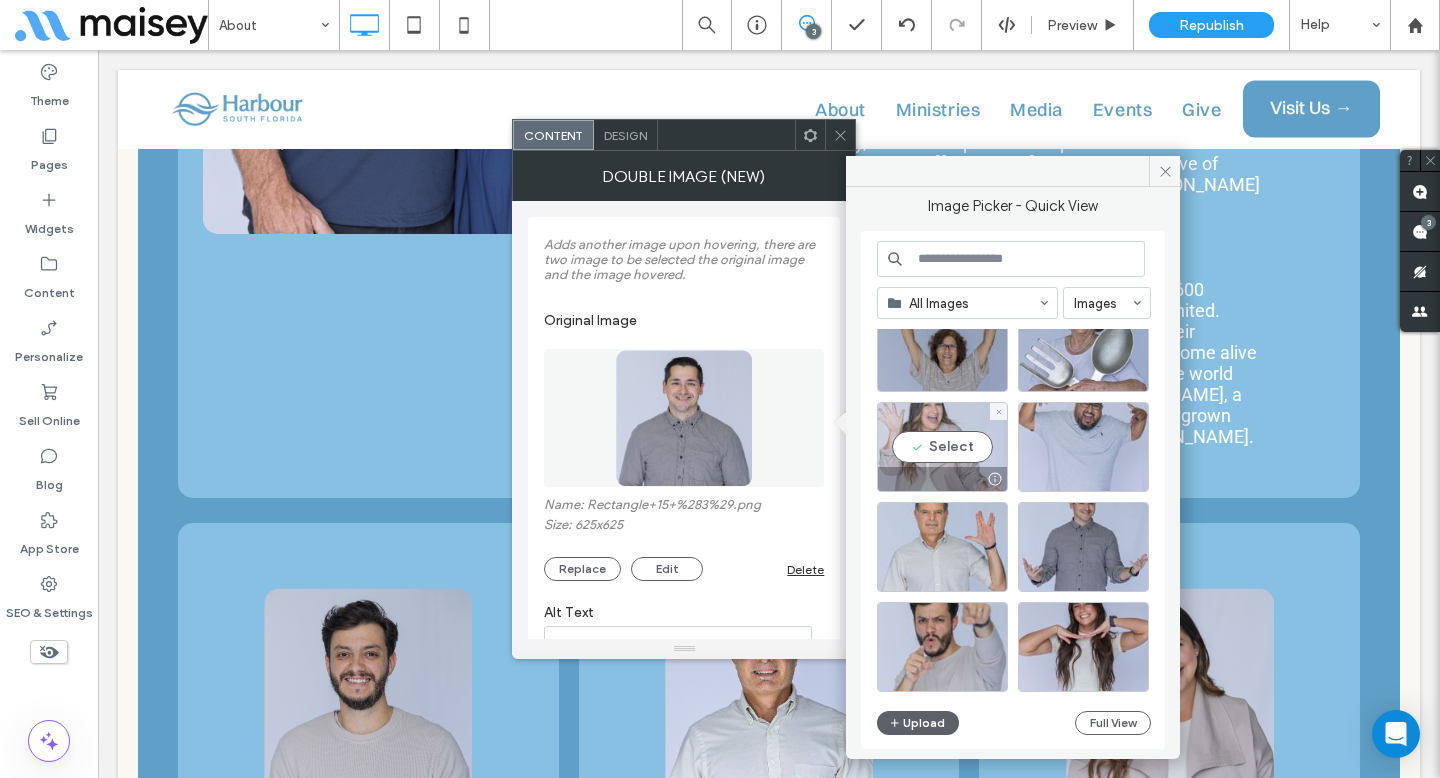 scroll, scrollTop: 78, scrollLeft: 0, axis: vertical 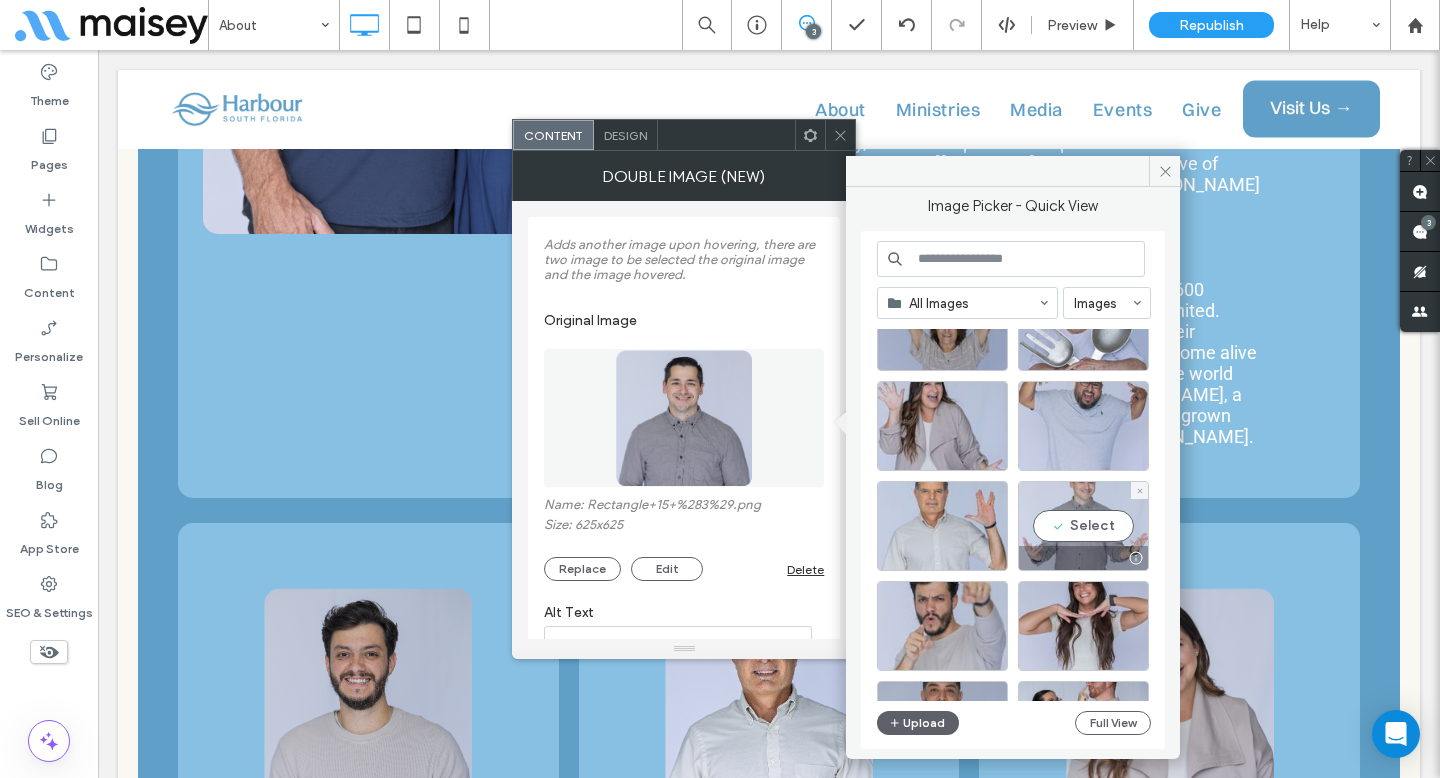 click on "Select" at bounding box center [1083, 526] 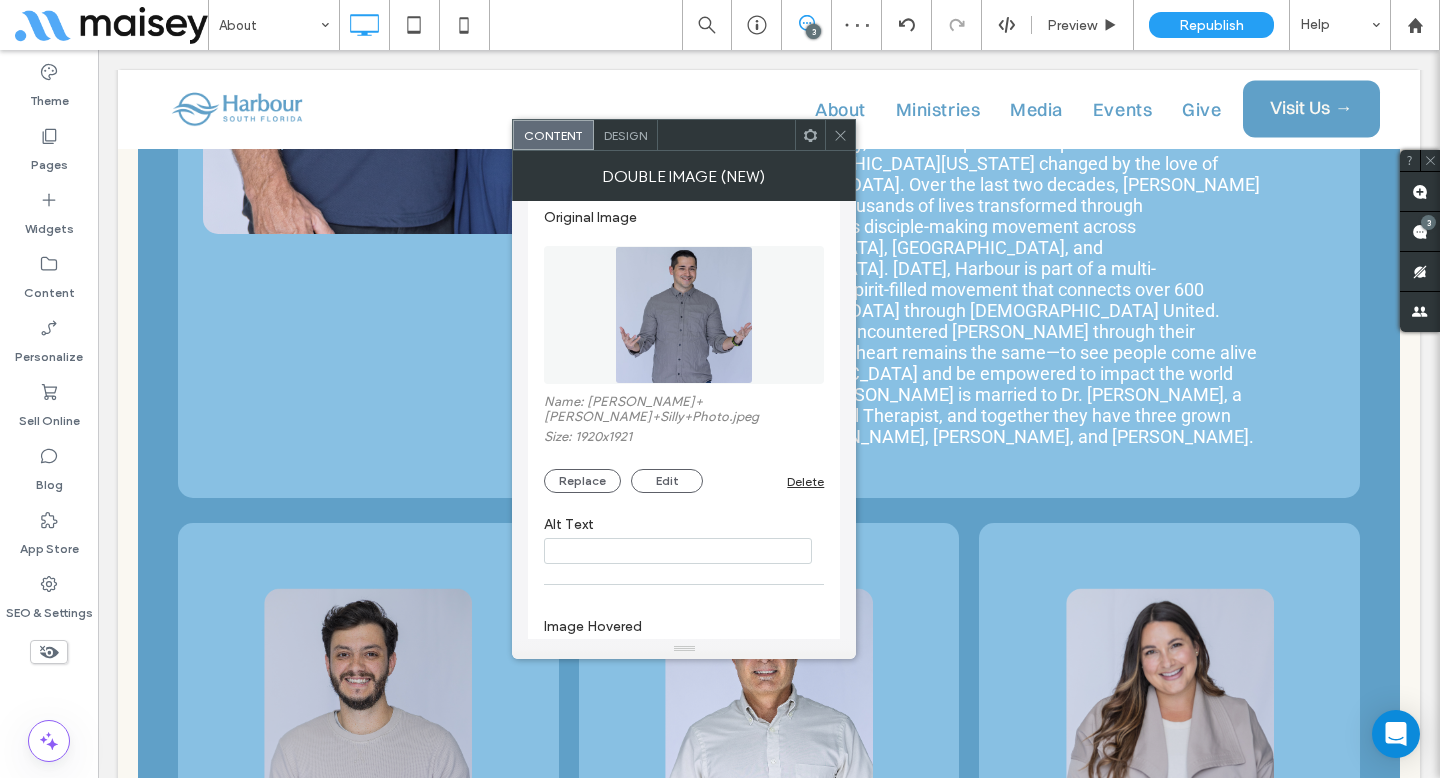 scroll, scrollTop: 27, scrollLeft: 0, axis: vertical 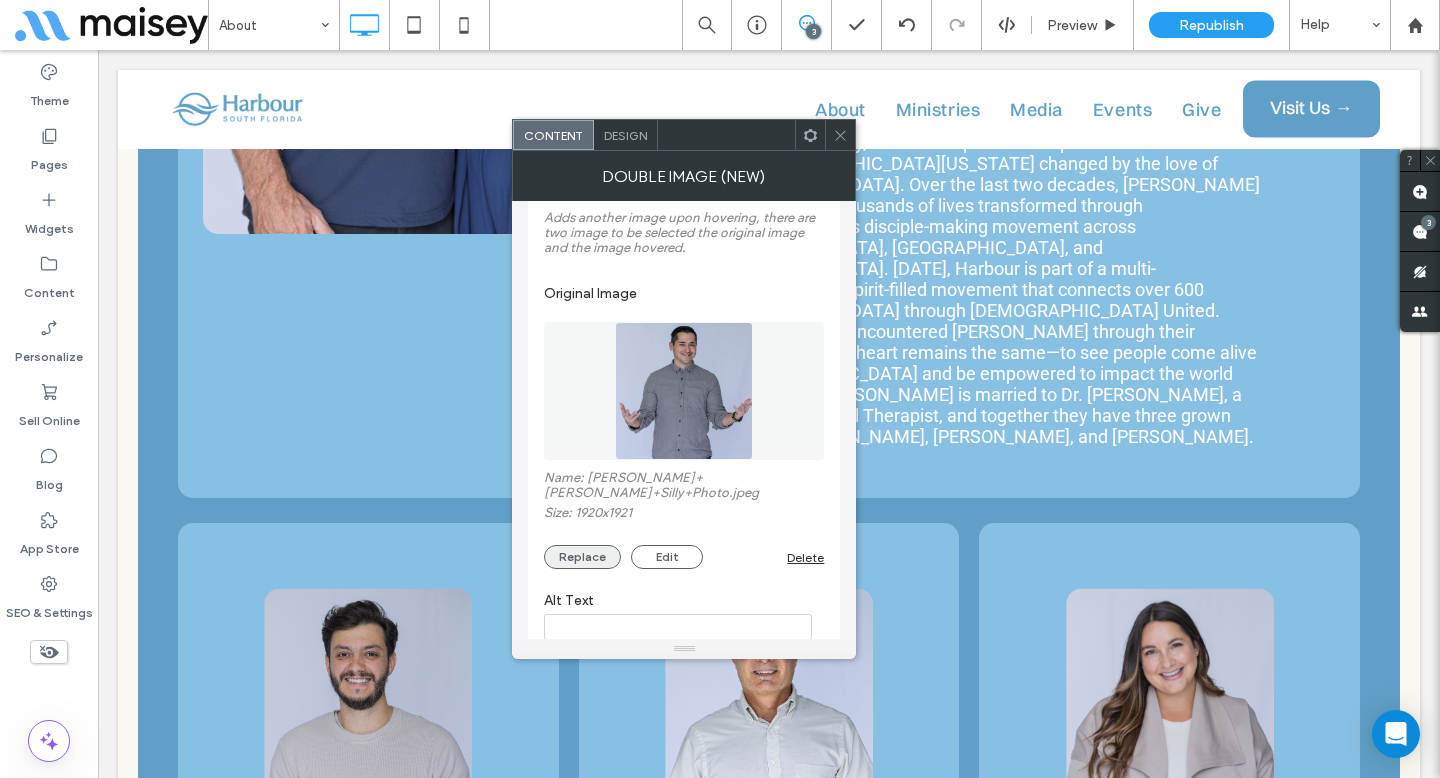 click on "Replace" at bounding box center (582, 557) 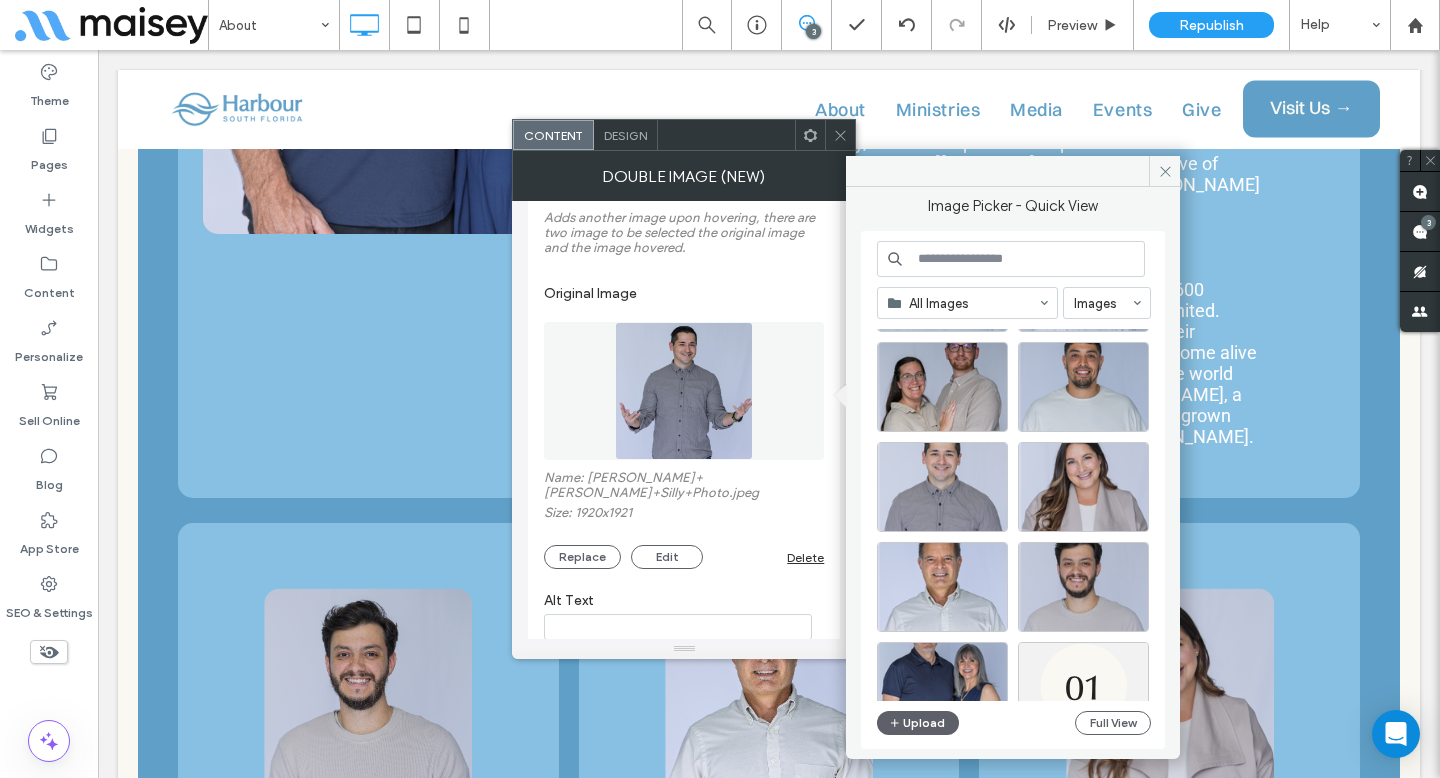 scroll, scrollTop: 7018, scrollLeft: 0, axis: vertical 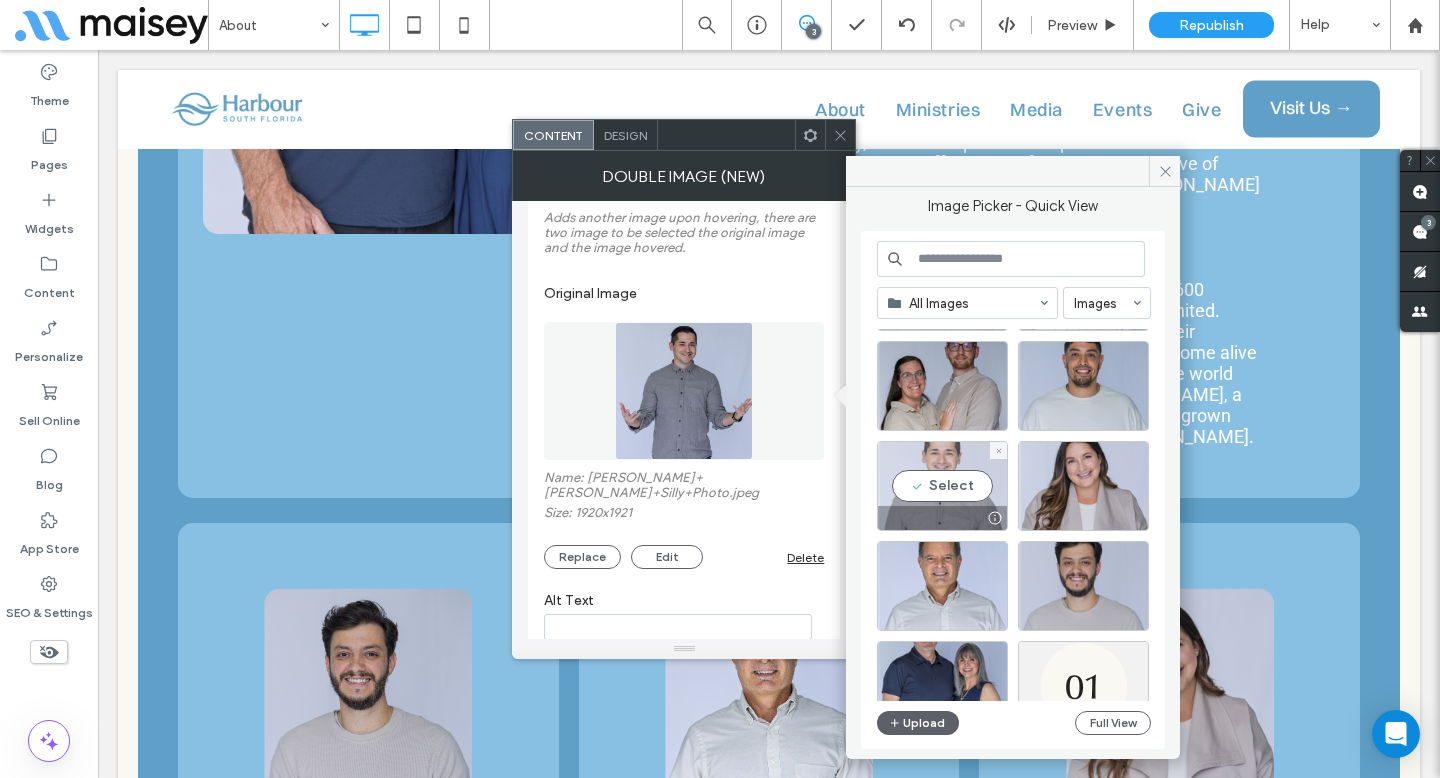 click at bounding box center (942, 518) 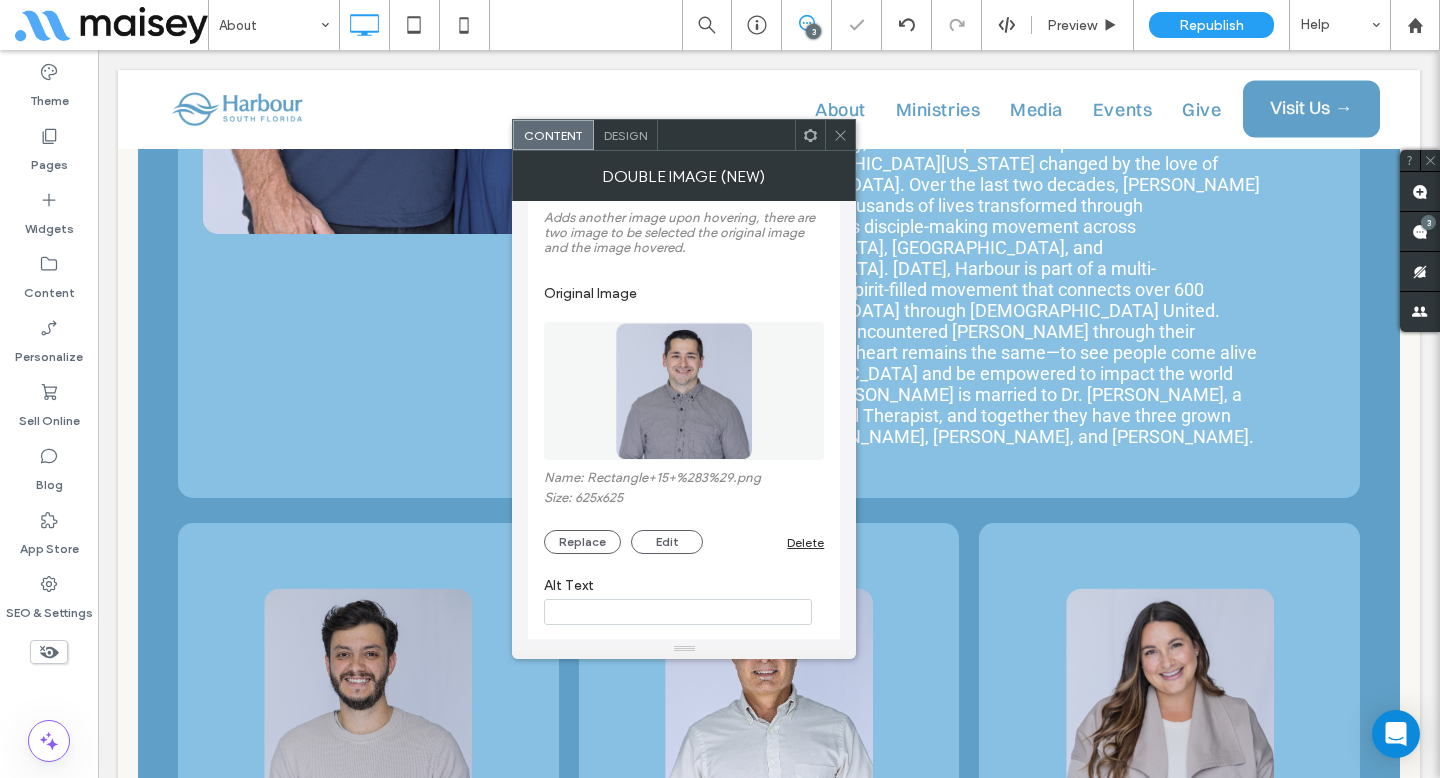 click on "Content Design" at bounding box center [684, 135] 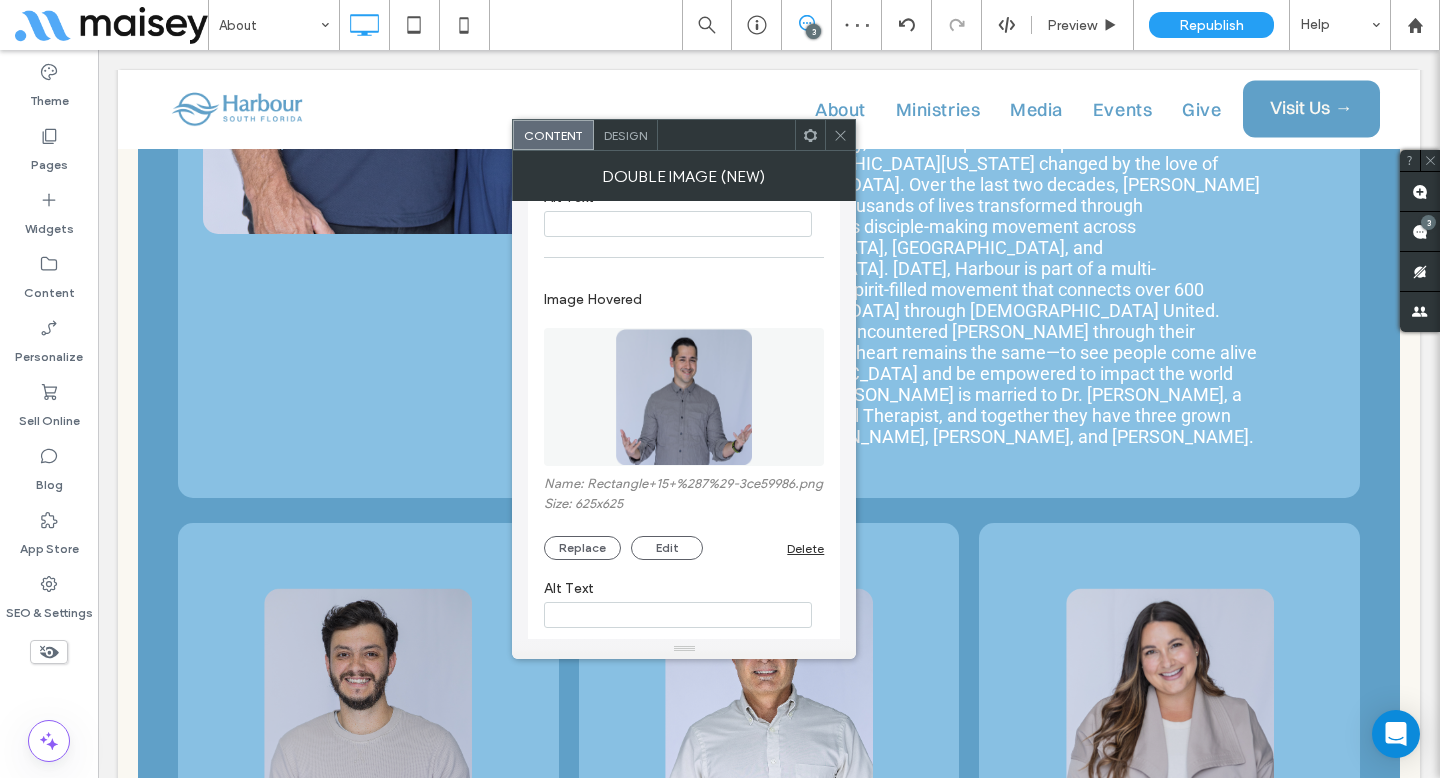 scroll, scrollTop: 542, scrollLeft: 0, axis: vertical 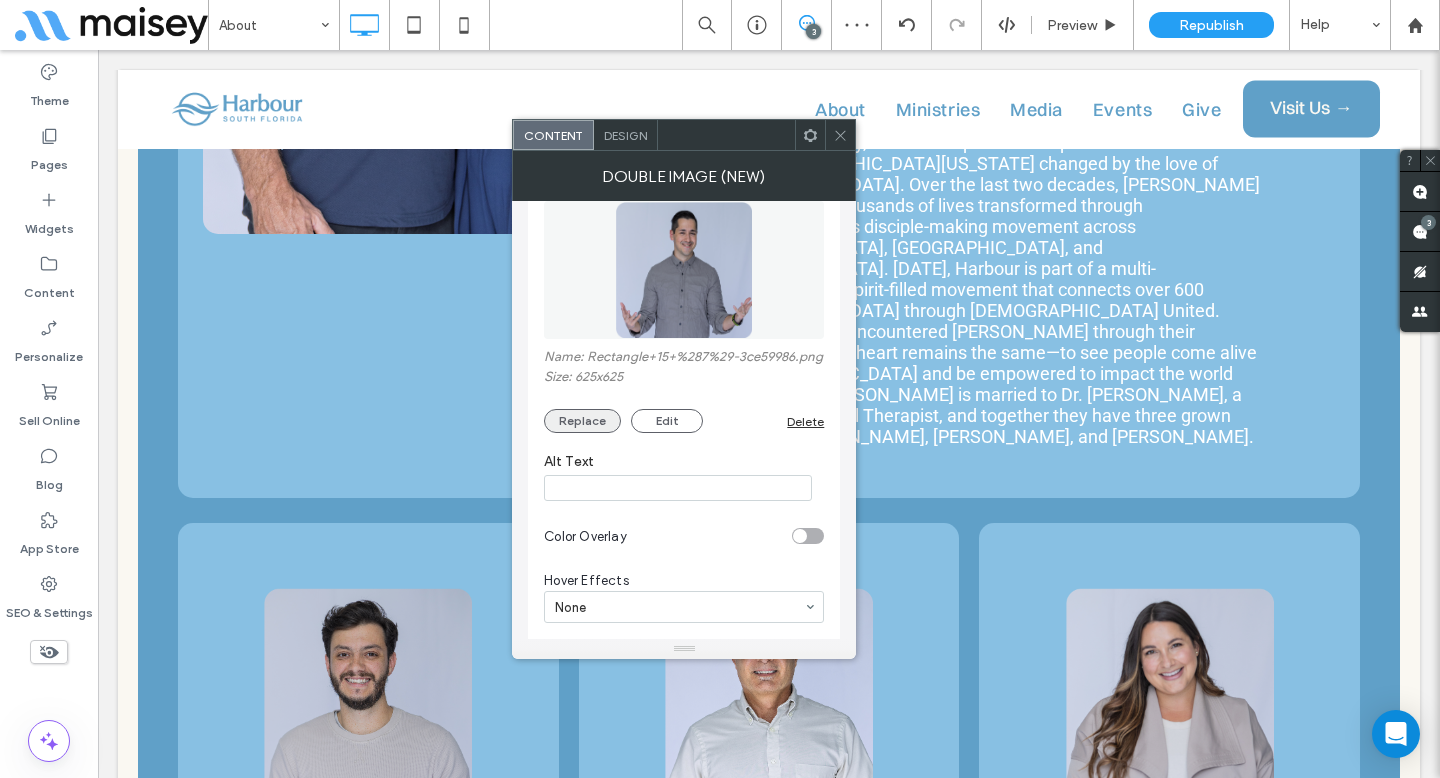click on "Replace" at bounding box center [582, 421] 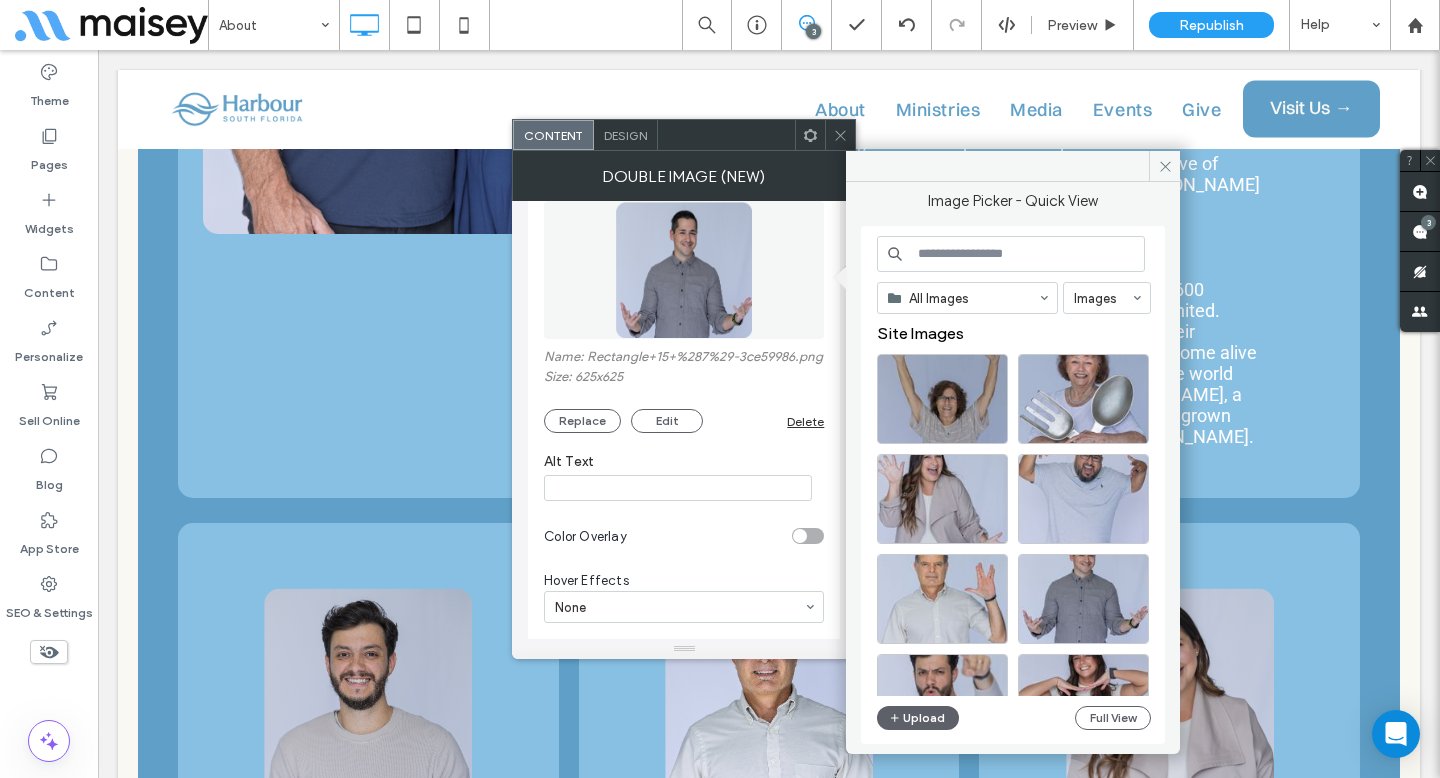 scroll, scrollTop: 7, scrollLeft: 0, axis: vertical 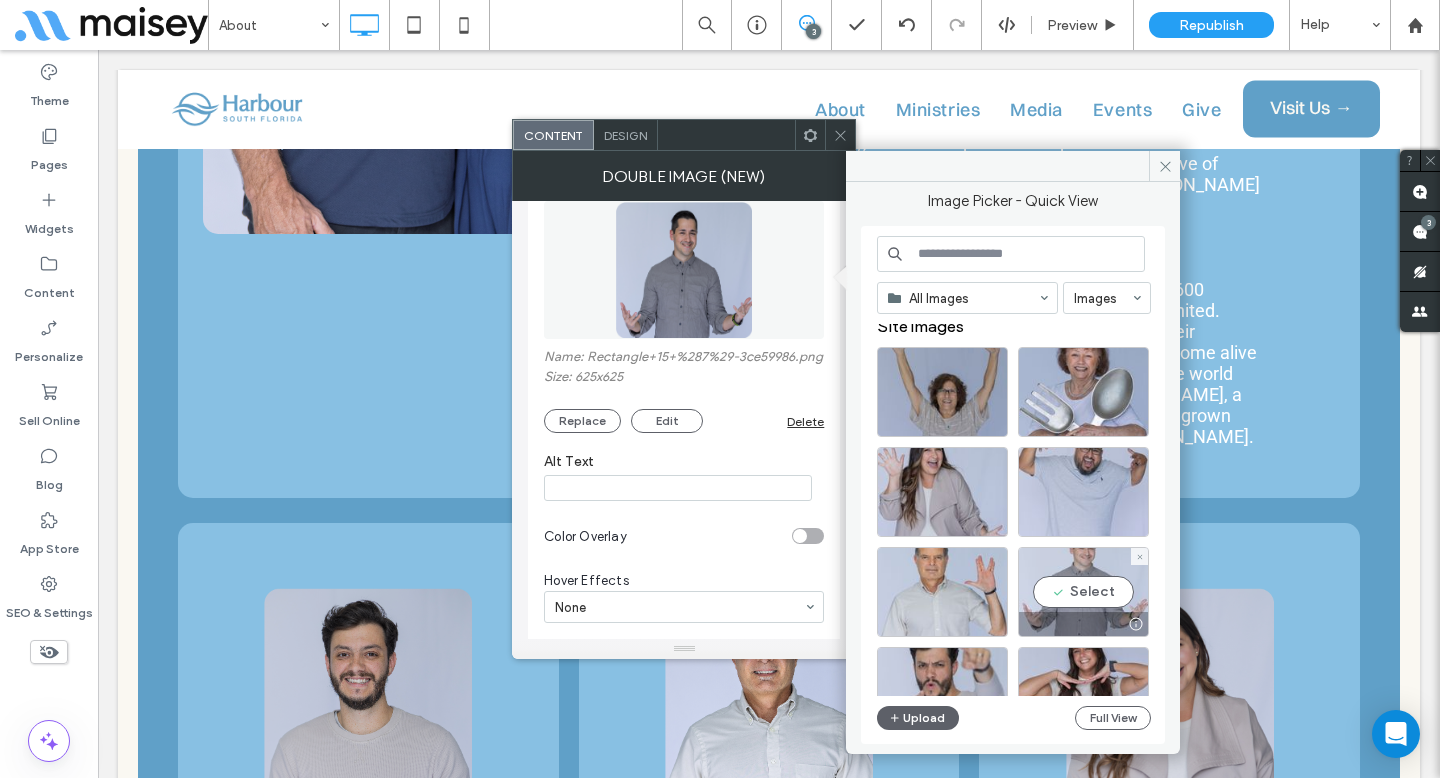 click on "Select" at bounding box center [1083, 592] 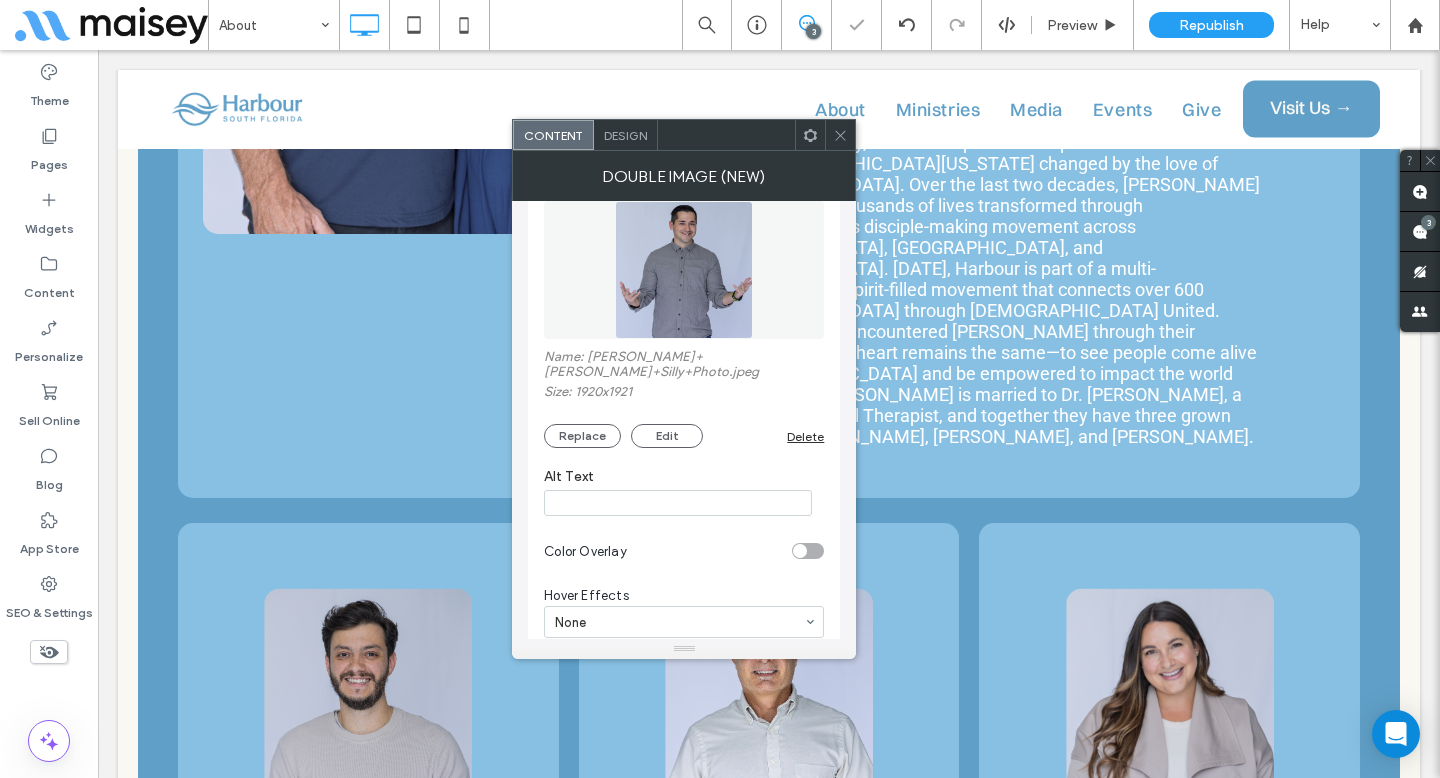 click 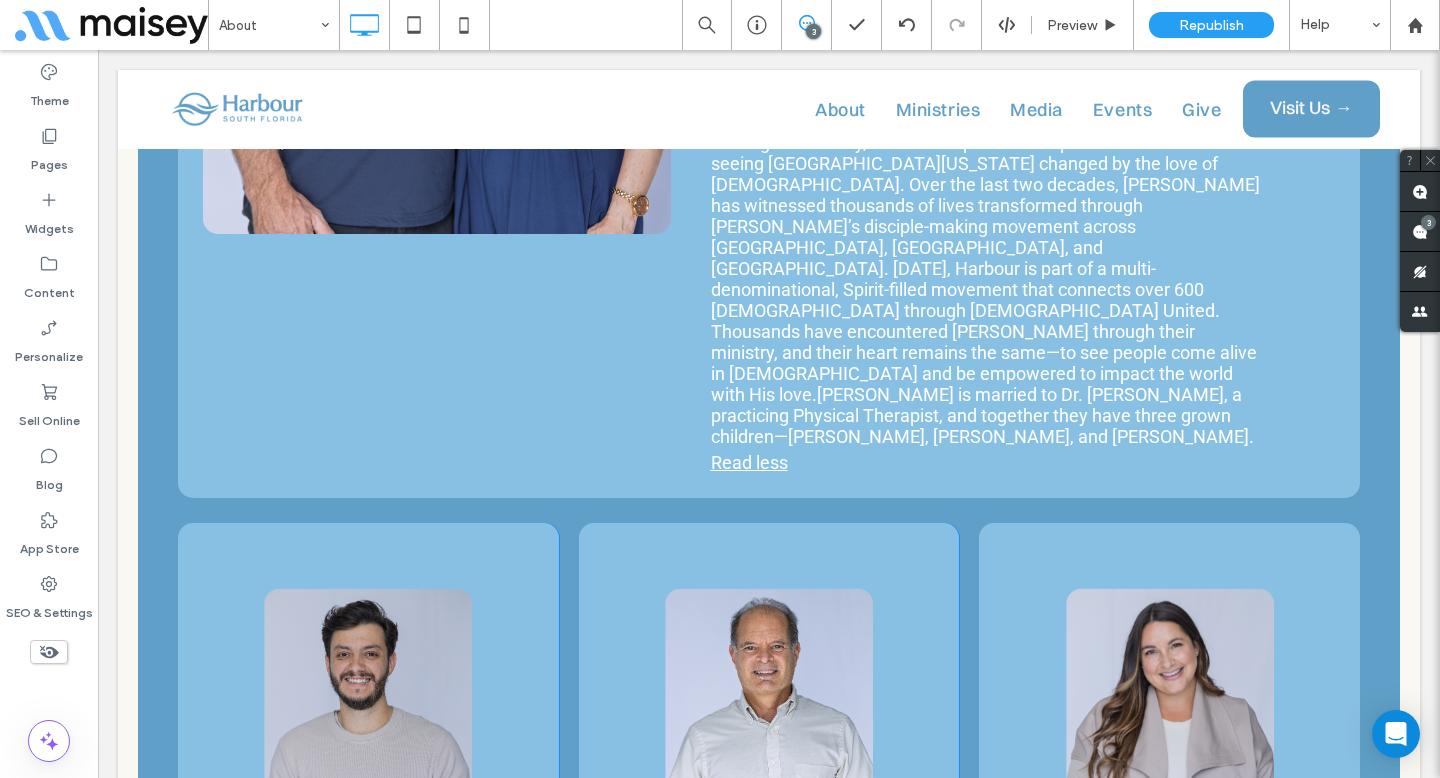 click at bounding box center [769, 1183] 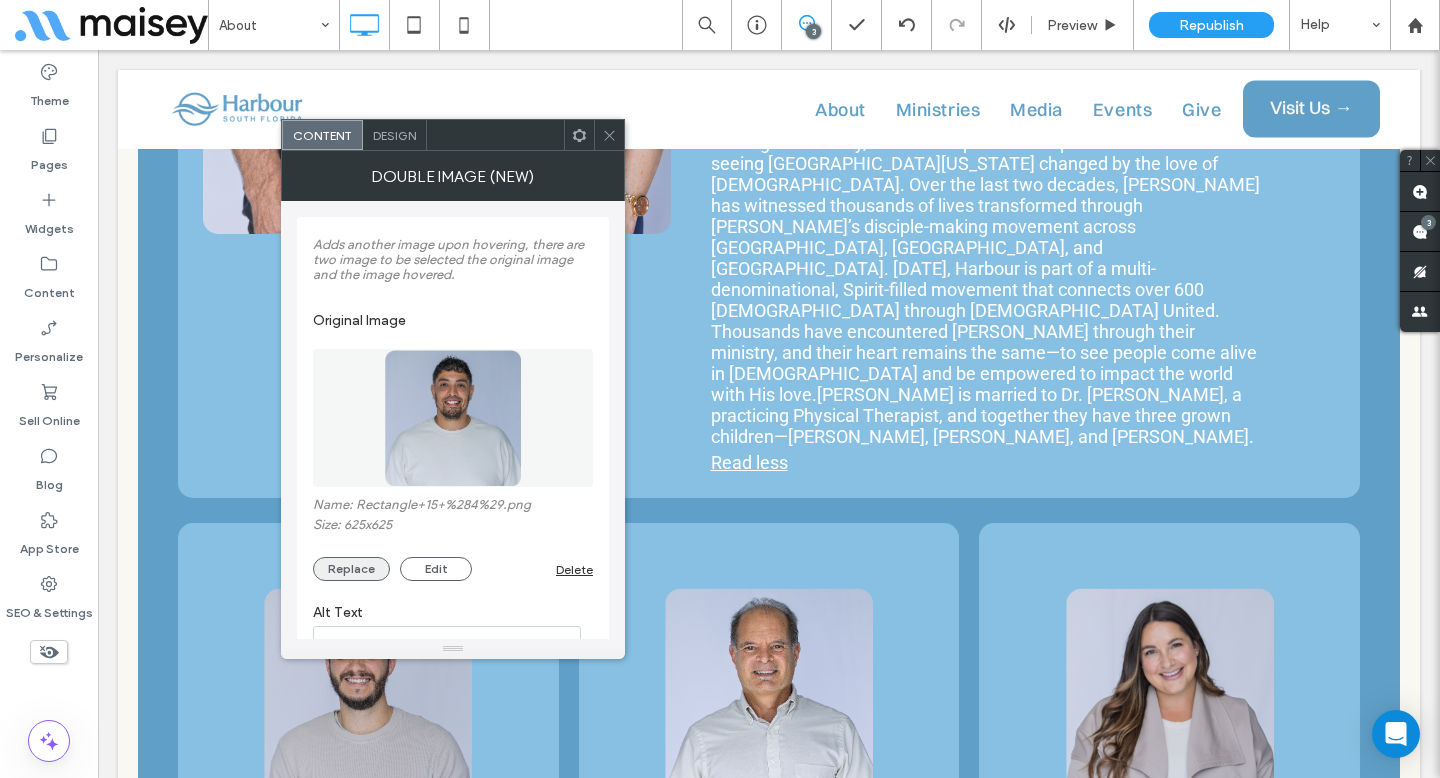 click on "Replace" at bounding box center [351, 569] 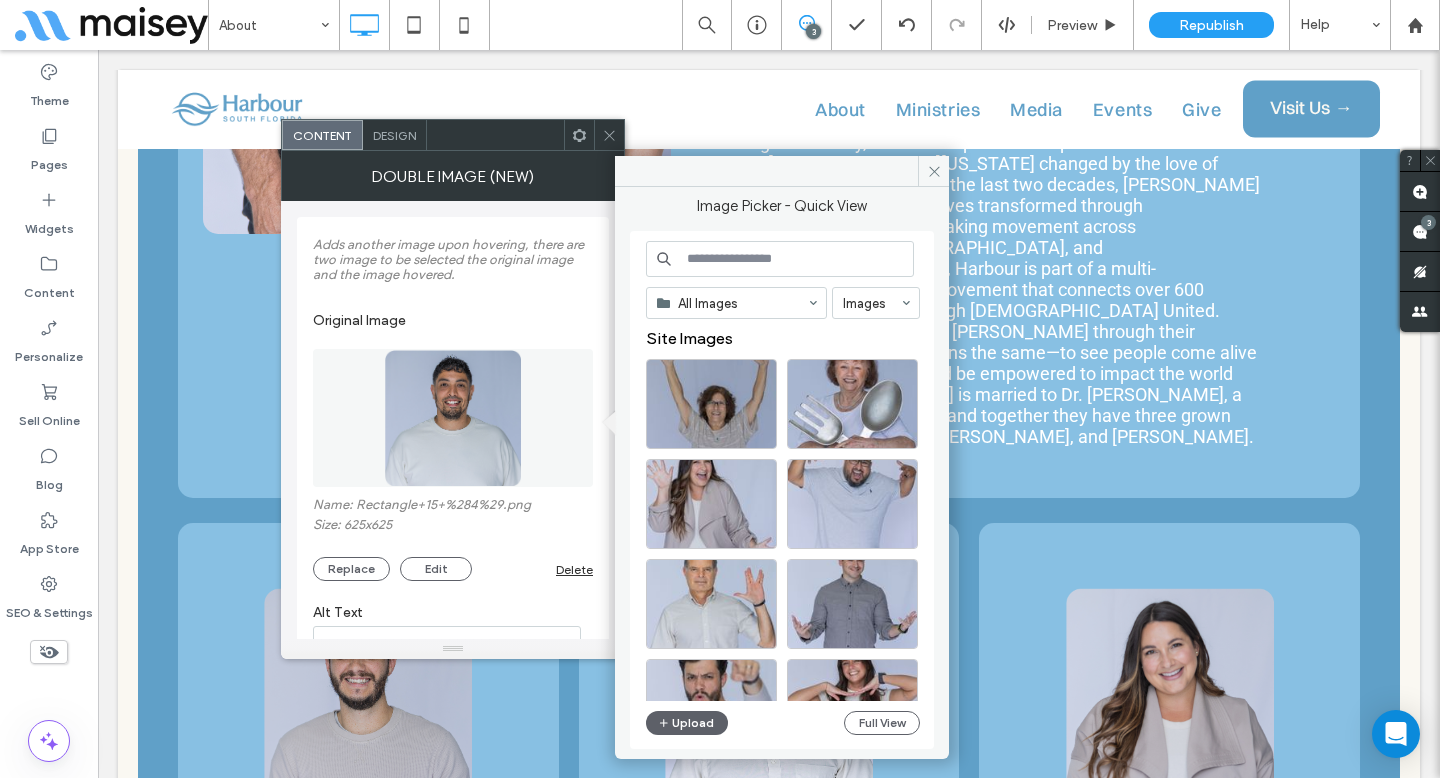 click on "Name: Rectangle+15+%284%29.png Size: 625x625 Replace Edit Delete" at bounding box center [453, 539] 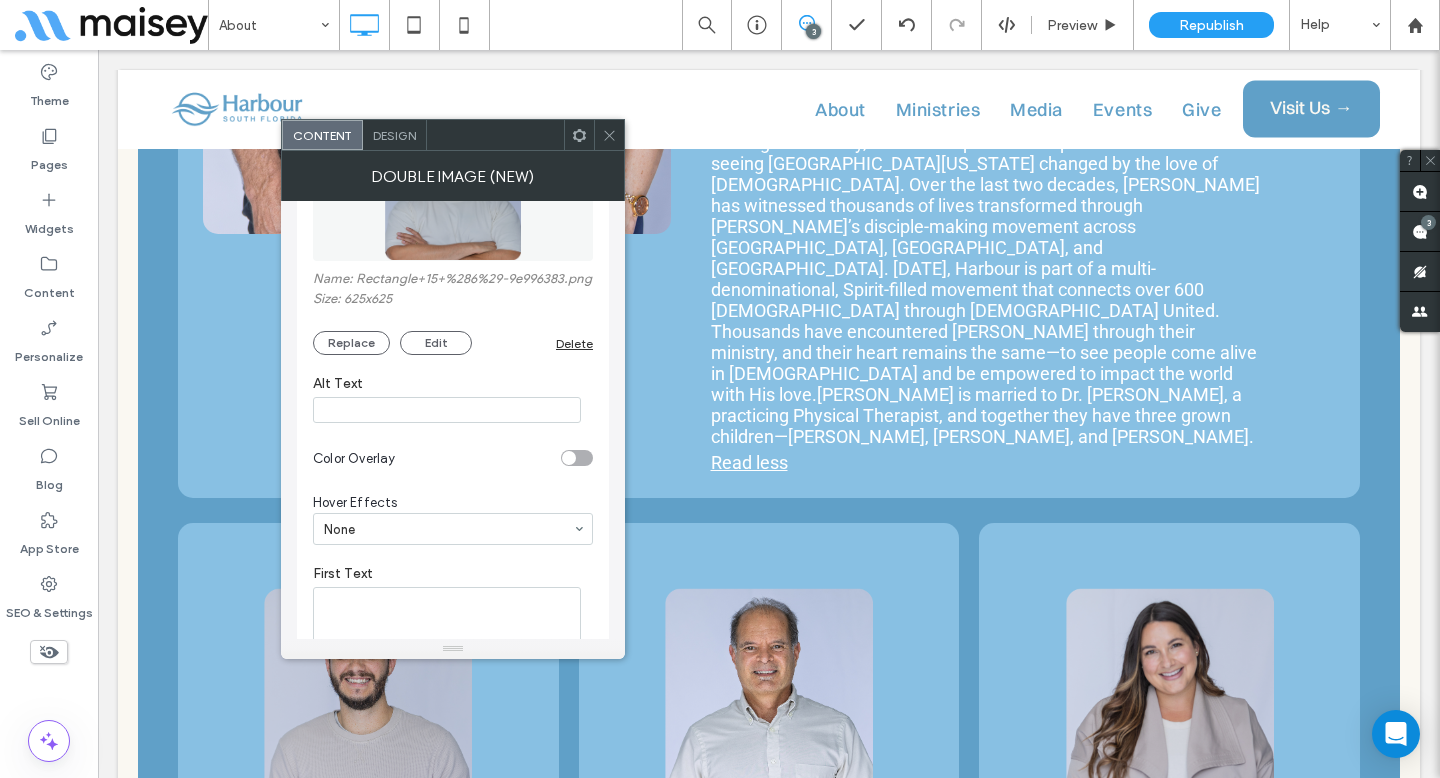 scroll, scrollTop: 413, scrollLeft: 0, axis: vertical 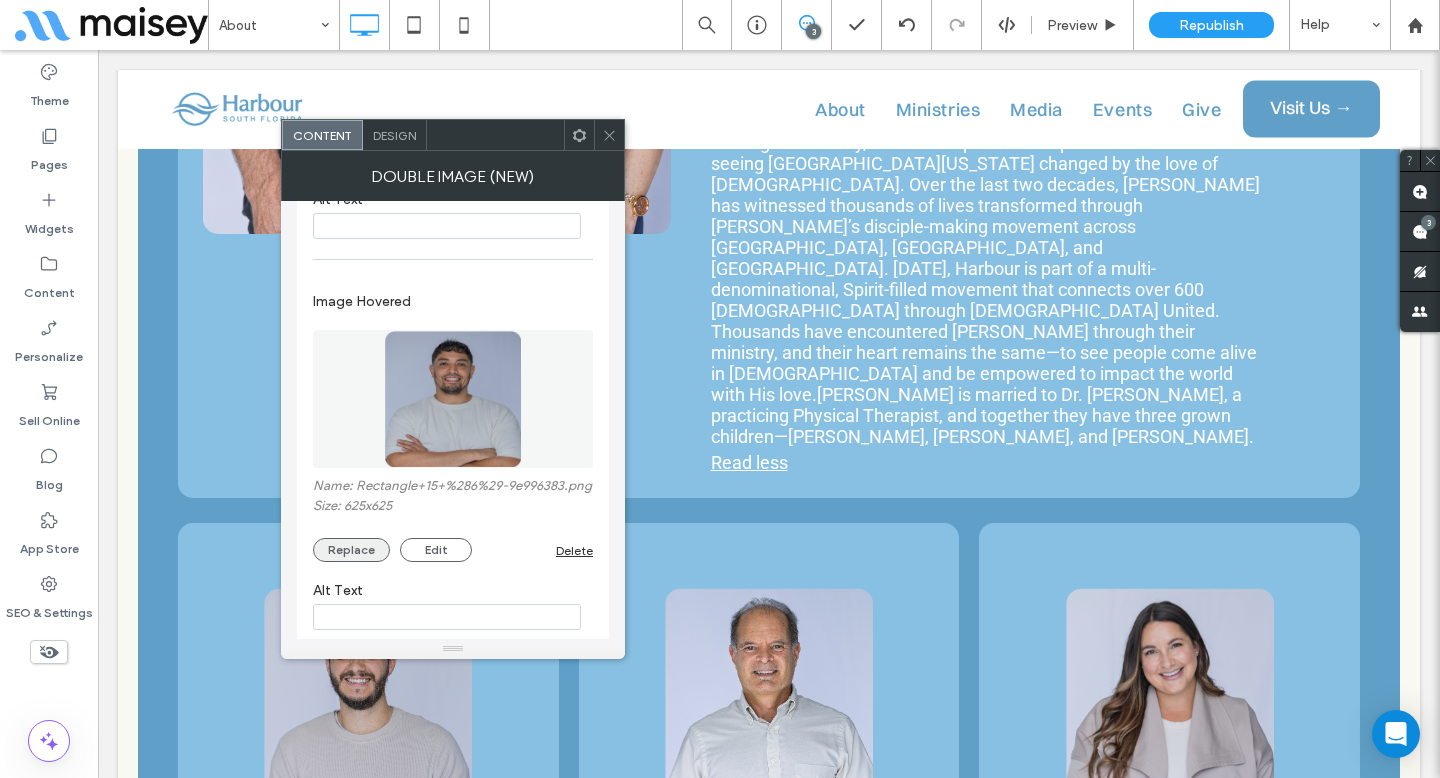 click on "Replace" at bounding box center (351, 550) 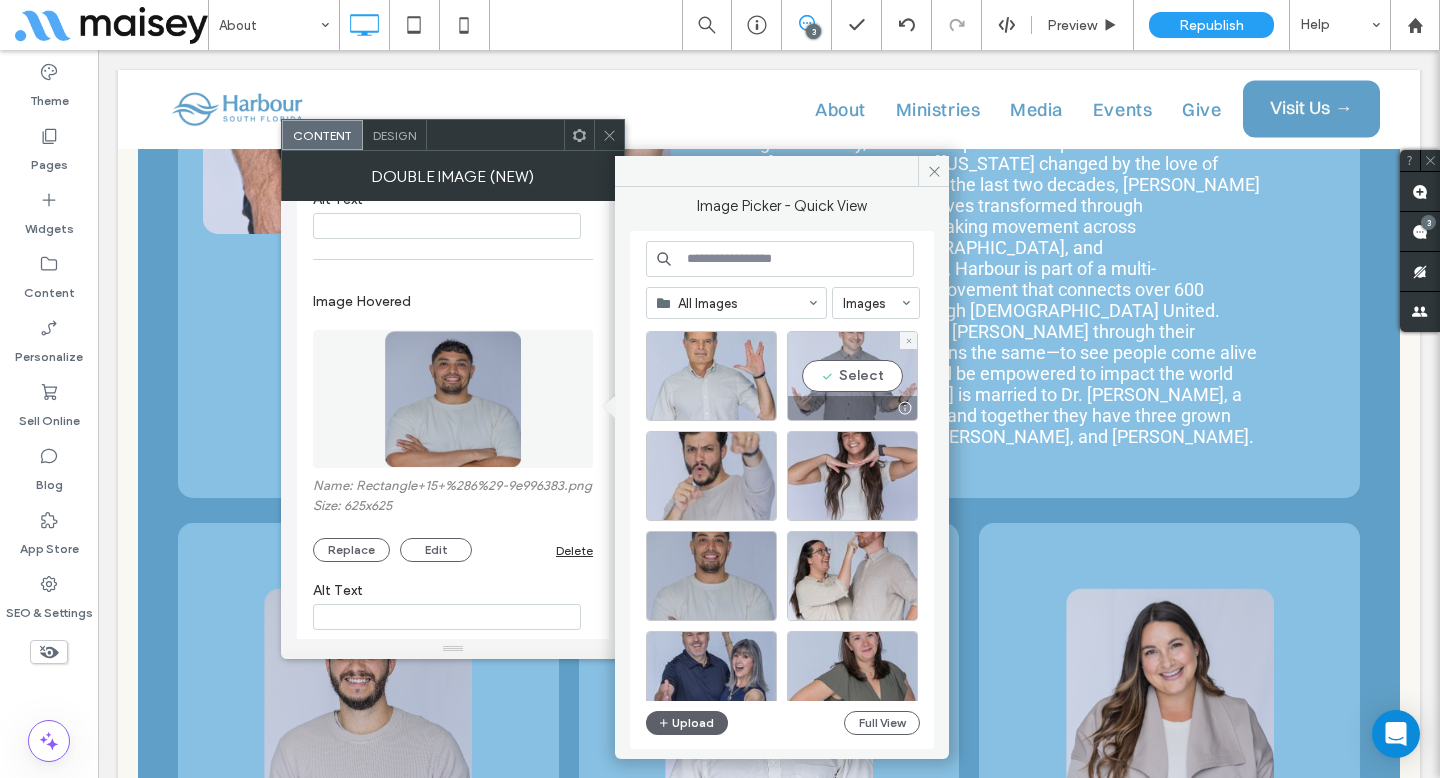 scroll, scrollTop: 231, scrollLeft: 0, axis: vertical 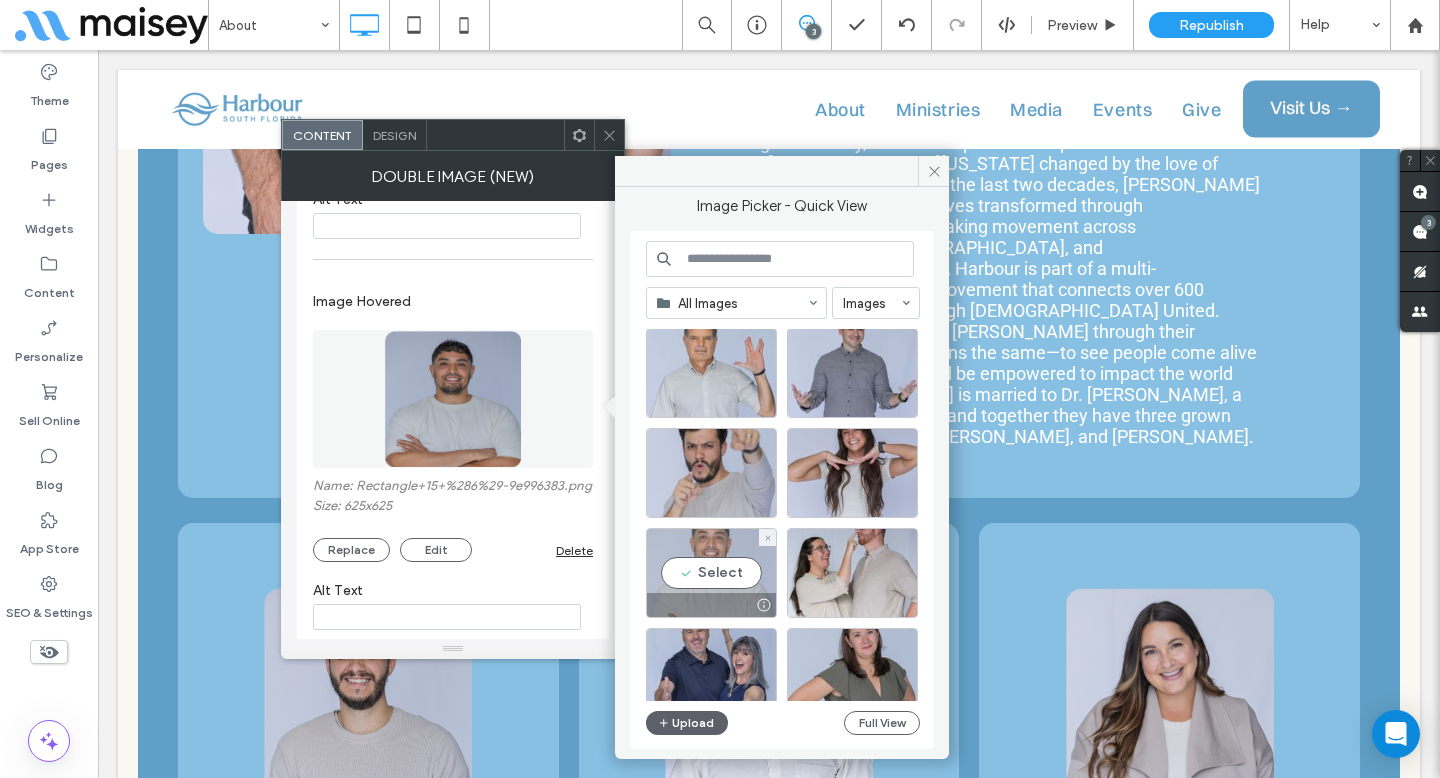 click on "Select" at bounding box center [711, 573] 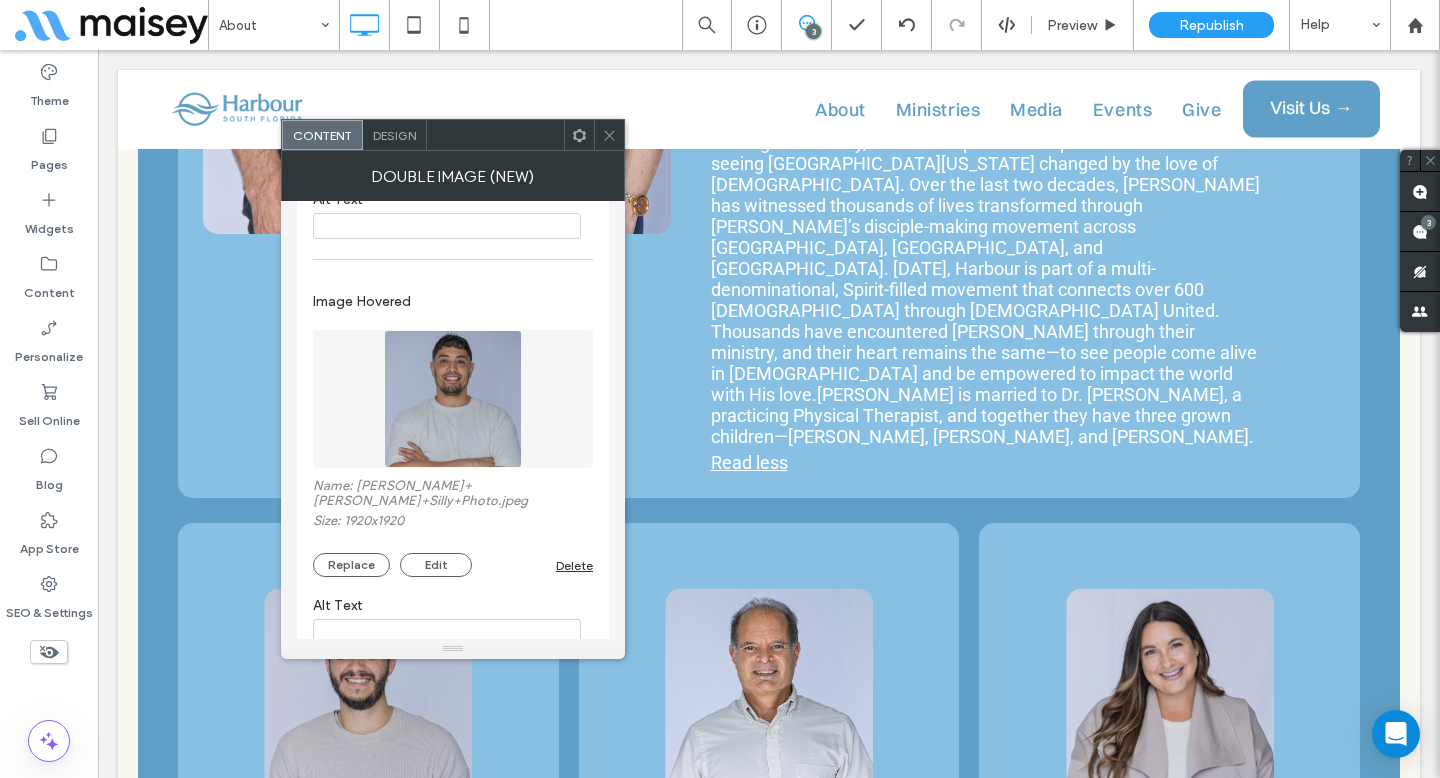click 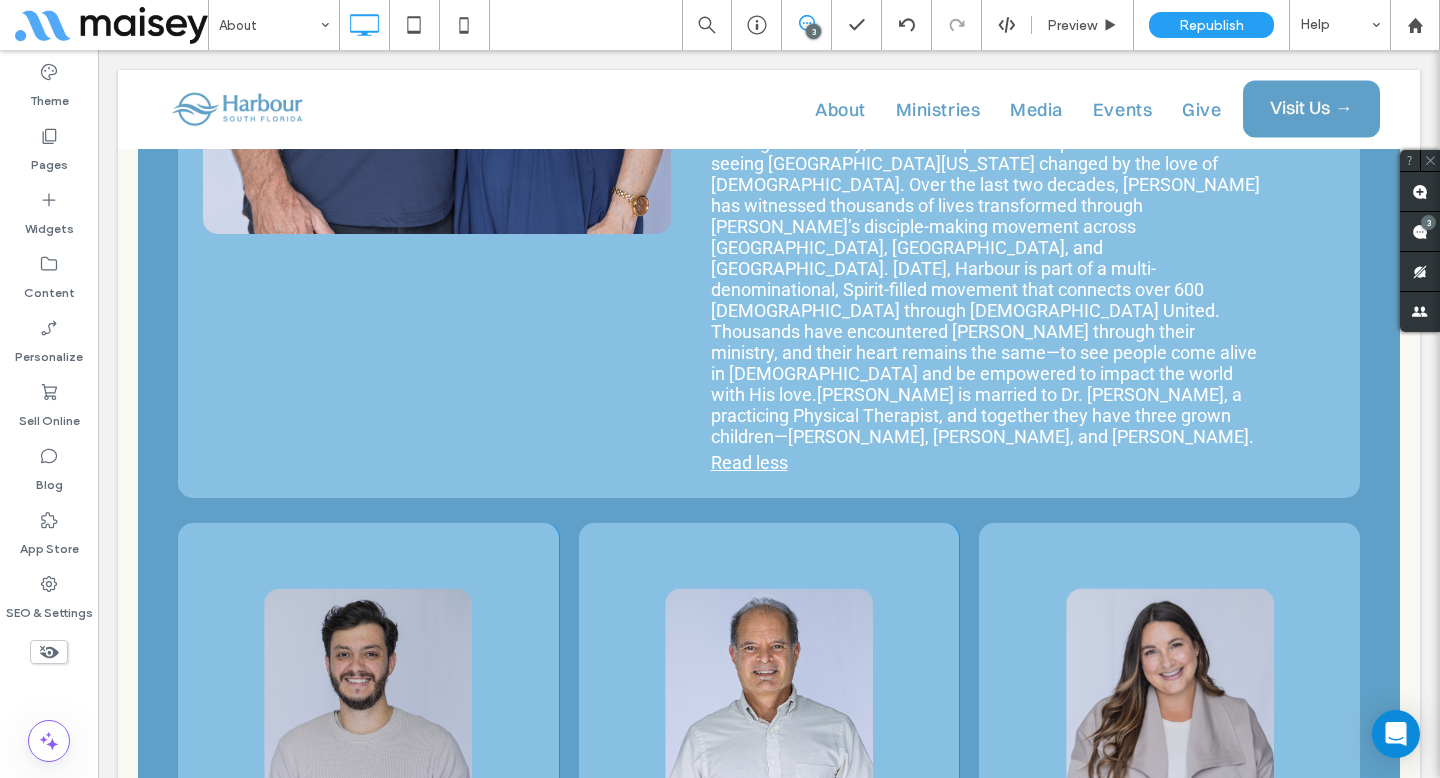 click at bounding box center (1170, 1183) 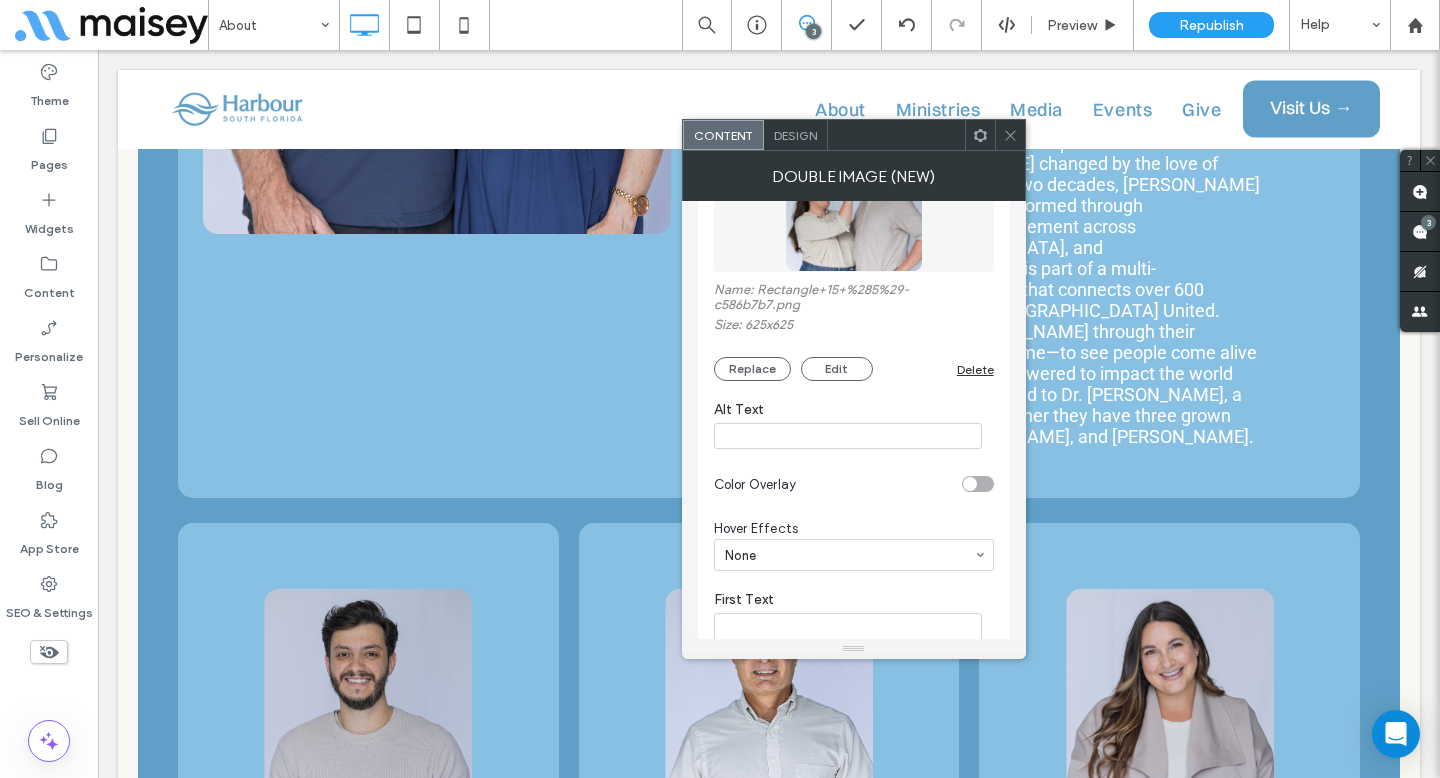 scroll, scrollTop: 575, scrollLeft: 0, axis: vertical 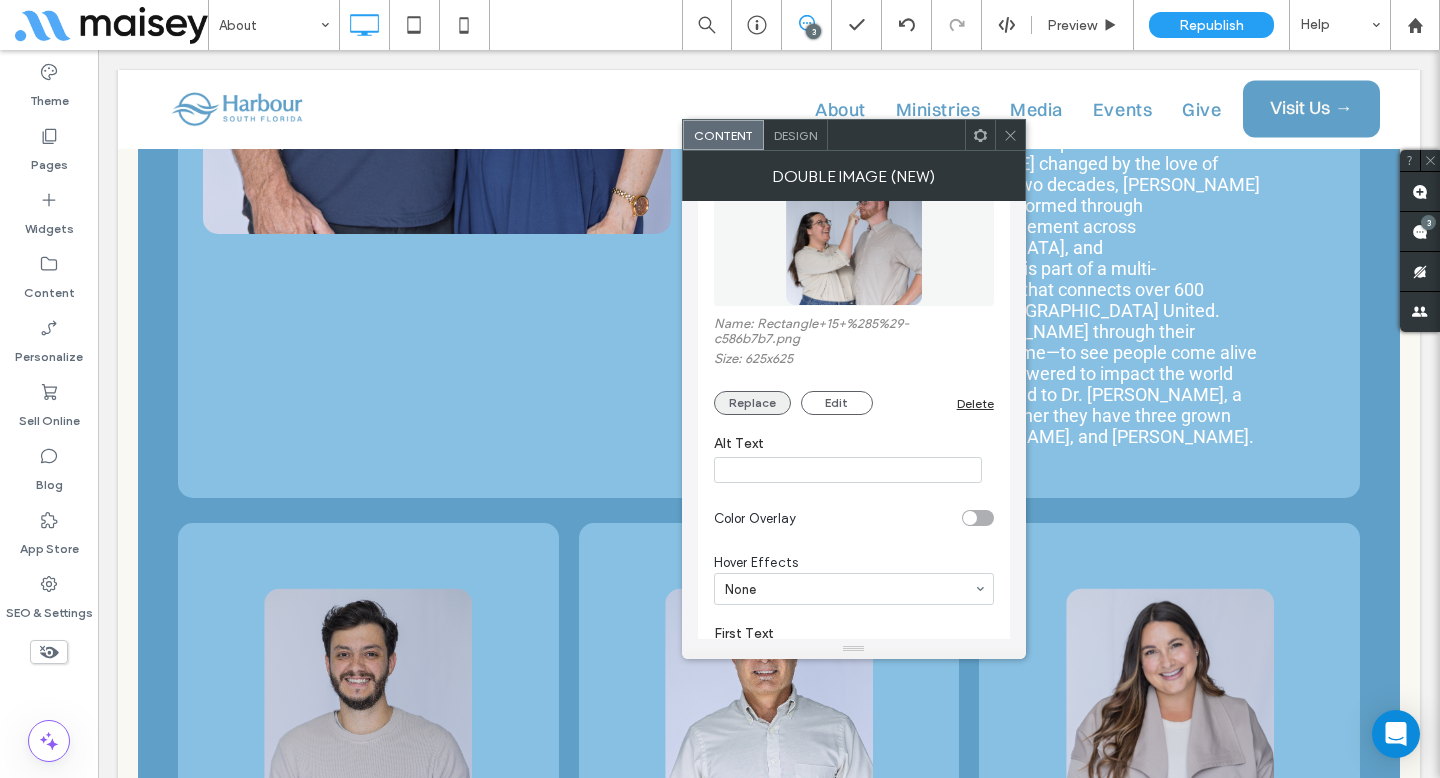 click on "Replace" at bounding box center (752, 403) 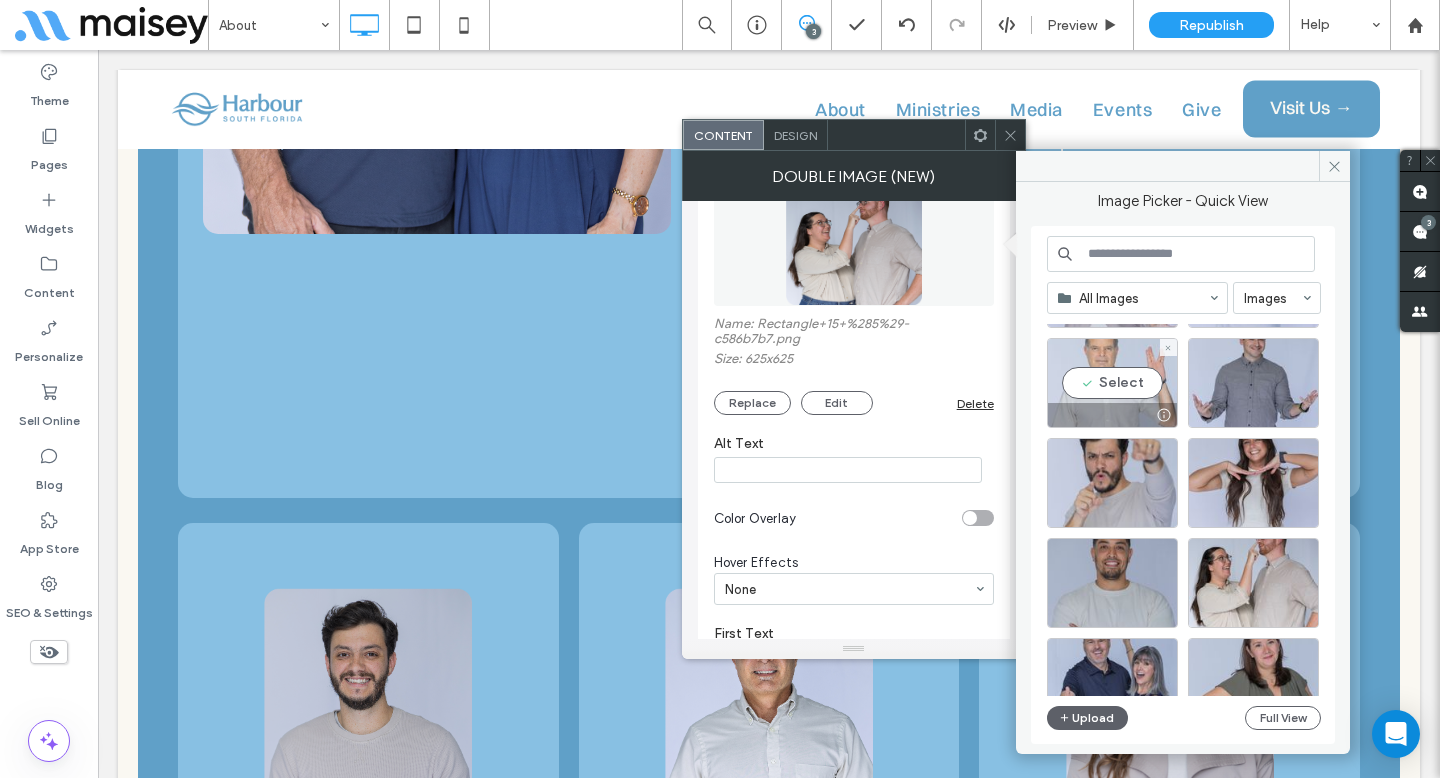 scroll, scrollTop: 250, scrollLeft: 0, axis: vertical 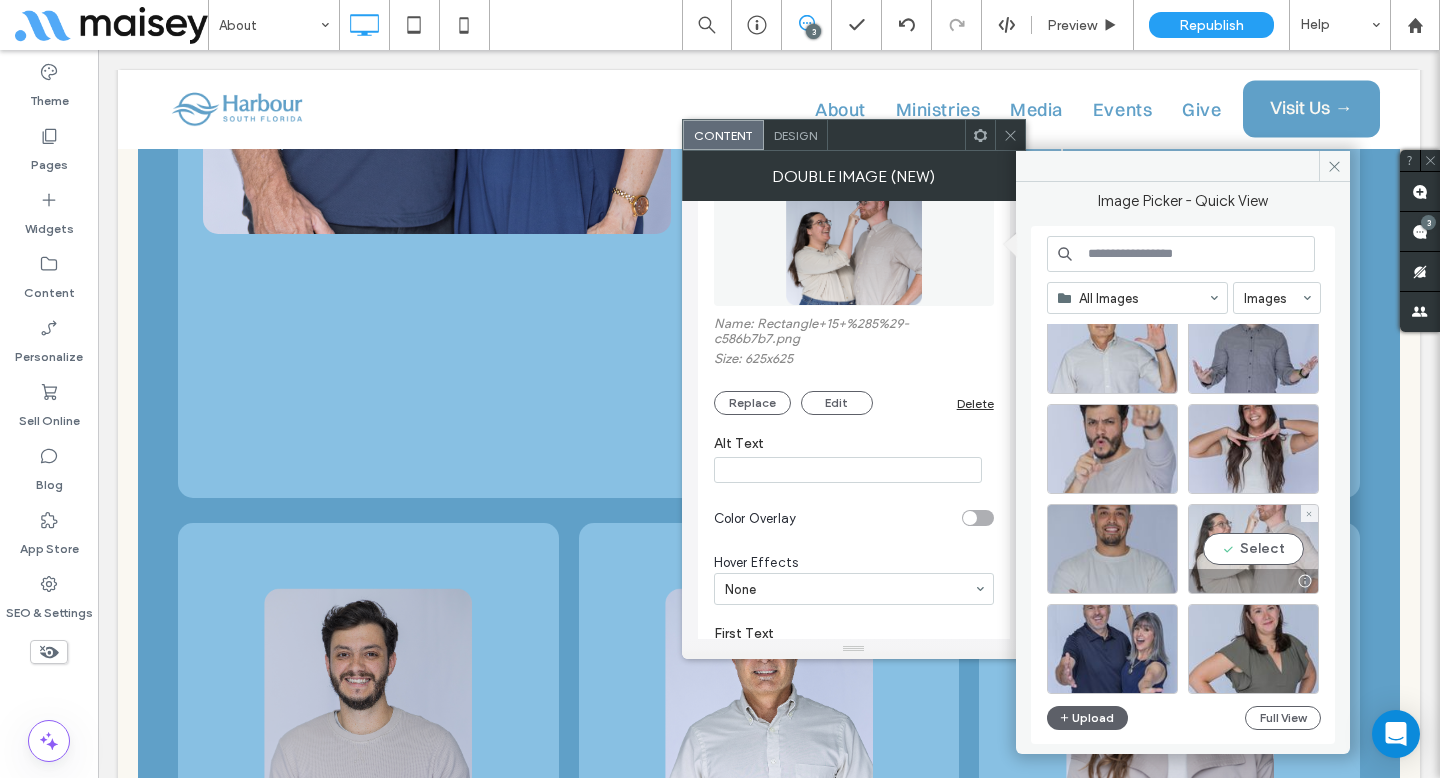 click on "Select" at bounding box center (1253, 549) 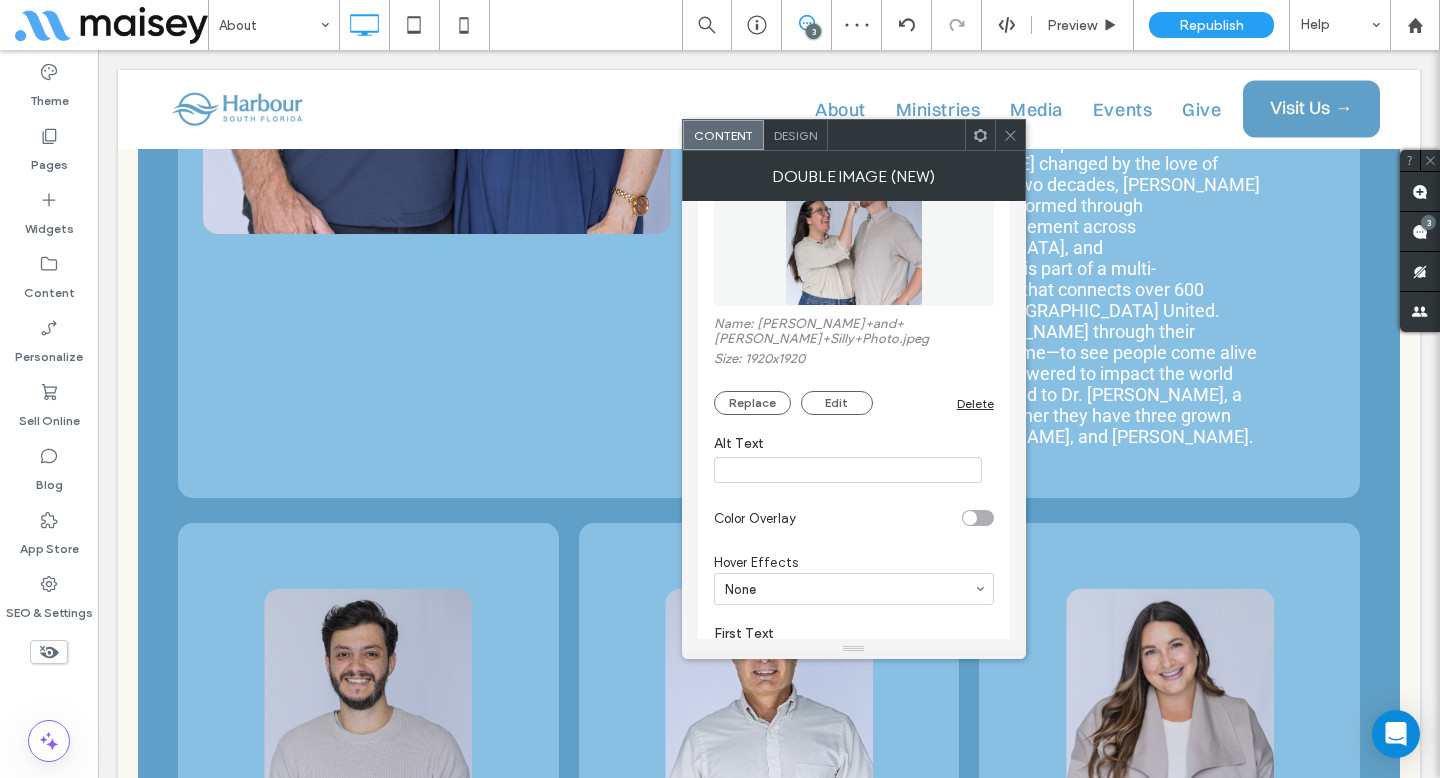 click at bounding box center [1010, 135] 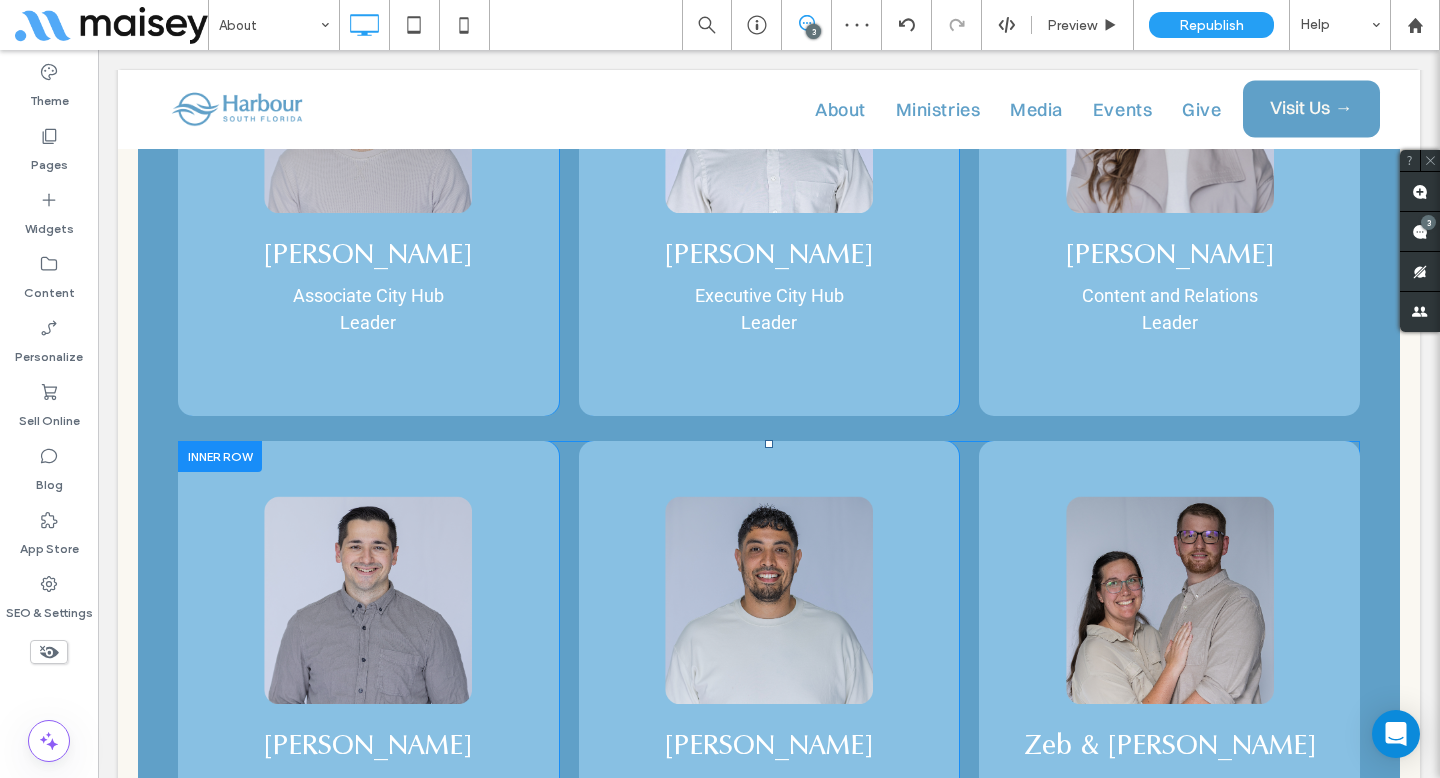 scroll, scrollTop: 8630, scrollLeft: 0, axis: vertical 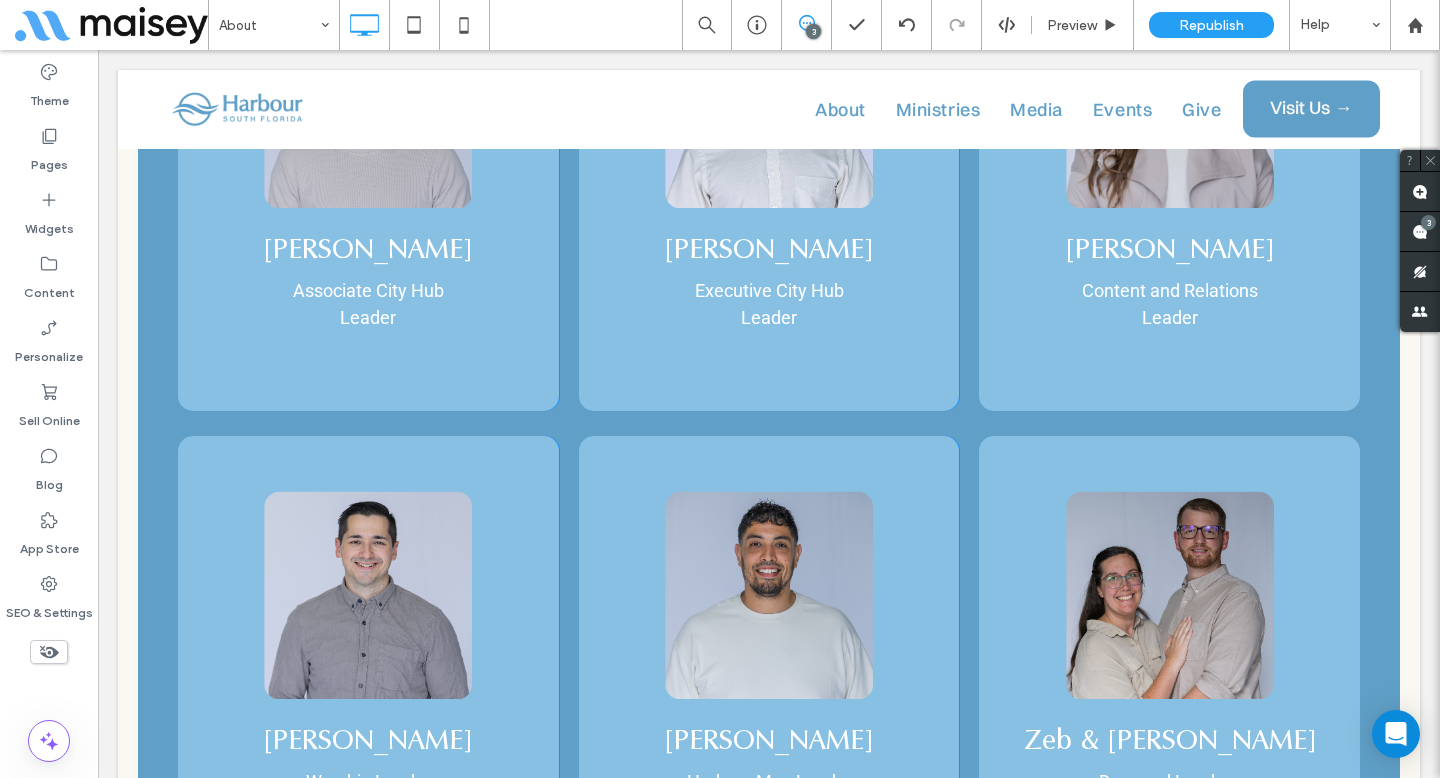 click at bounding box center [368, 1059] 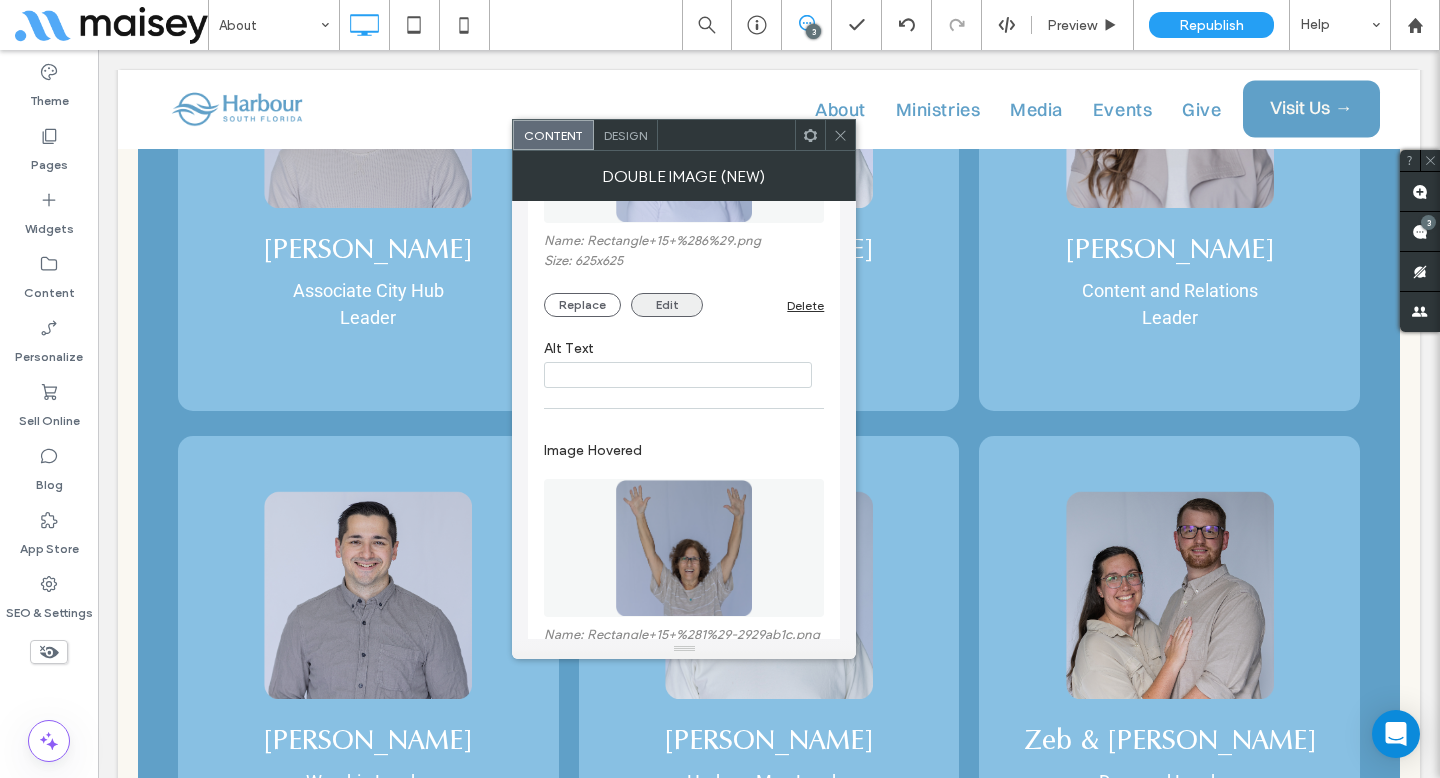 scroll, scrollTop: 374, scrollLeft: 0, axis: vertical 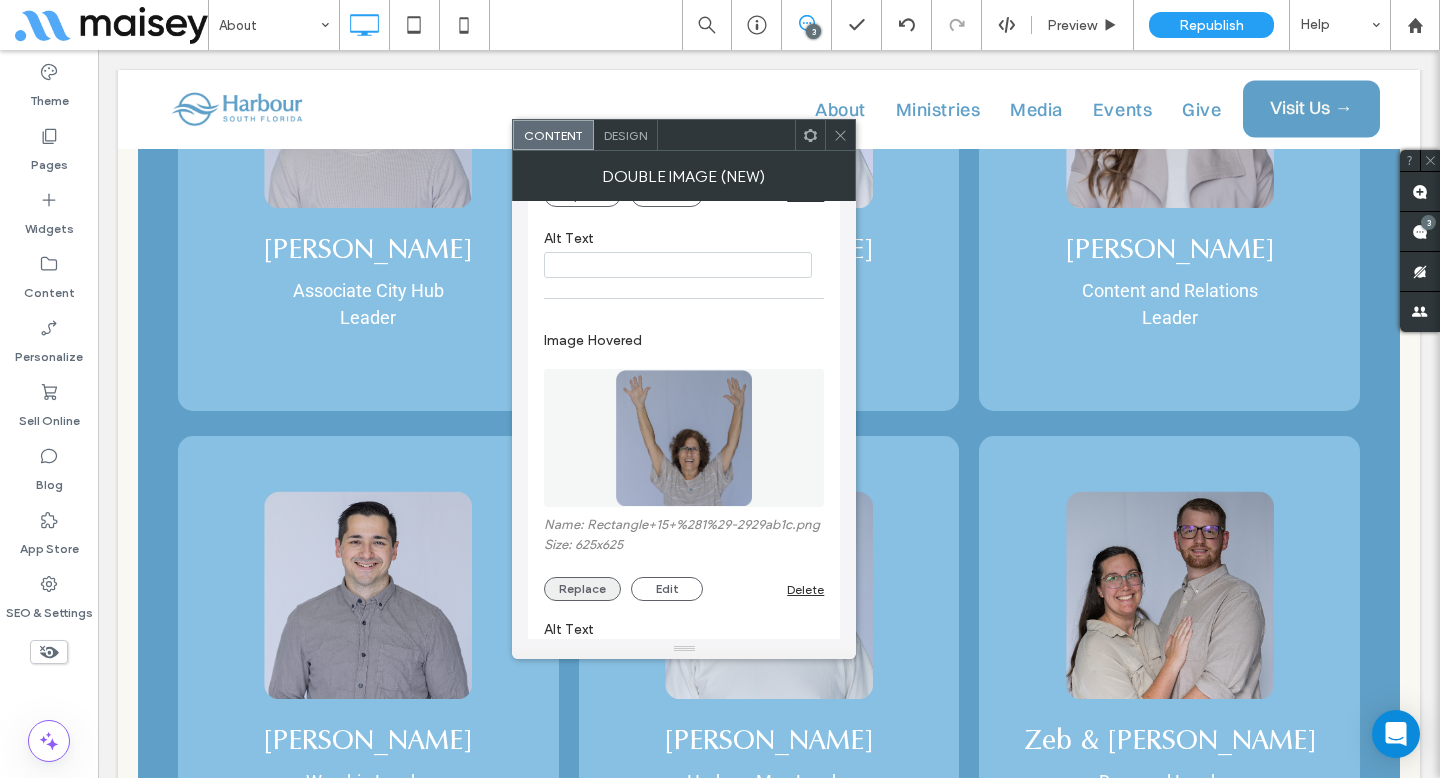 click on "Replace" at bounding box center (582, 589) 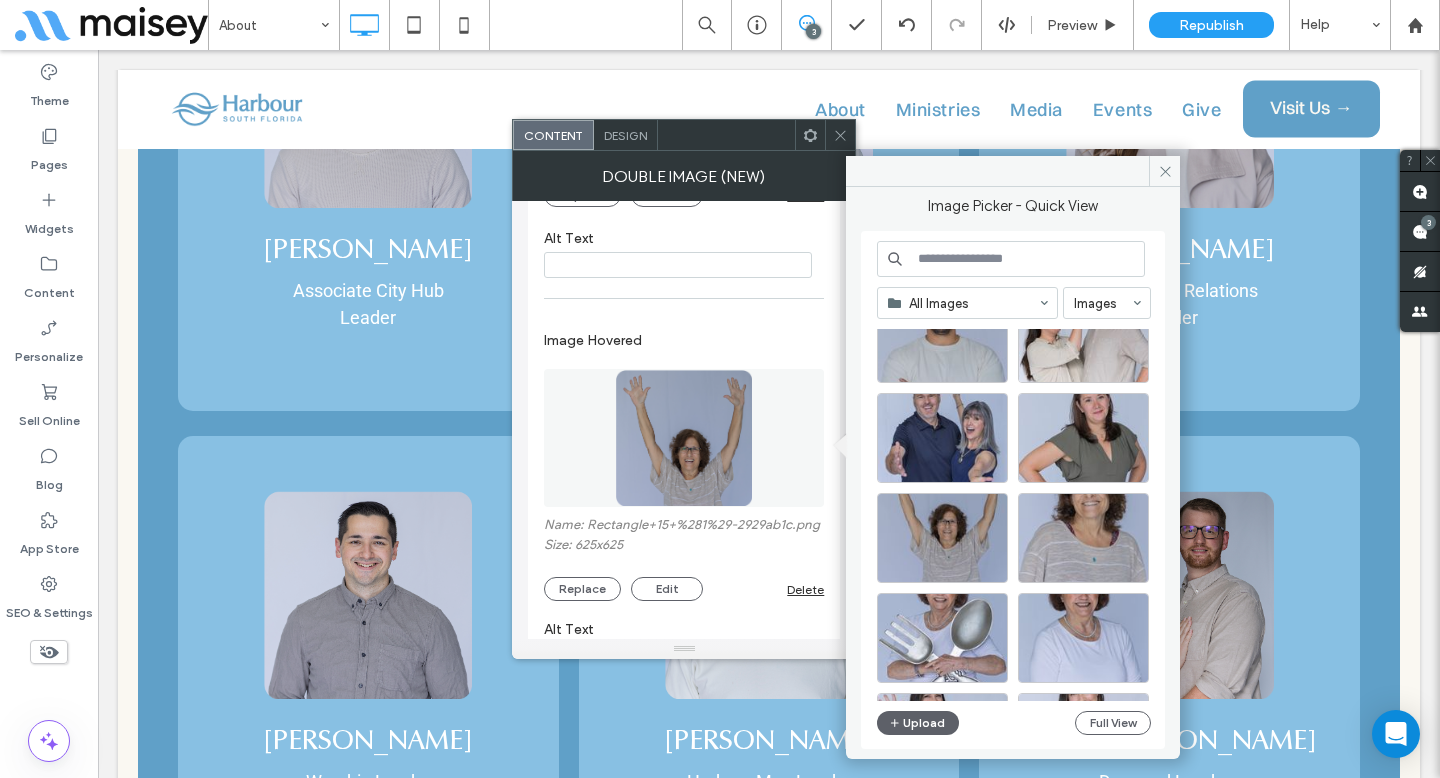 scroll, scrollTop: 471, scrollLeft: 0, axis: vertical 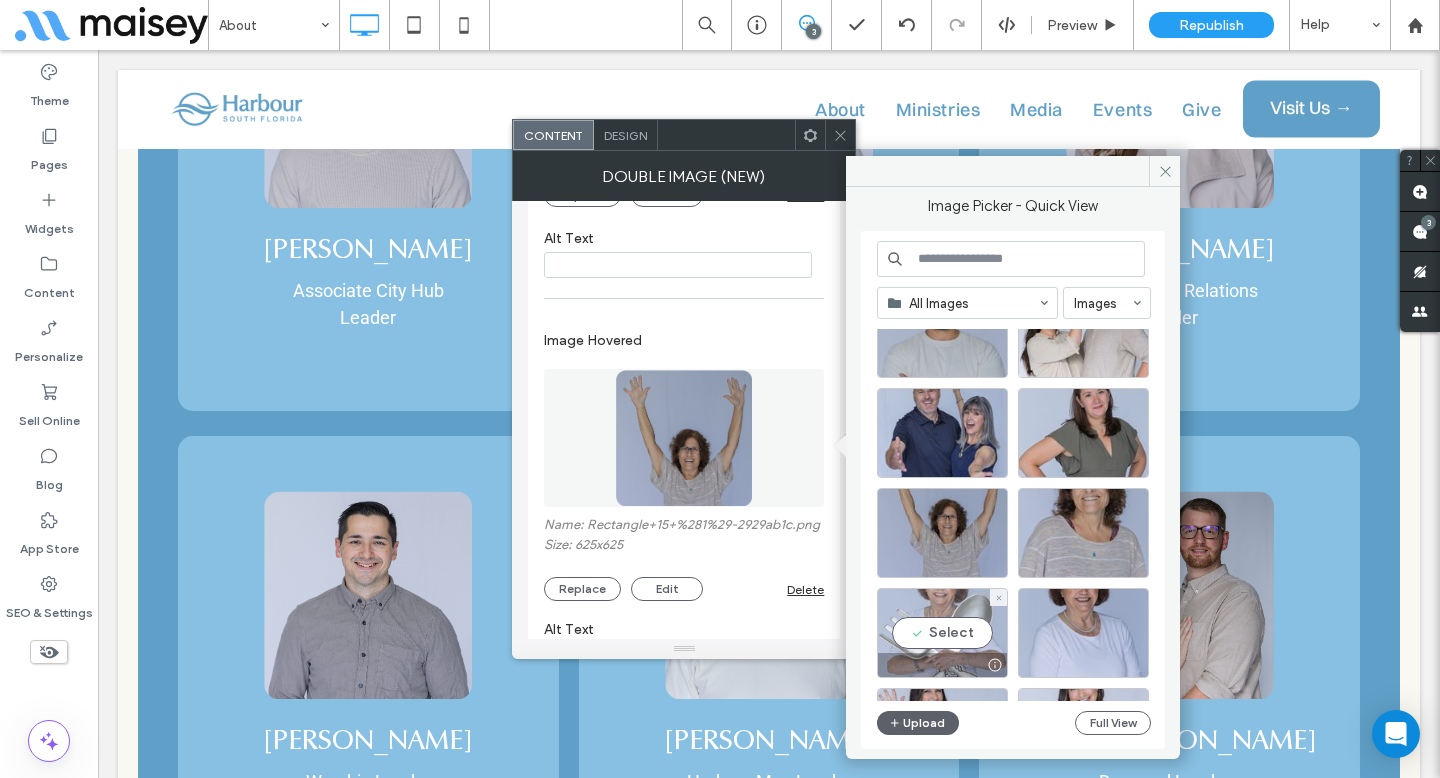 click on "Select" at bounding box center [942, 633] 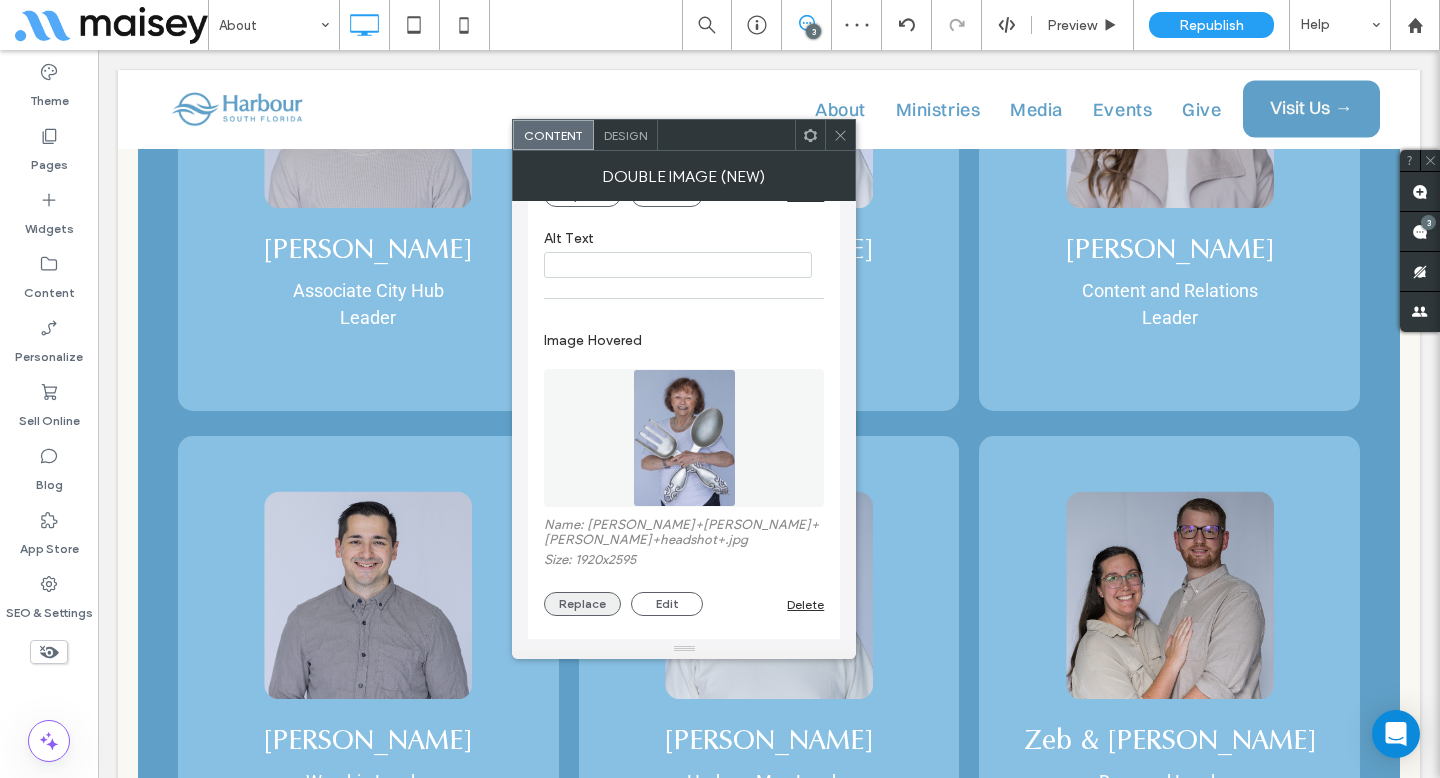 click on "Replace" at bounding box center [582, 604] 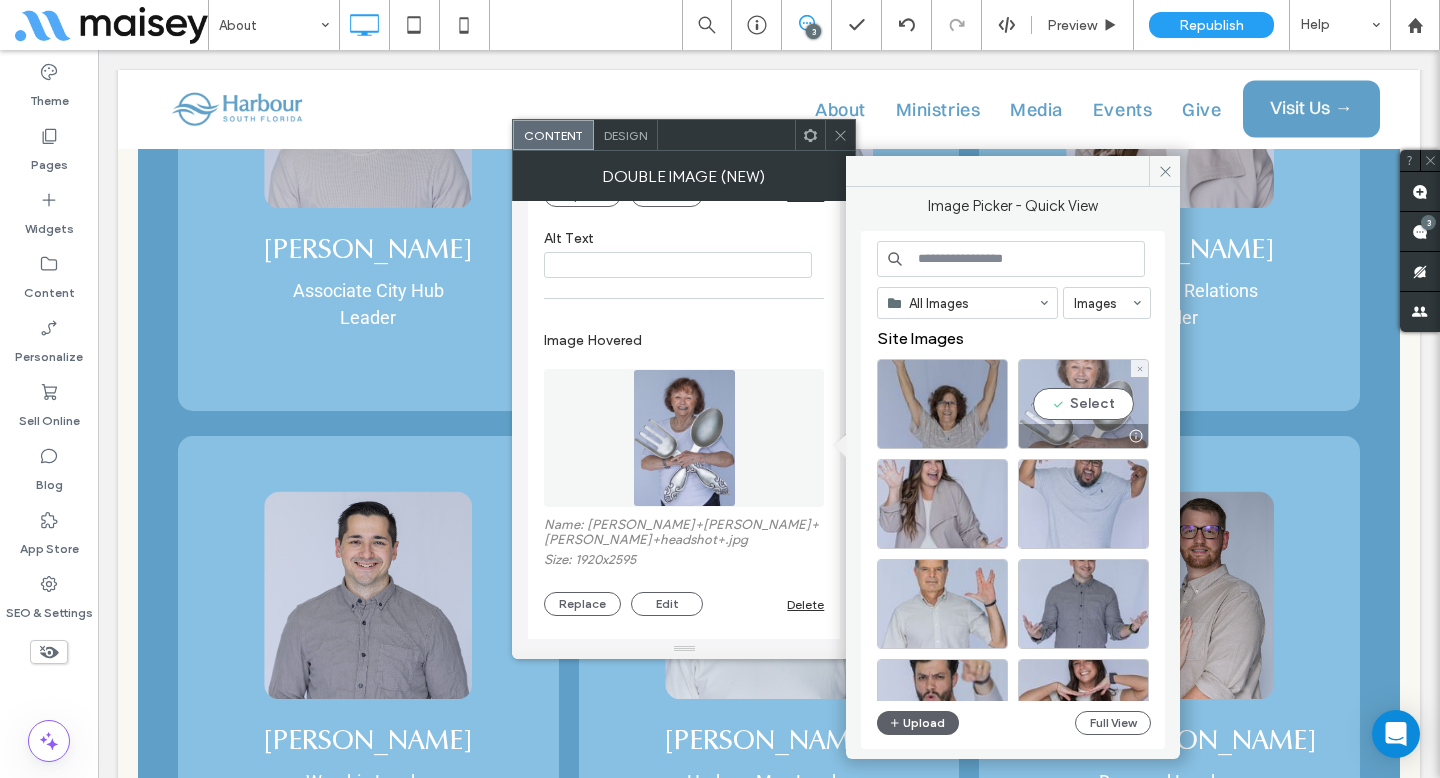 click at bounding box center [1083, 436] 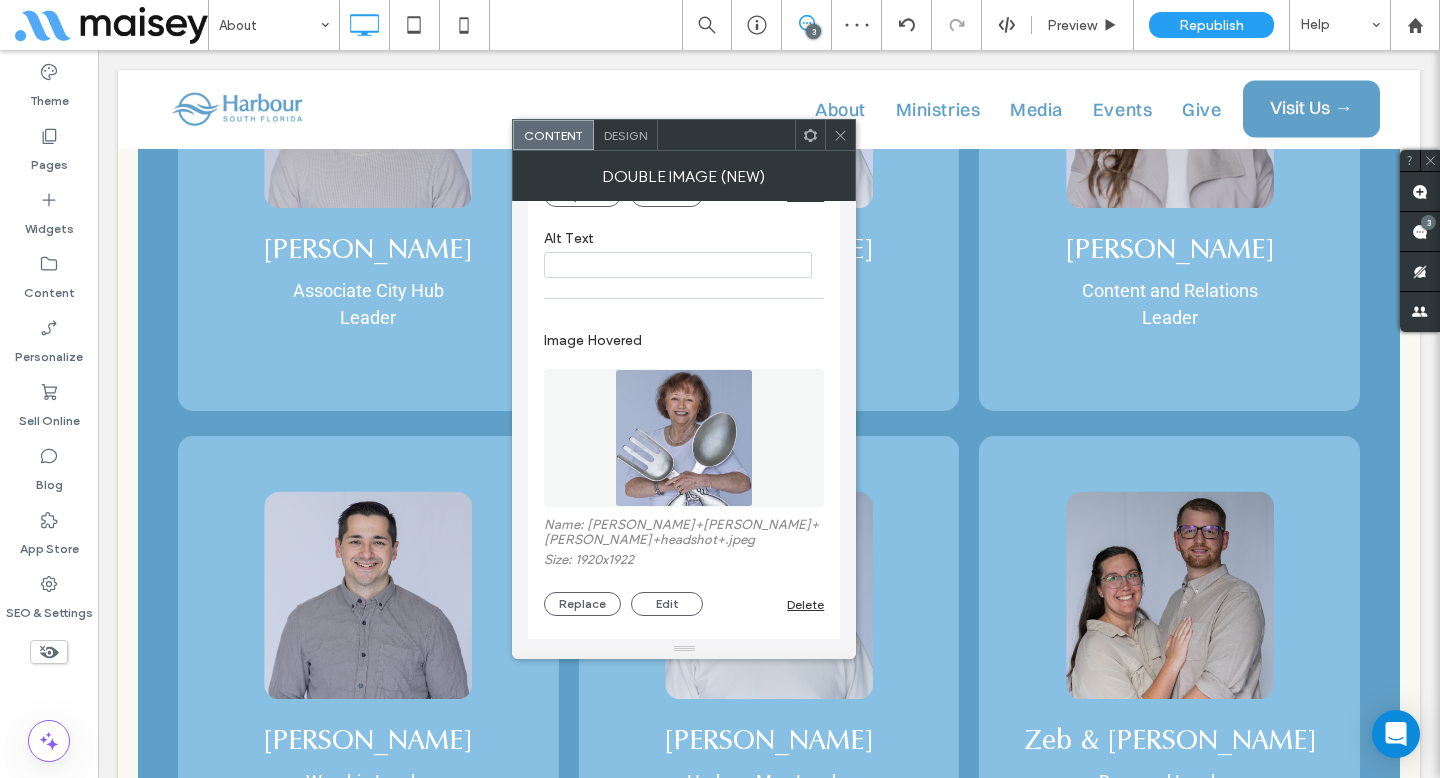 click at bounding box center (840, 135) 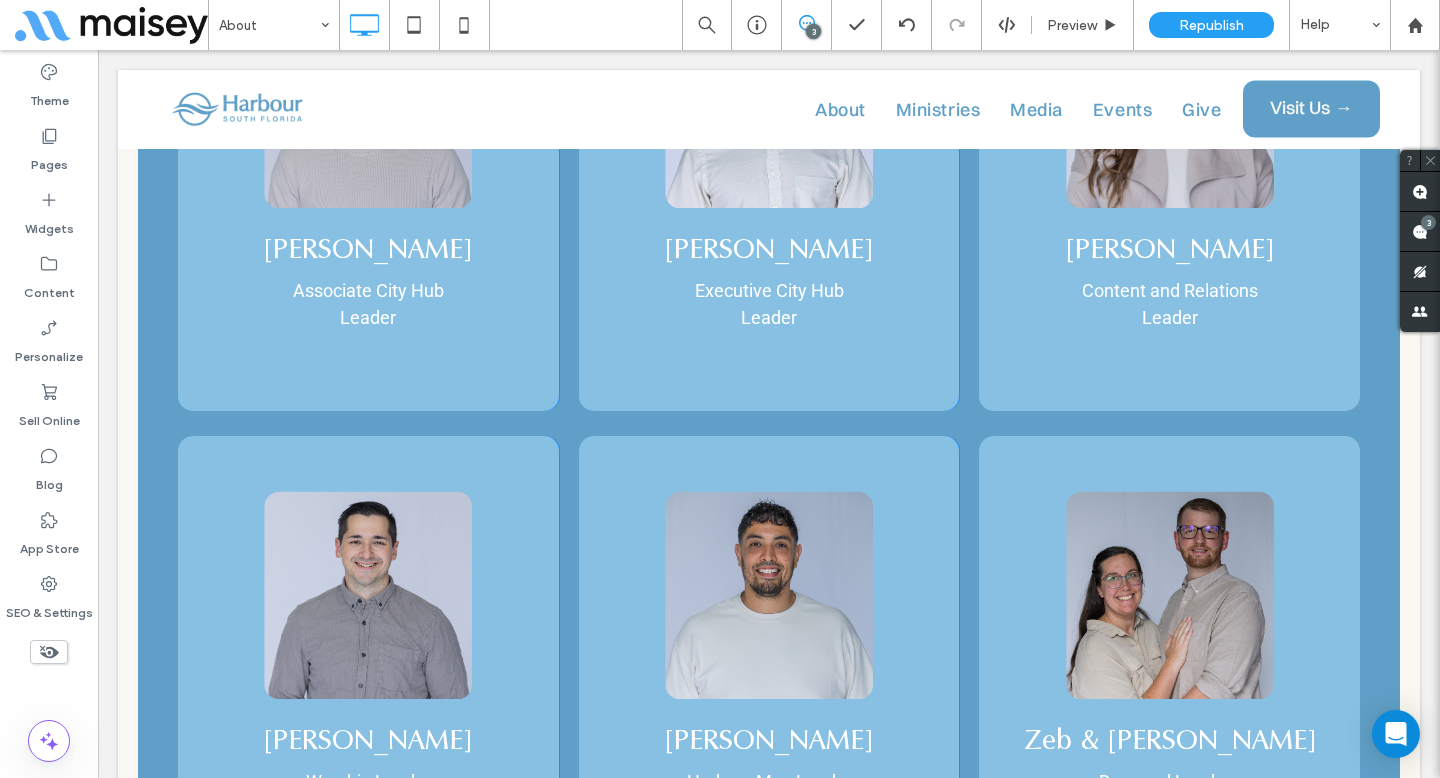 click at bounding box center [769, 1059] 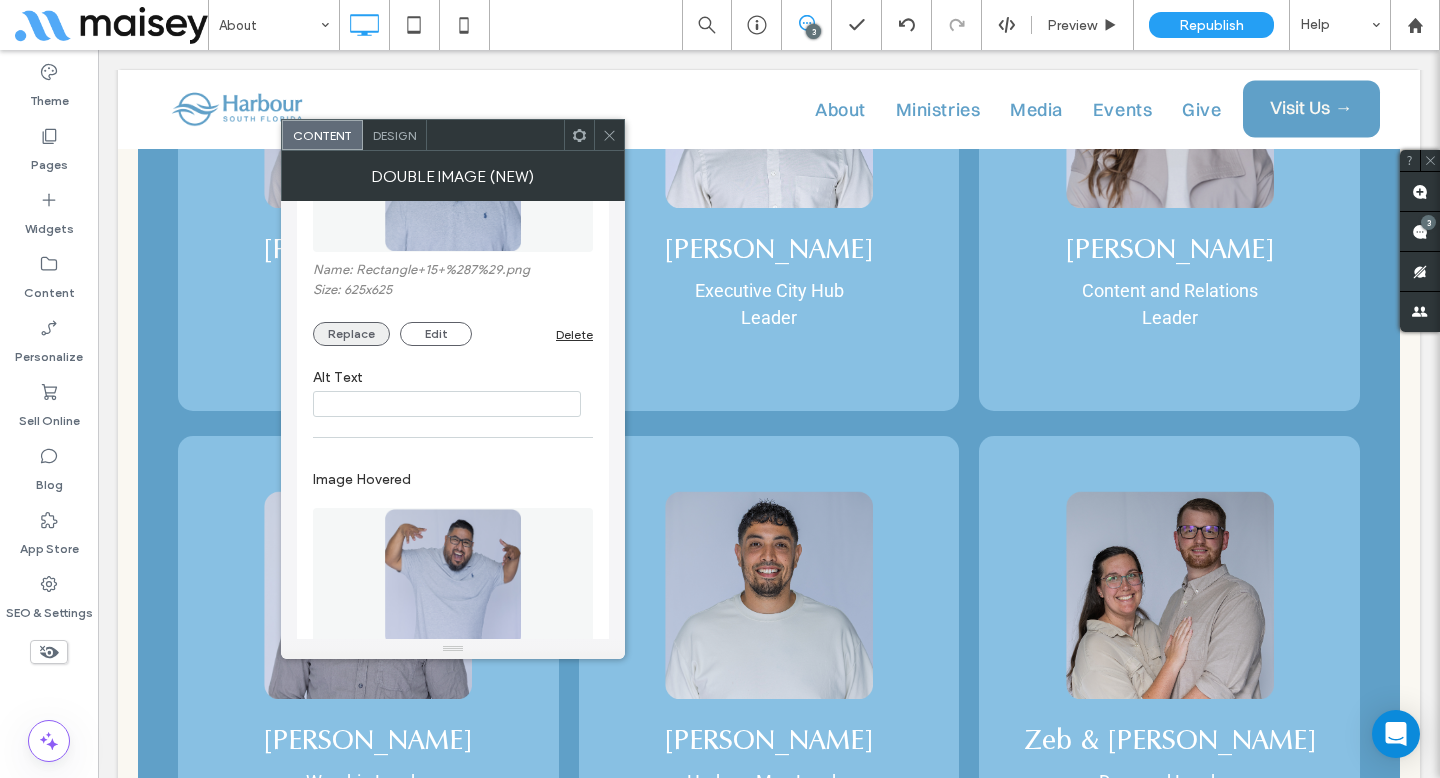 scroll, scrollTop: 362, scrollLeft: 0, axis: vertical 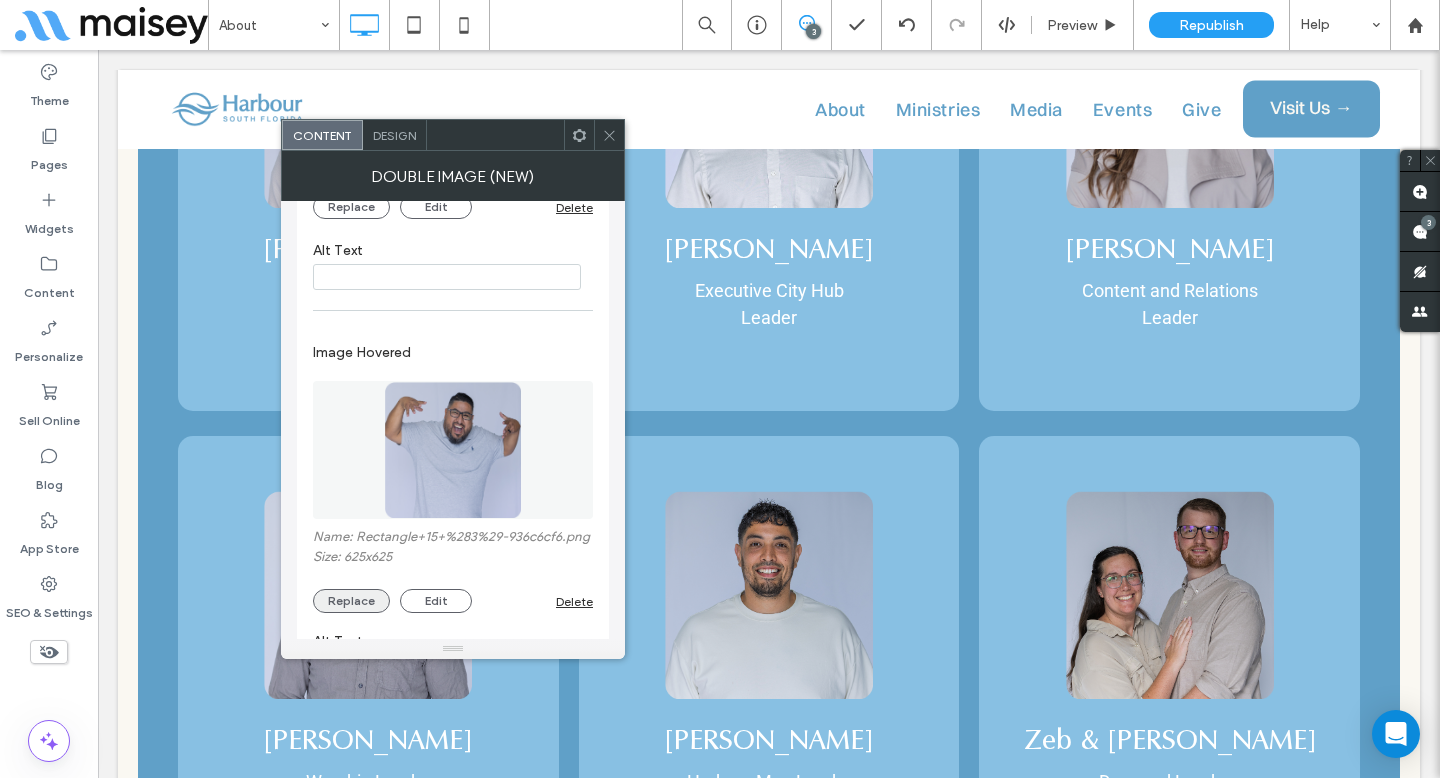 click on "Replace" at bounding box center (351, 601) 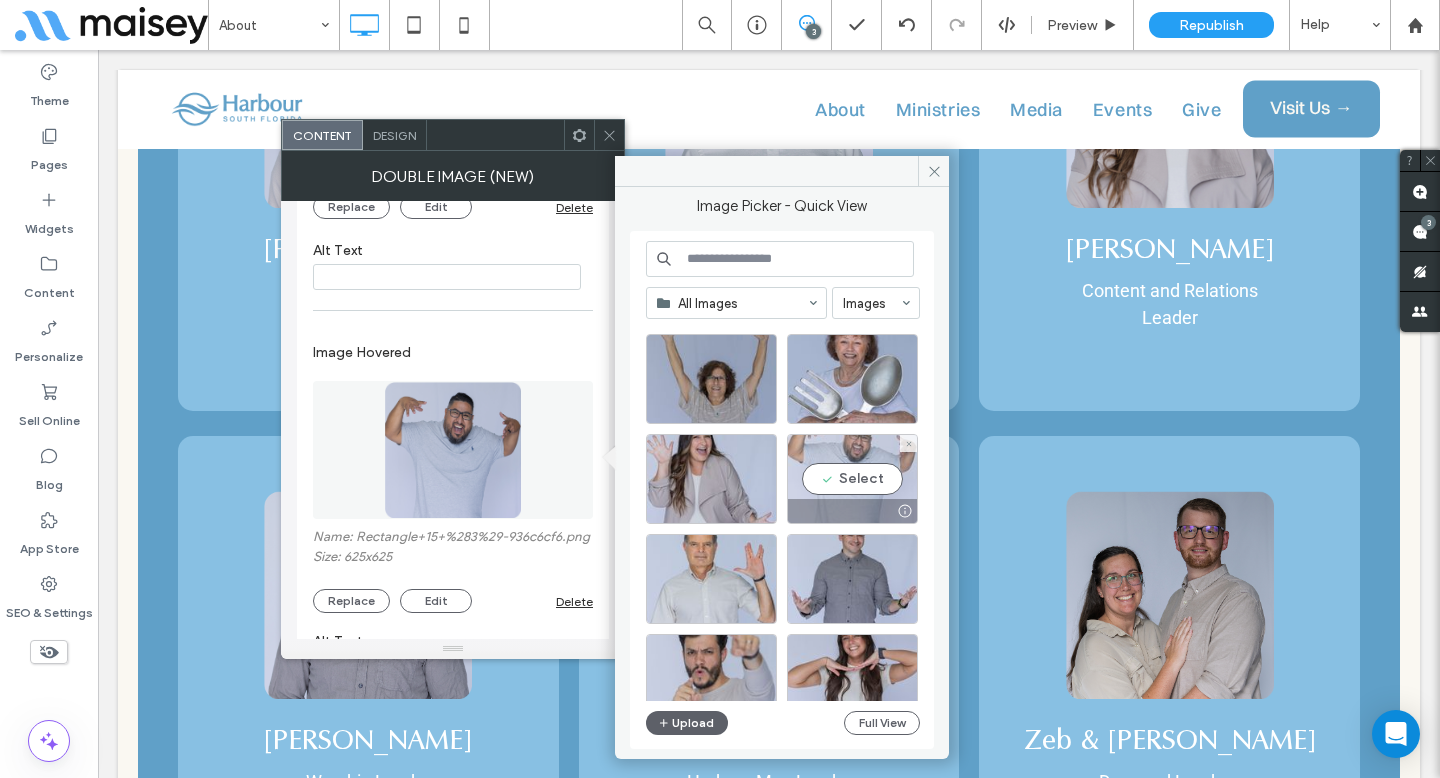 scroll, scrollTop: 27, scrollLeft: 0, axis: vertical 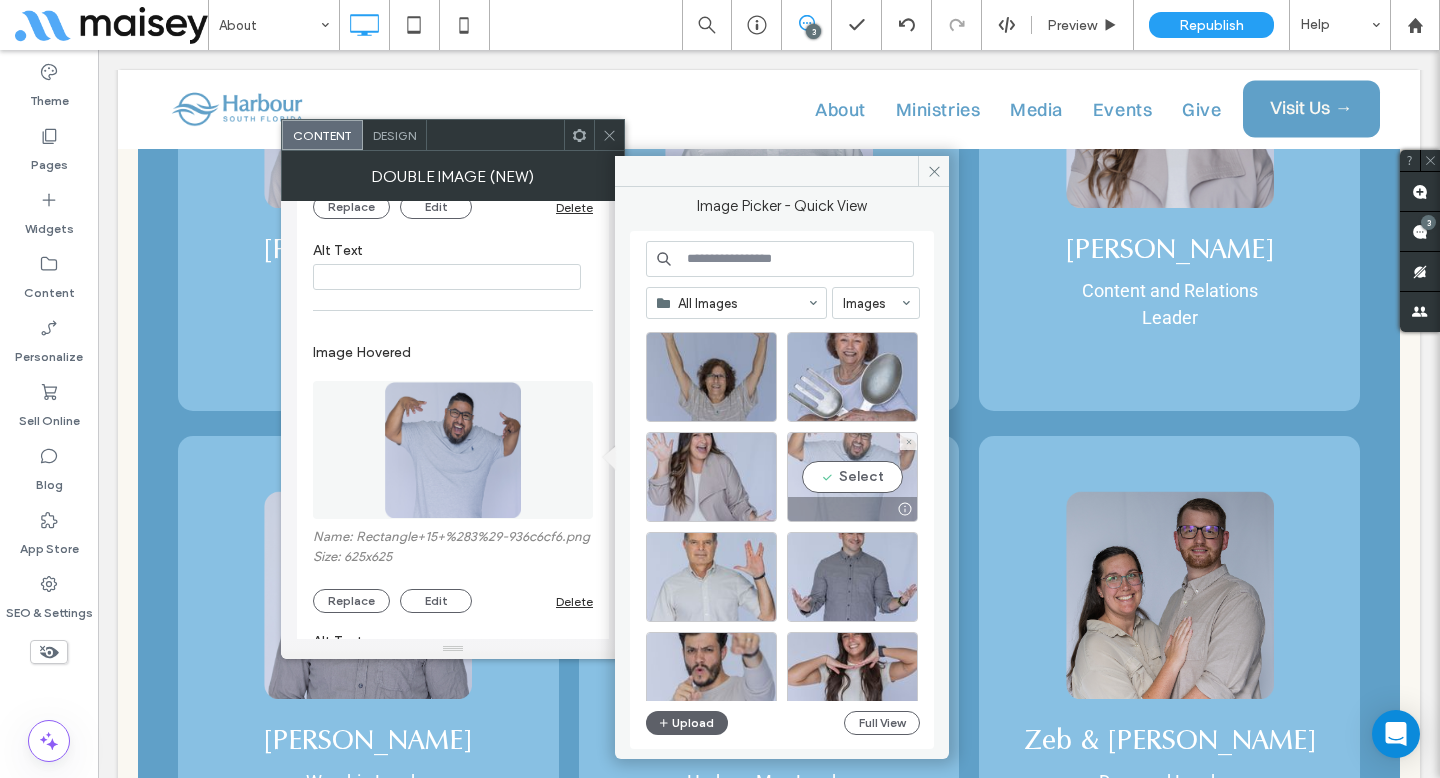 click on "Select" at bounding box center (852, 477) 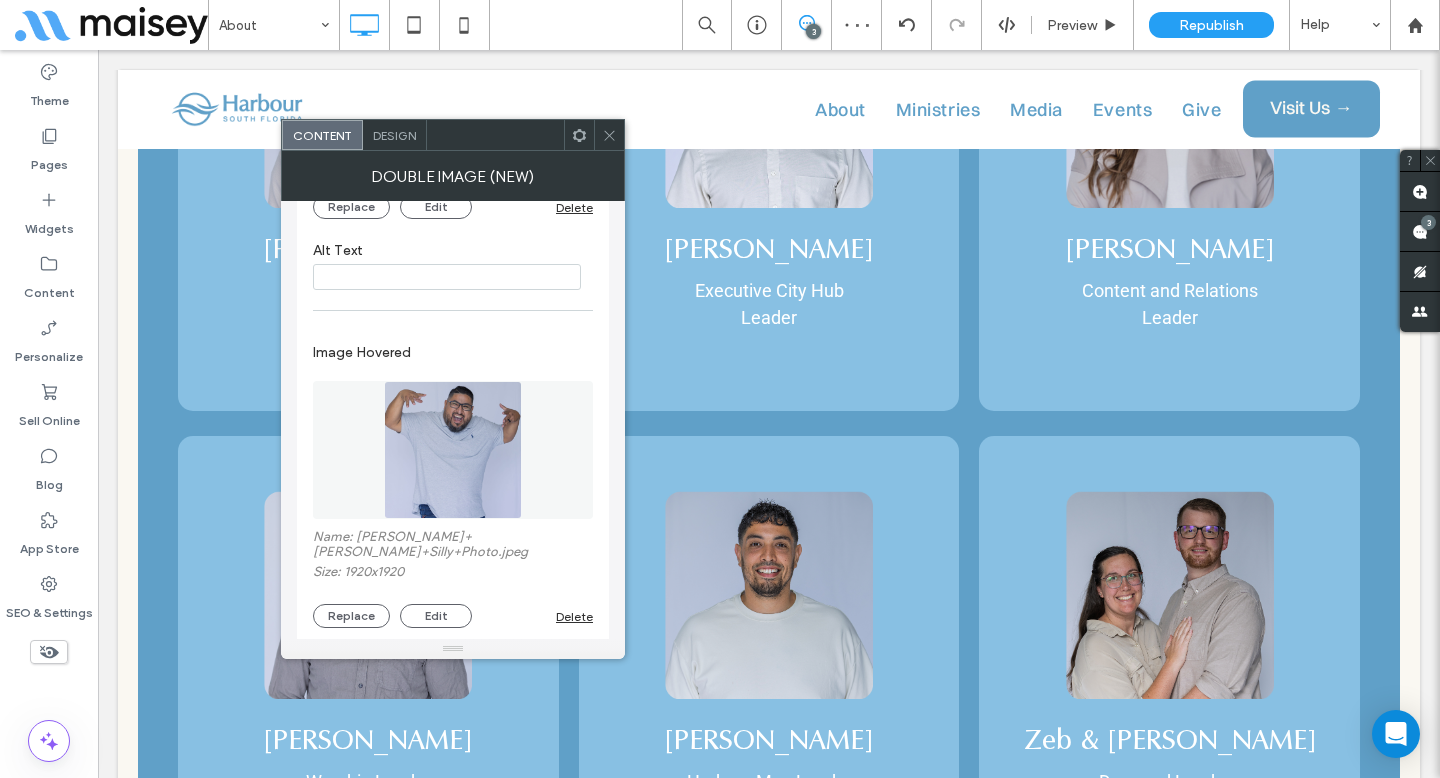 click 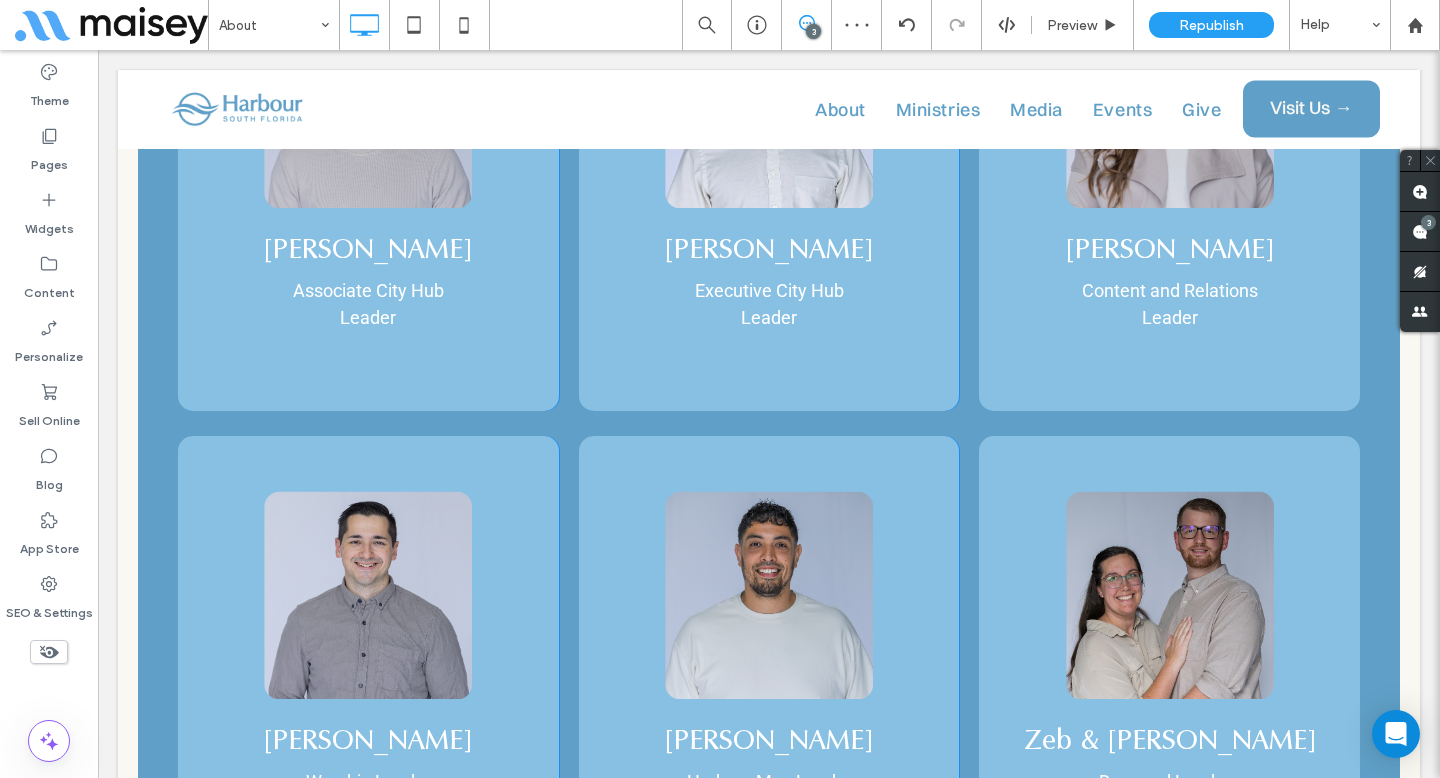 click at bounding box center (1170, 1059) 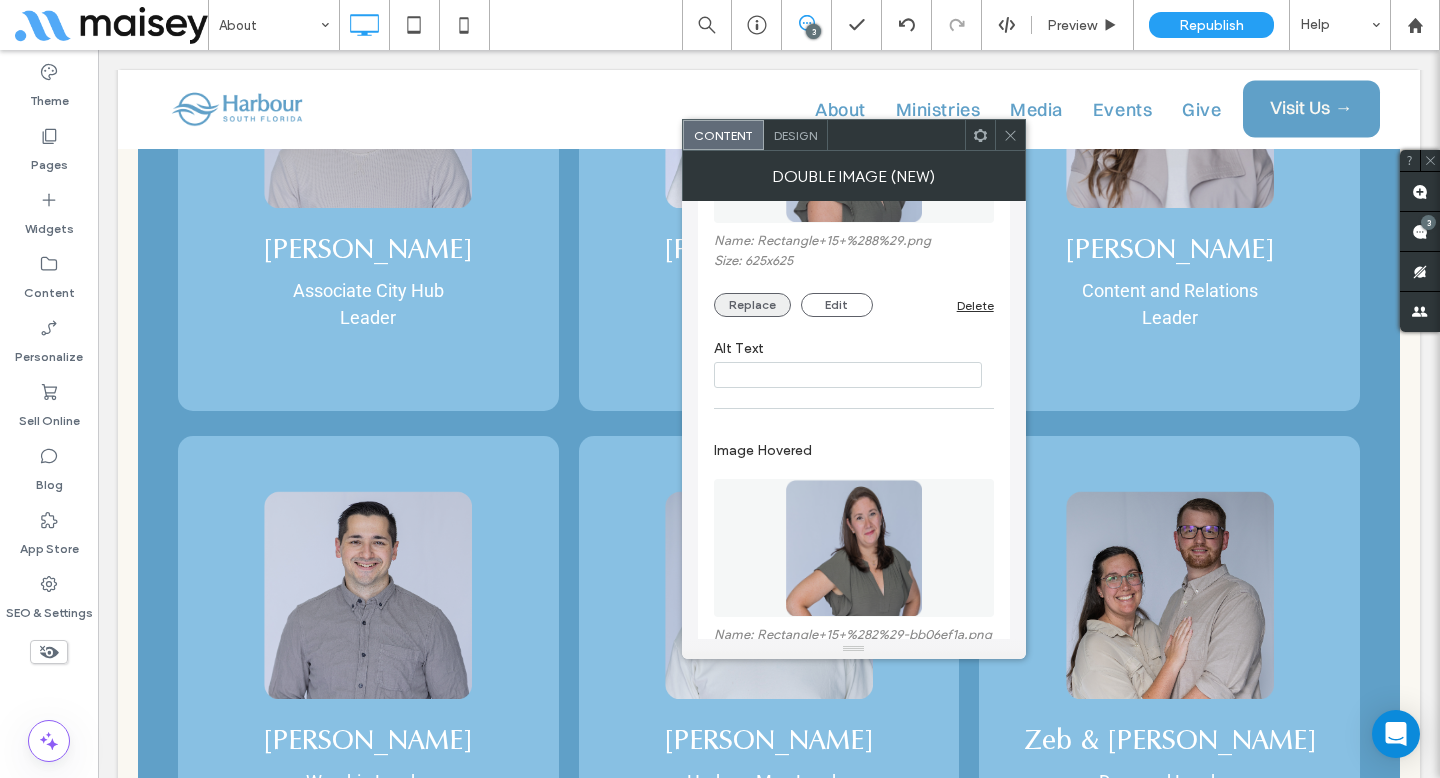 scroll, scrollTop: 343, scrollLeft: 0, axis: vertical 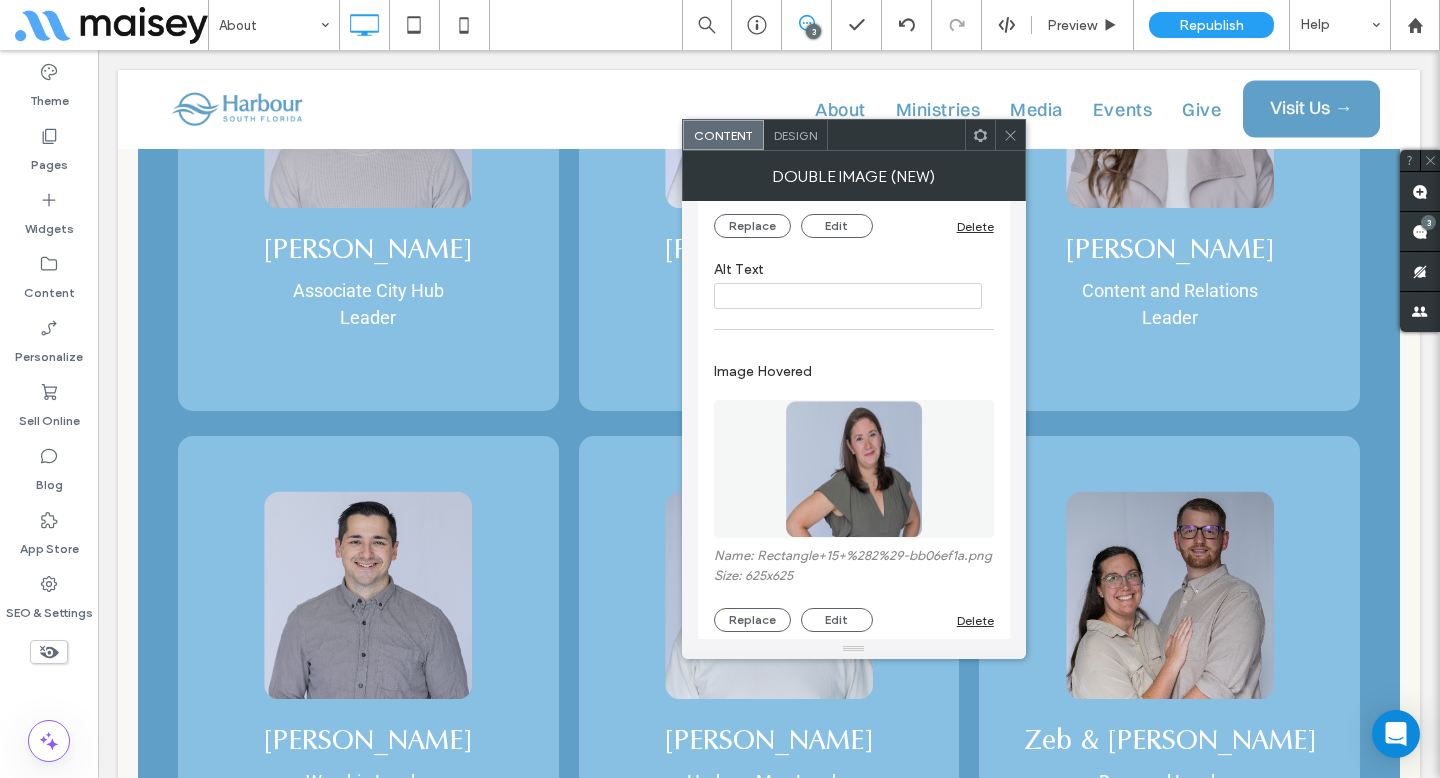 click on "Name: Rectangle+15+%282%29-bb06ef1a.png Size: 625x625 Replace Edit Delete" at bounding box center (854, 590) 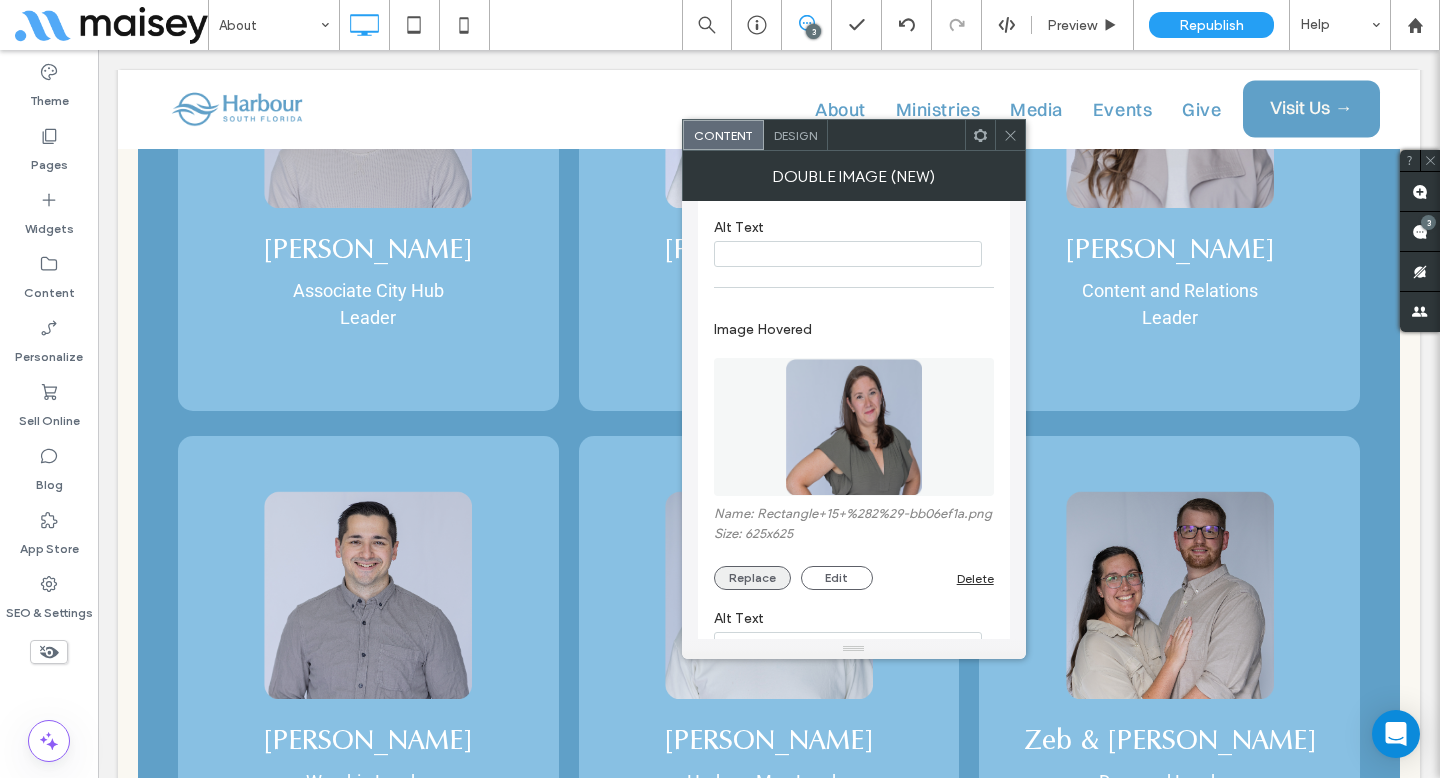 click on "Replace" at bounding box center [752, 578] 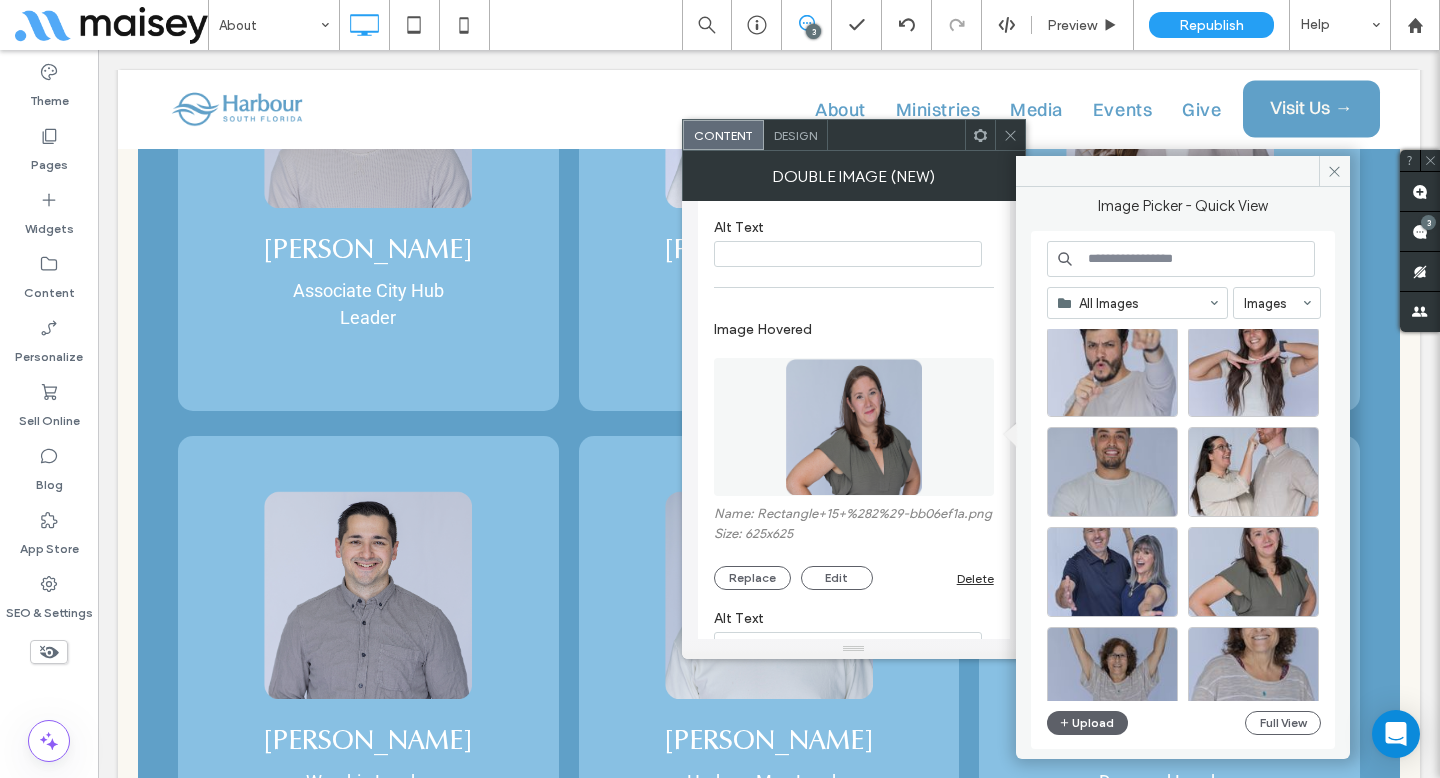 scroll, scrollTop: 336, scrollLeft: 0, axis: vertical 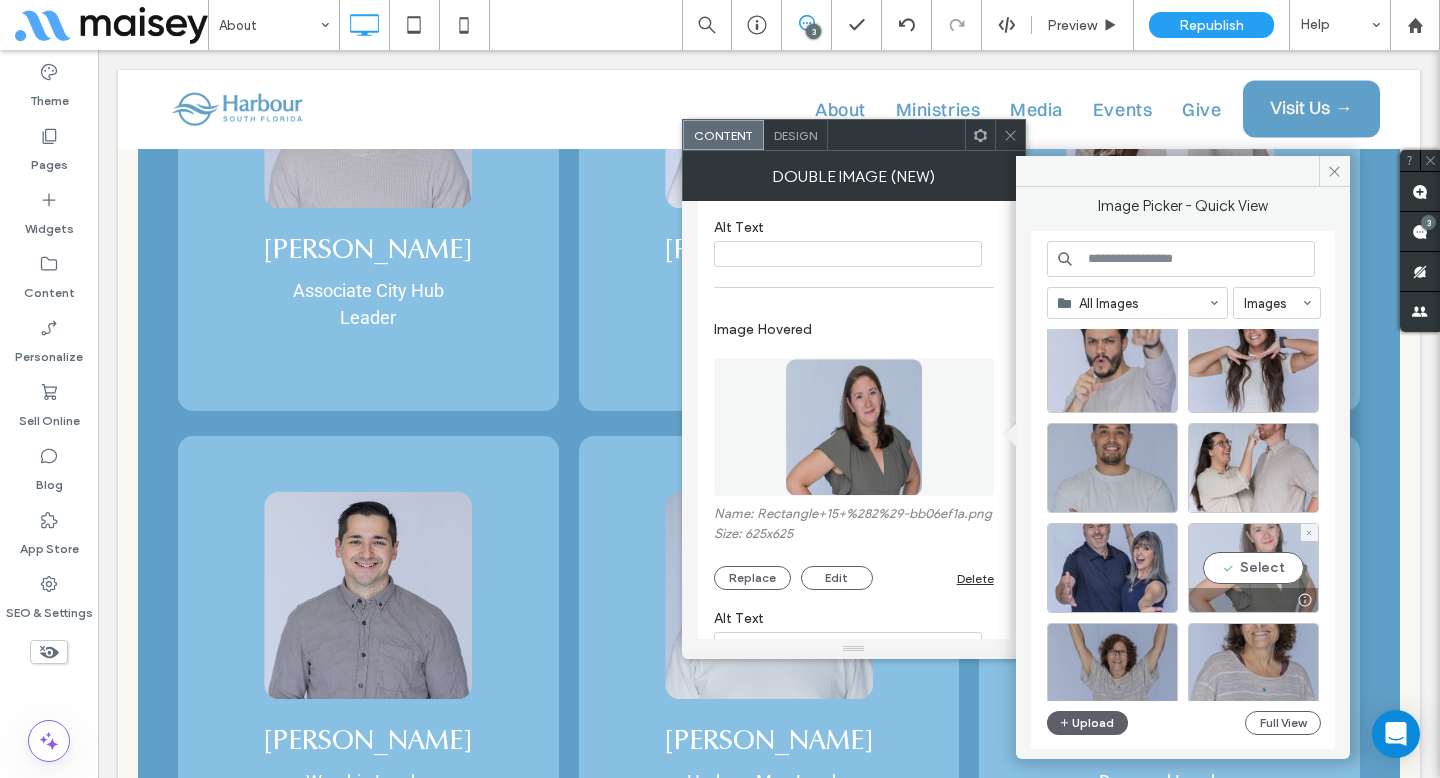 click on "Select" at bounding box center [1253, 568] 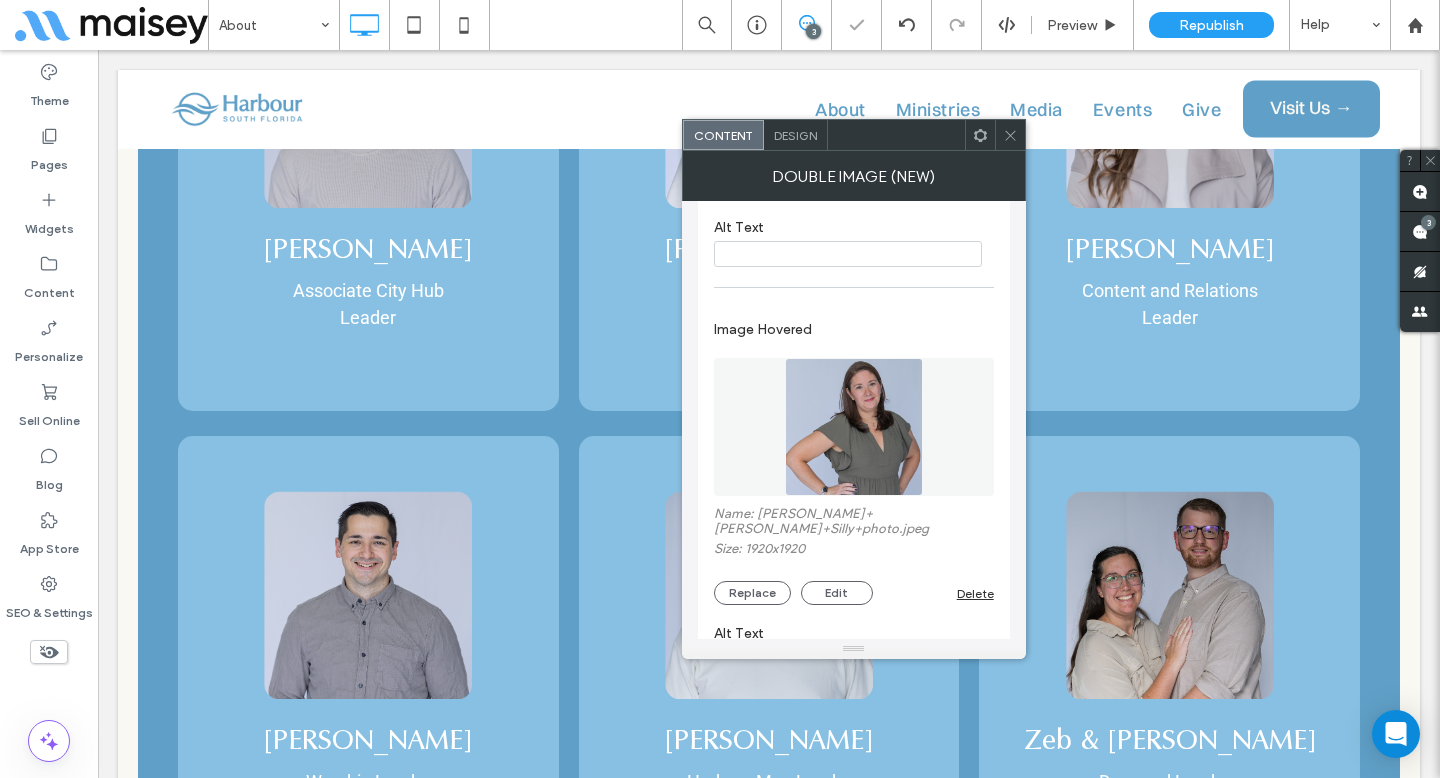 click 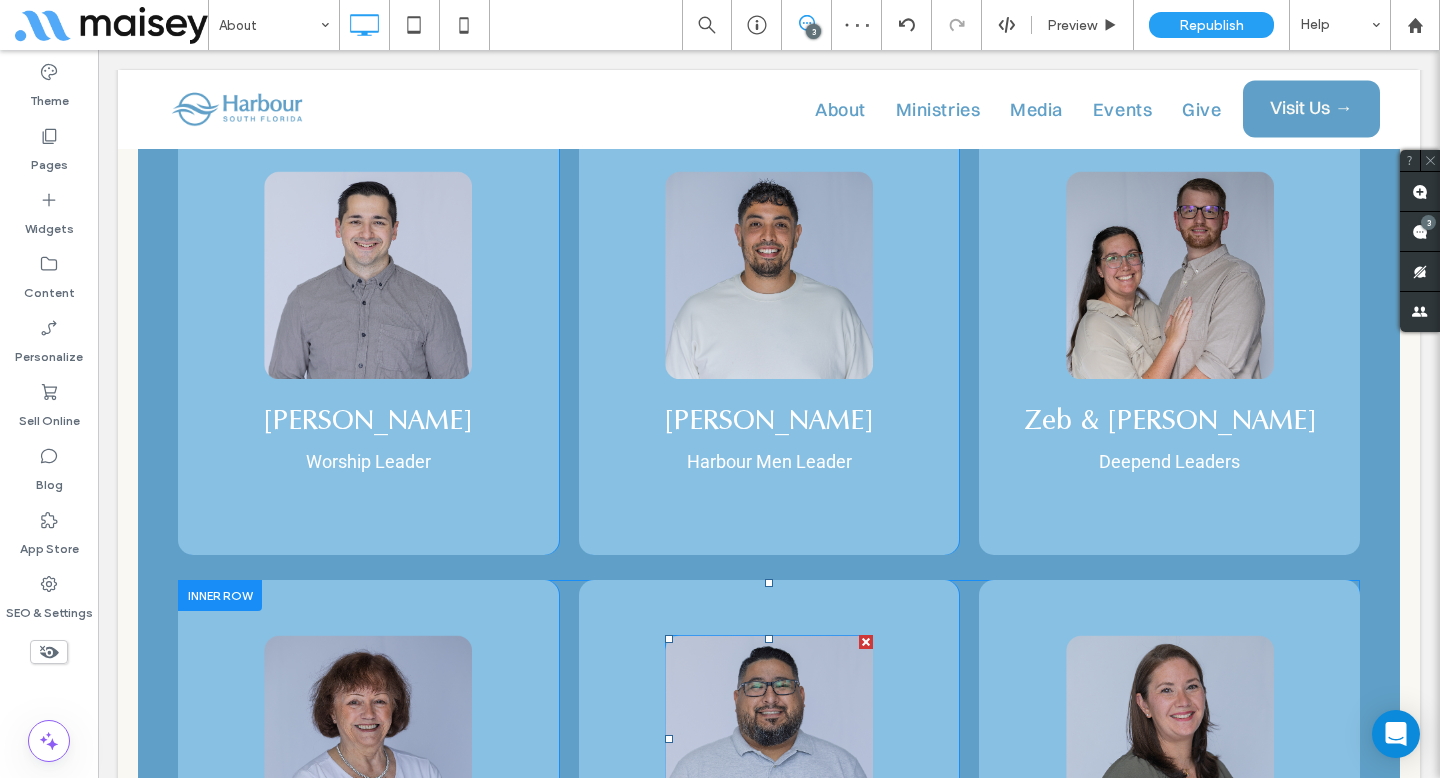 scroll, scrollTop: 9073, scrollLeft: 0, axis: vertical 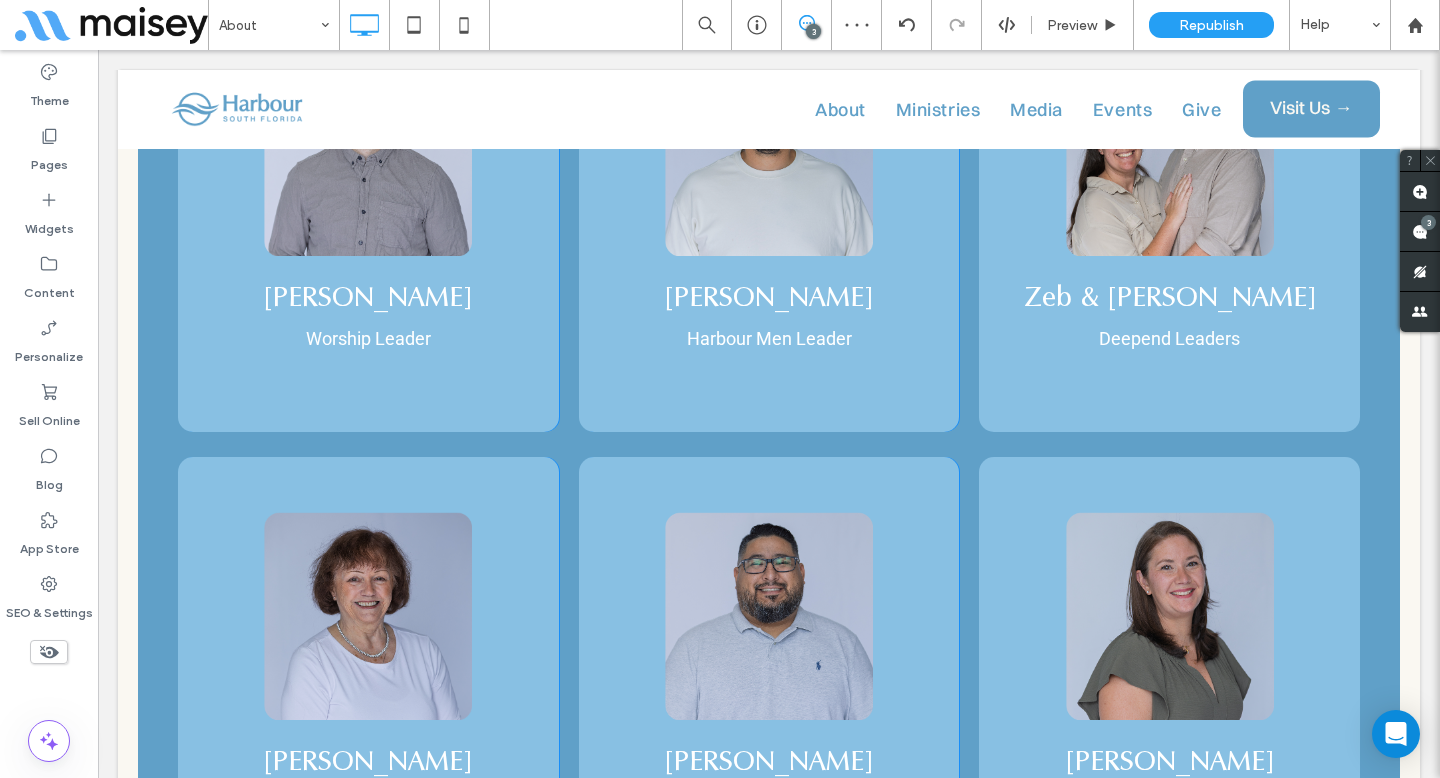 click at bounding box center (368, 1107) 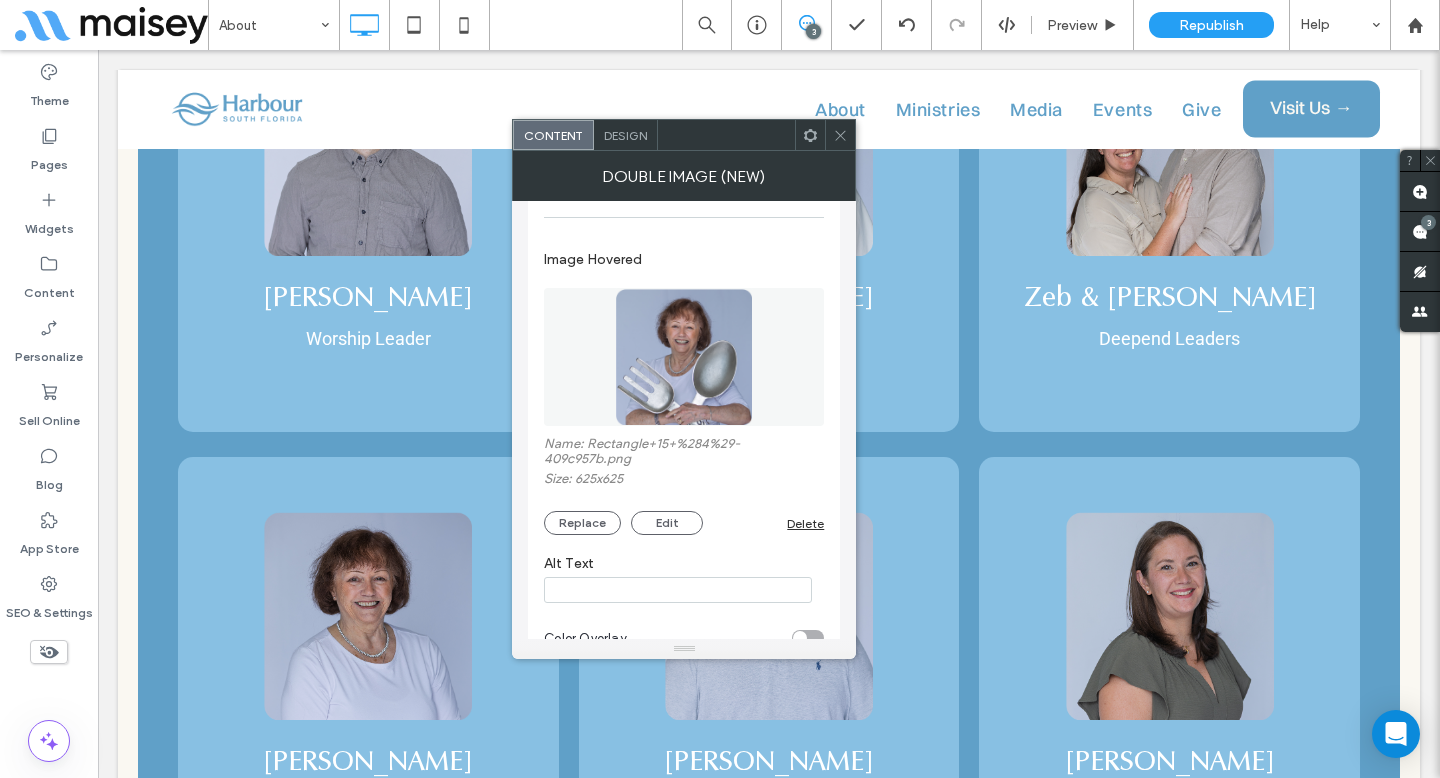 scroll, scrollTop: 463, scrollLeft: 0, axis: vertical 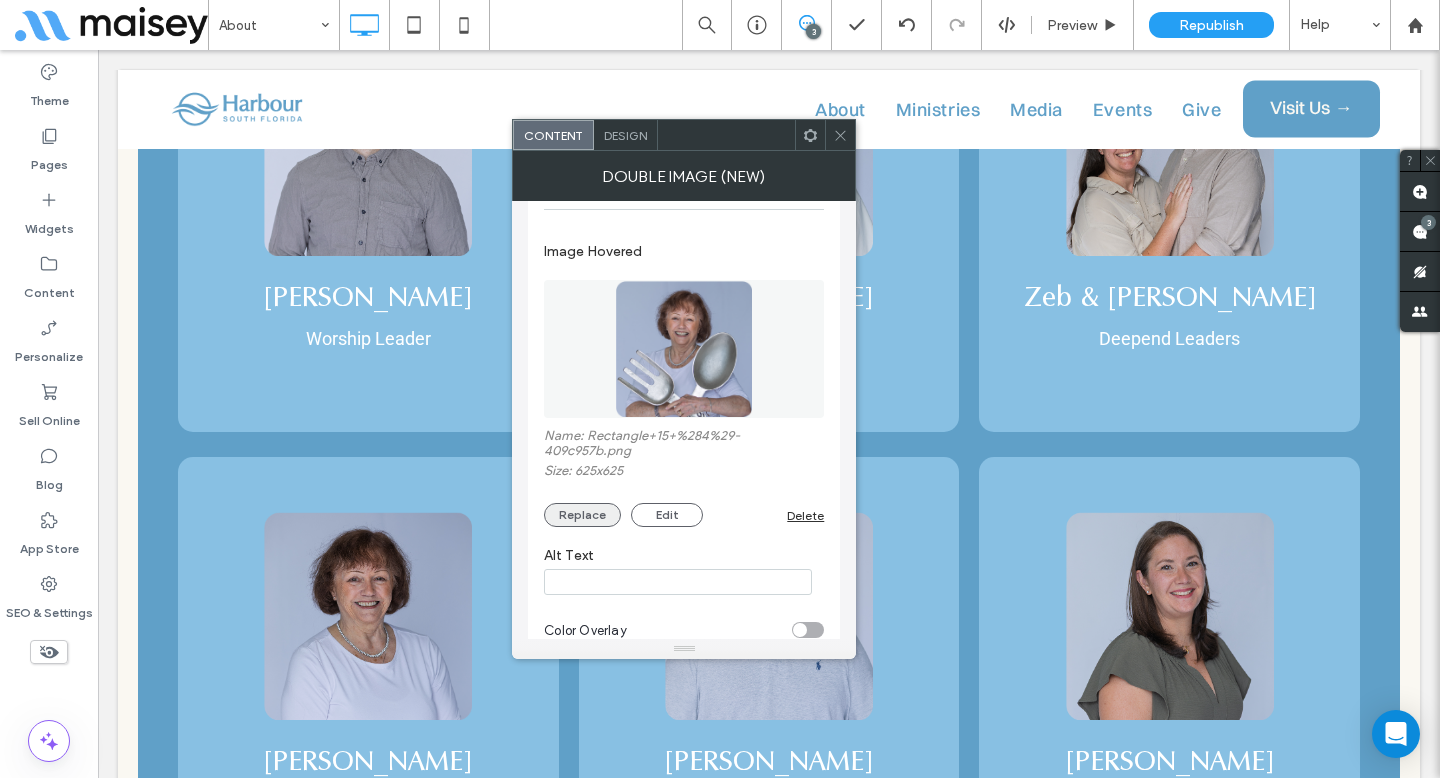 click on "Replace" at bounding box center [582, 515] 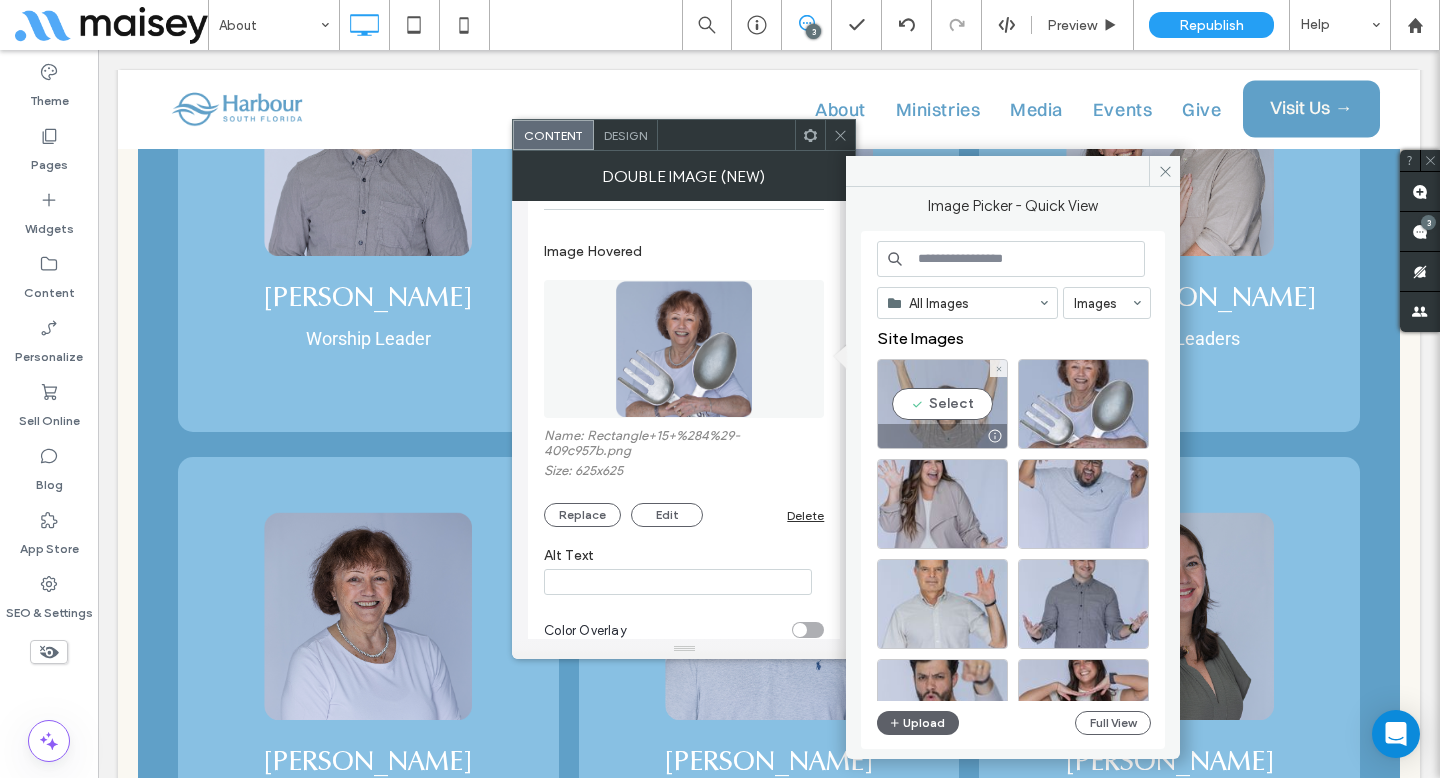 click on "Select" at bounding box center (942, 404) 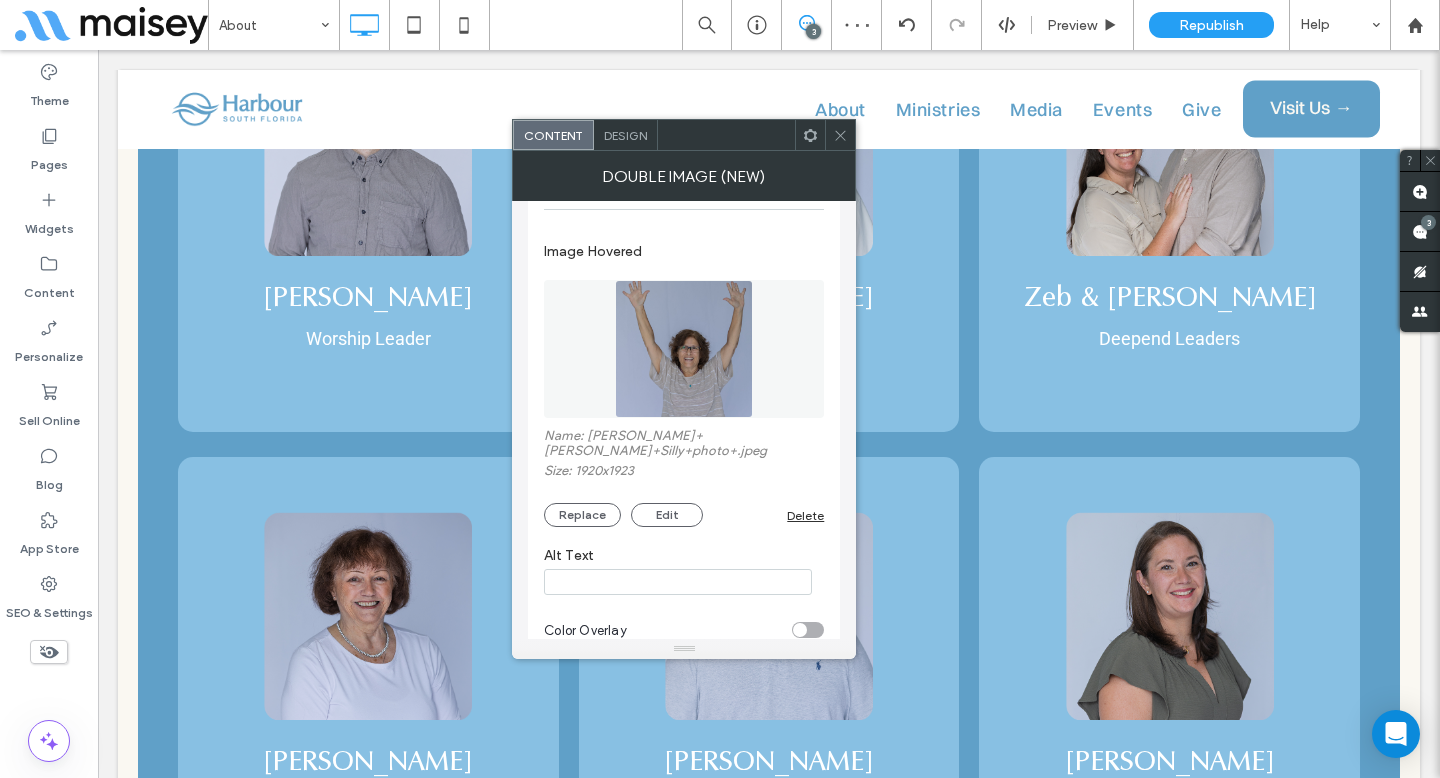 click 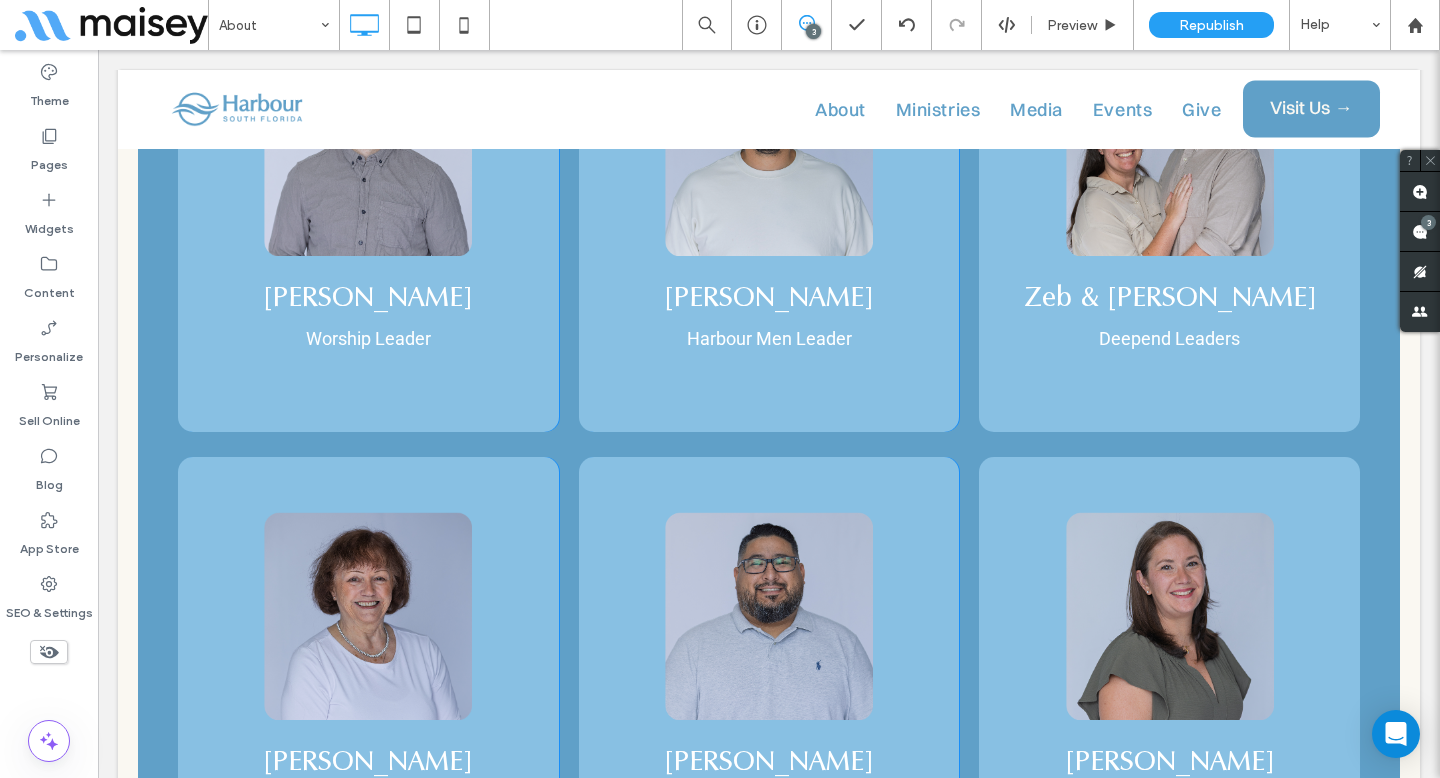 click at bounding box center [769, 1107] 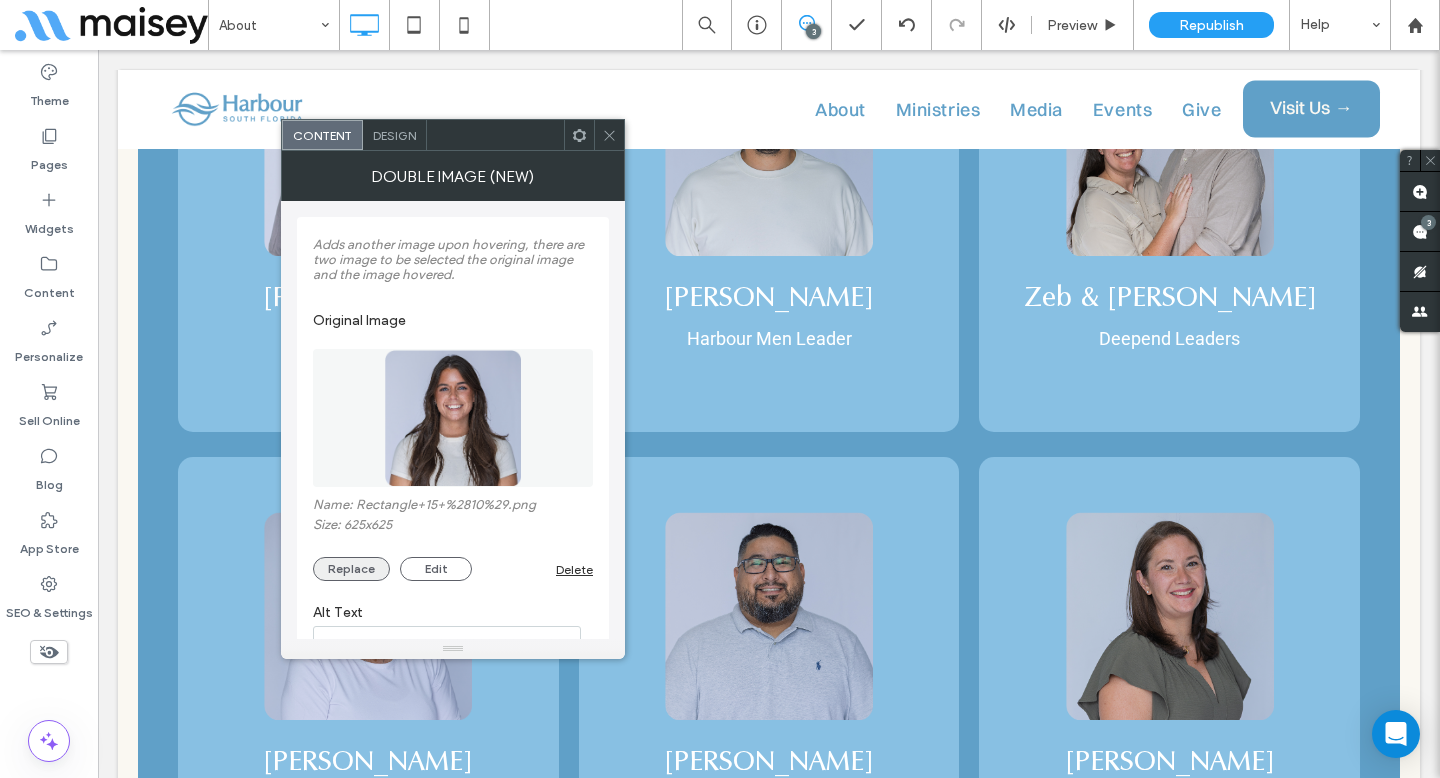 click on "Replace" at bounding box center [351, 569] 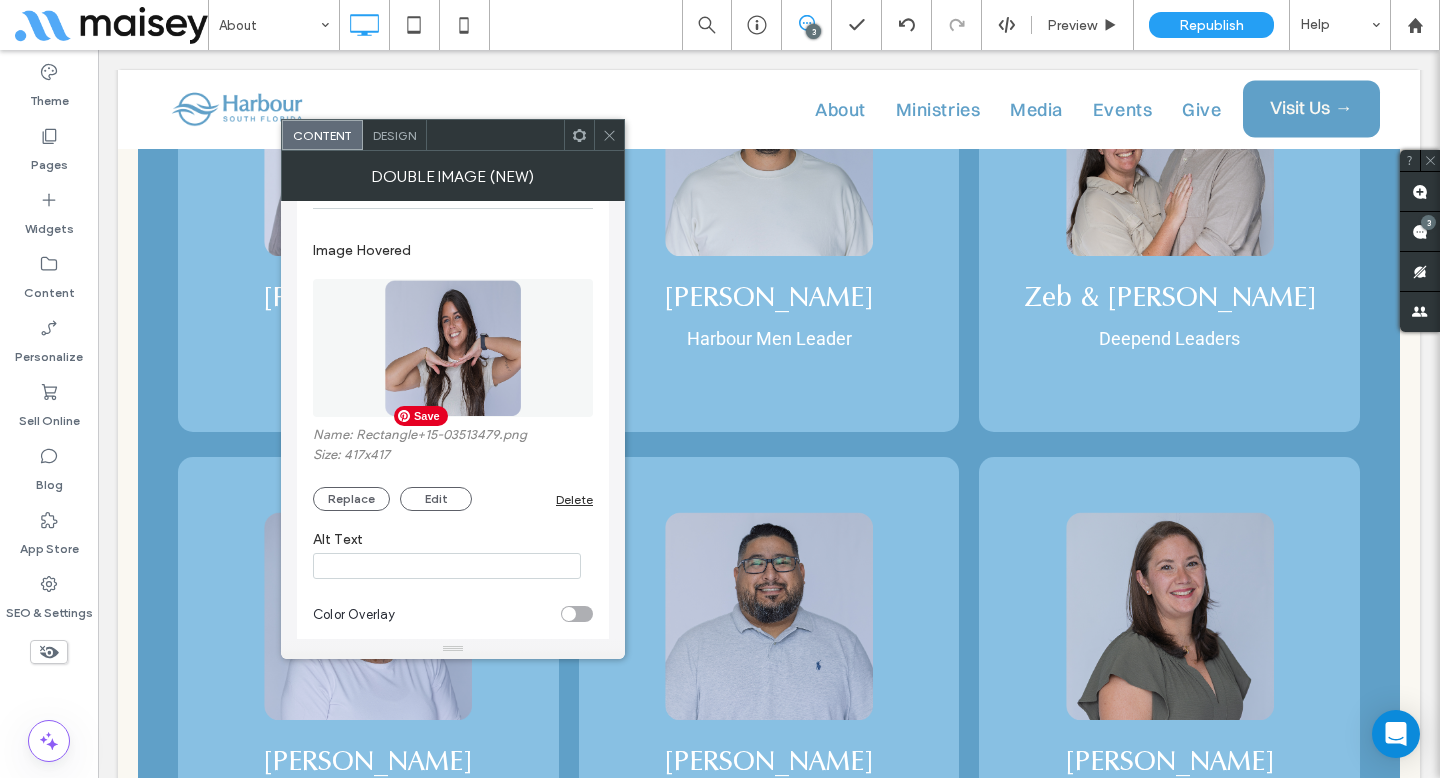 scroll, scrollTop: 470, scrollLeft: 0, axis: vertical 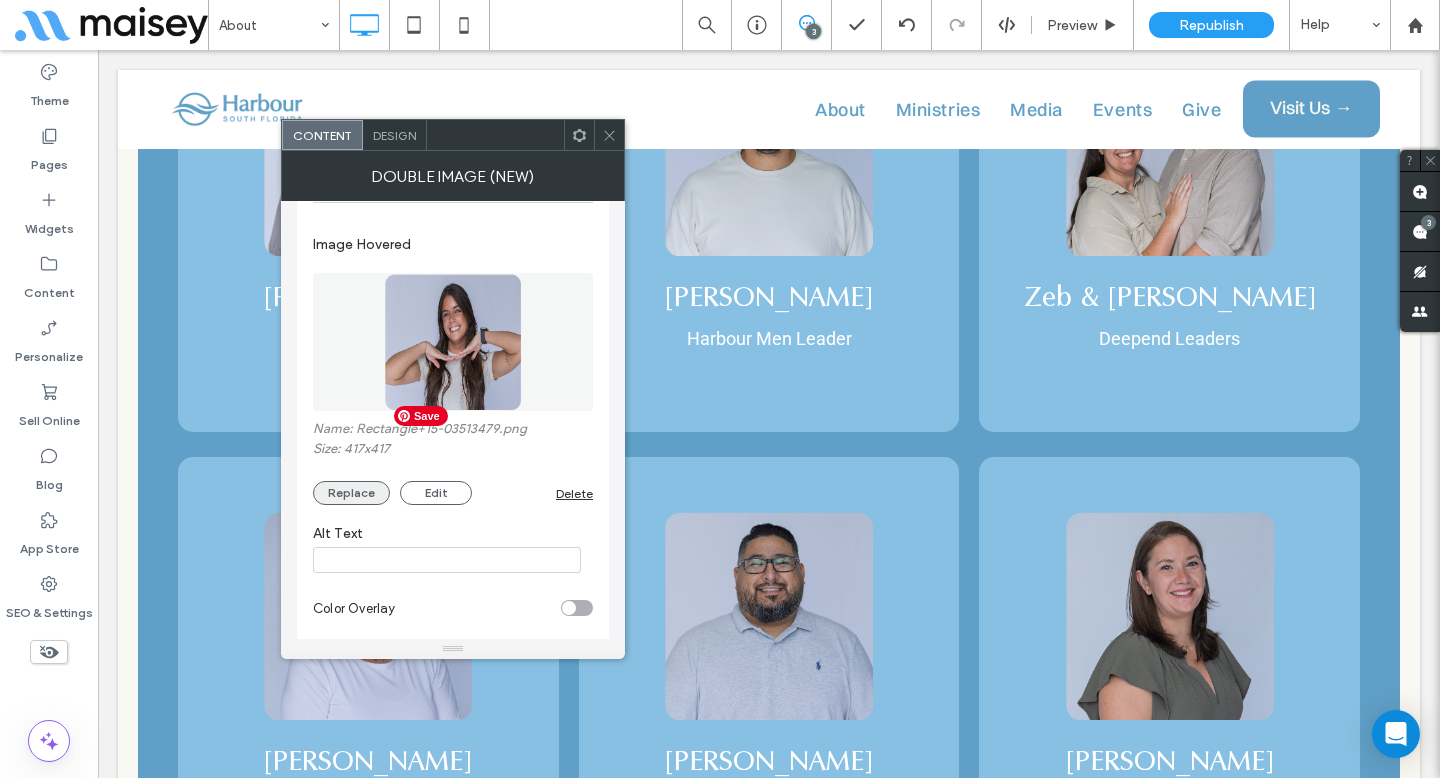 click on "Replace" at bounding box center (351, 493) 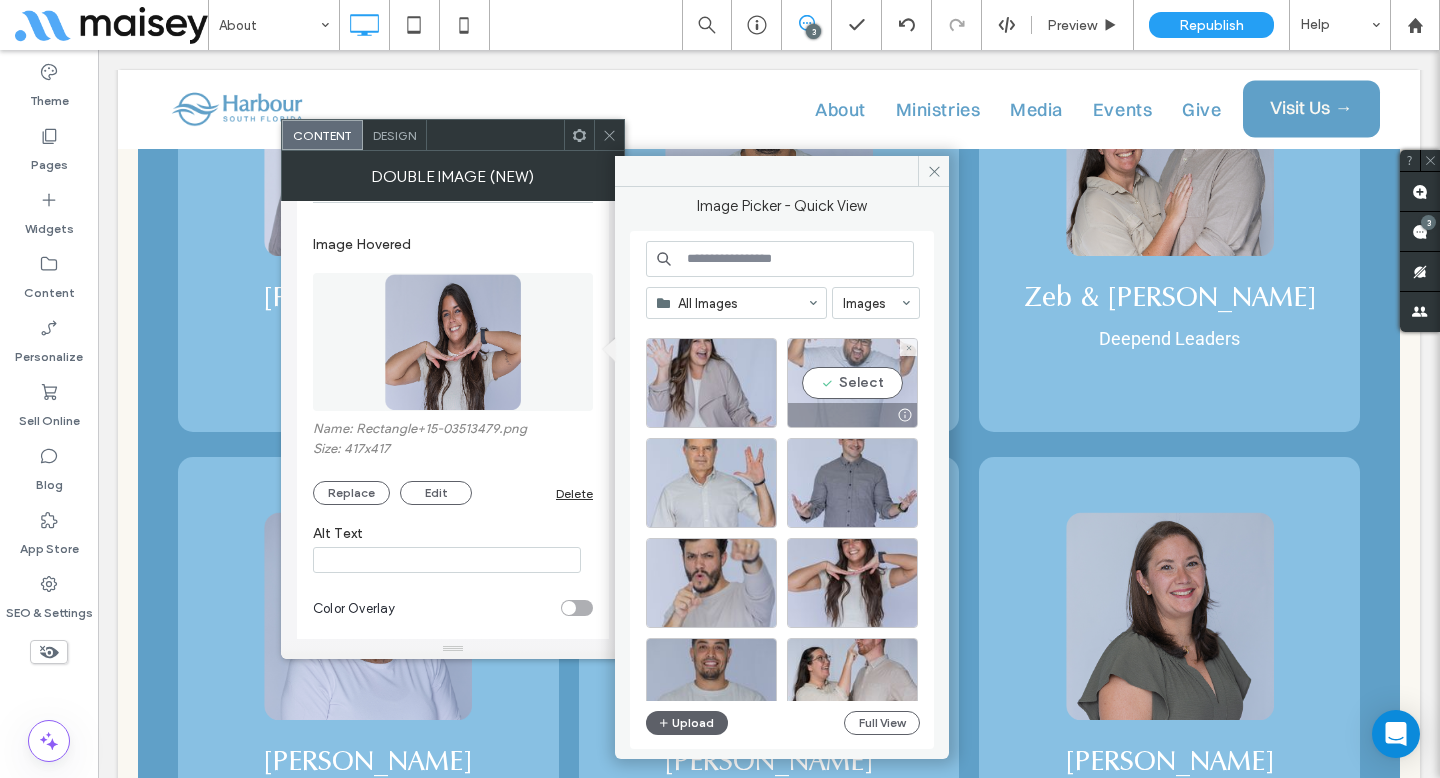 scroll, scrollTop: 175, scrollLeft: 0, axis: vertical 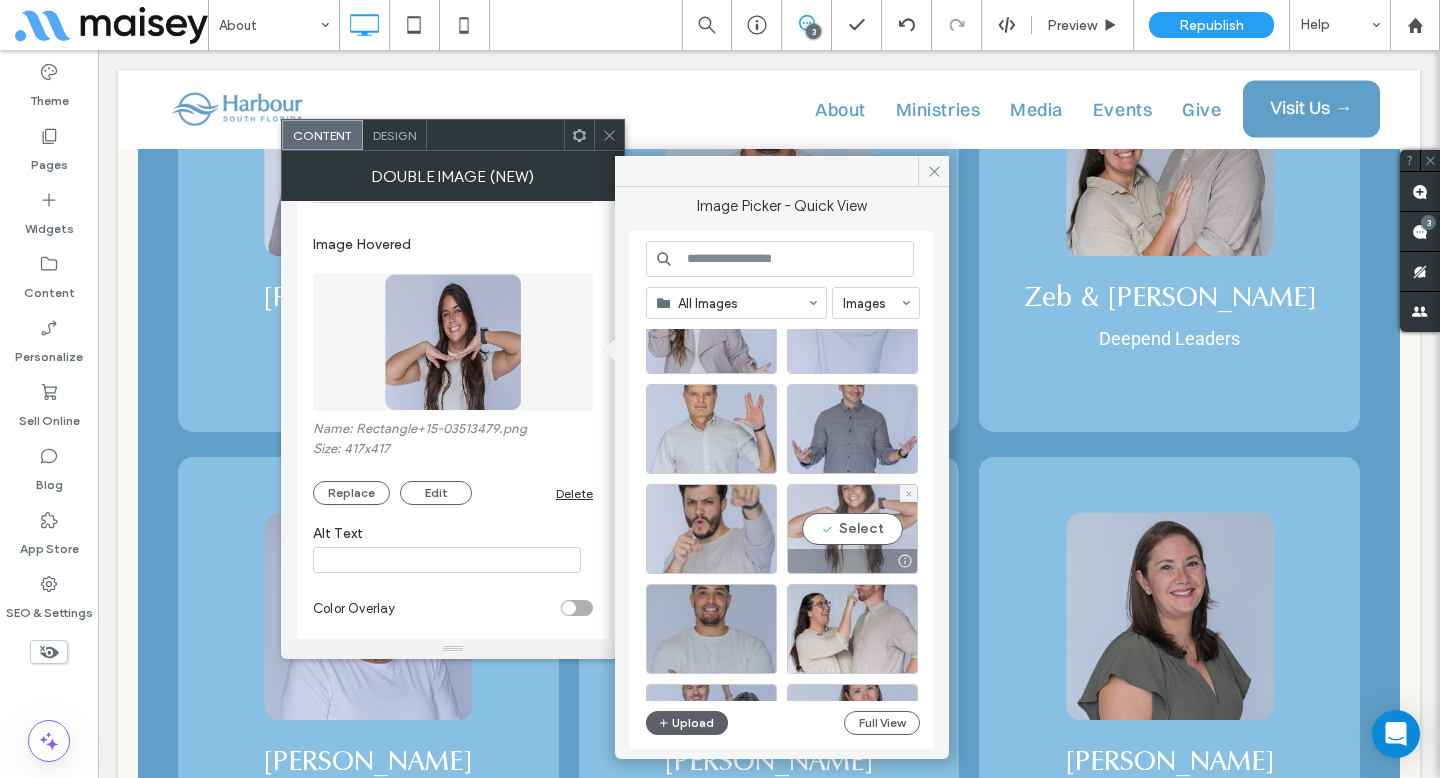 click on "Select" at bounding box center (852, 529) 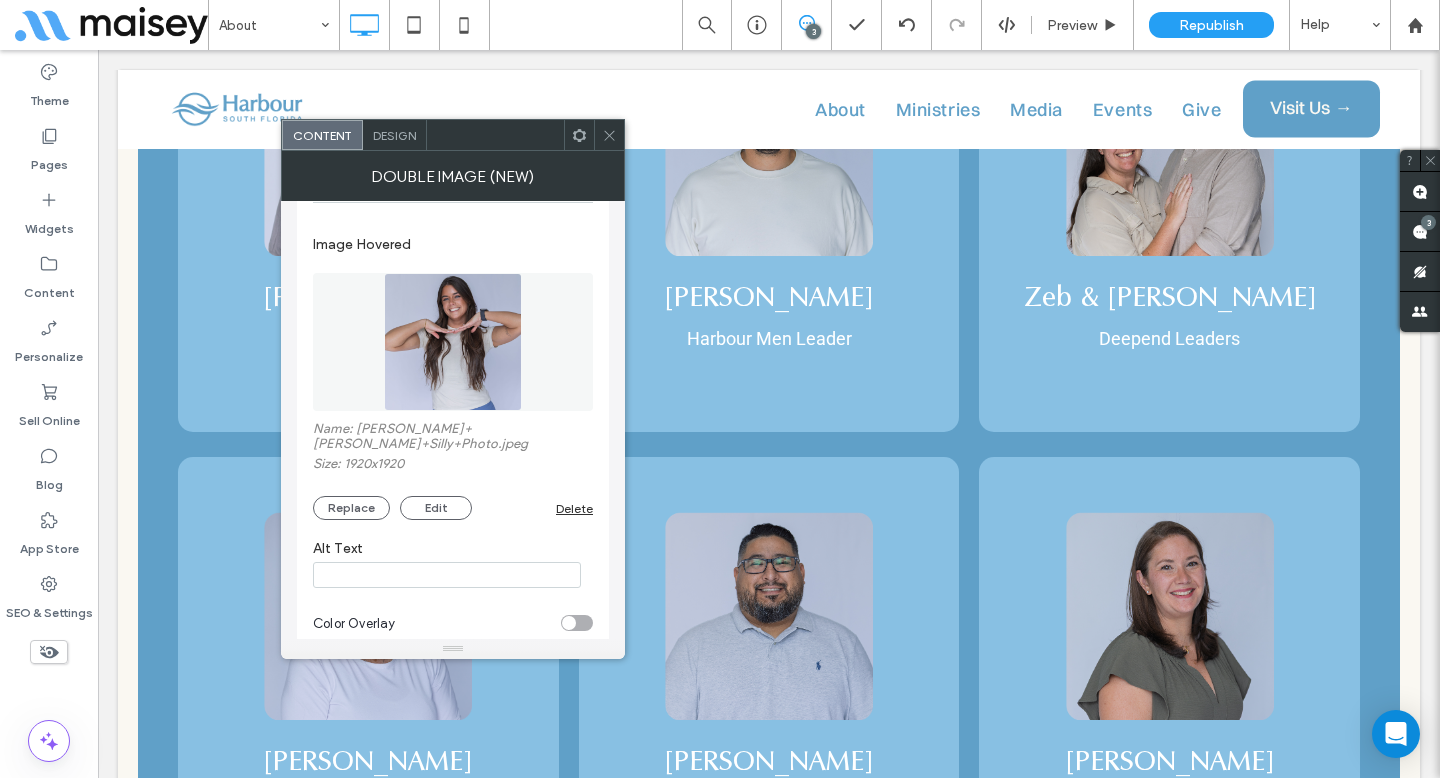 click 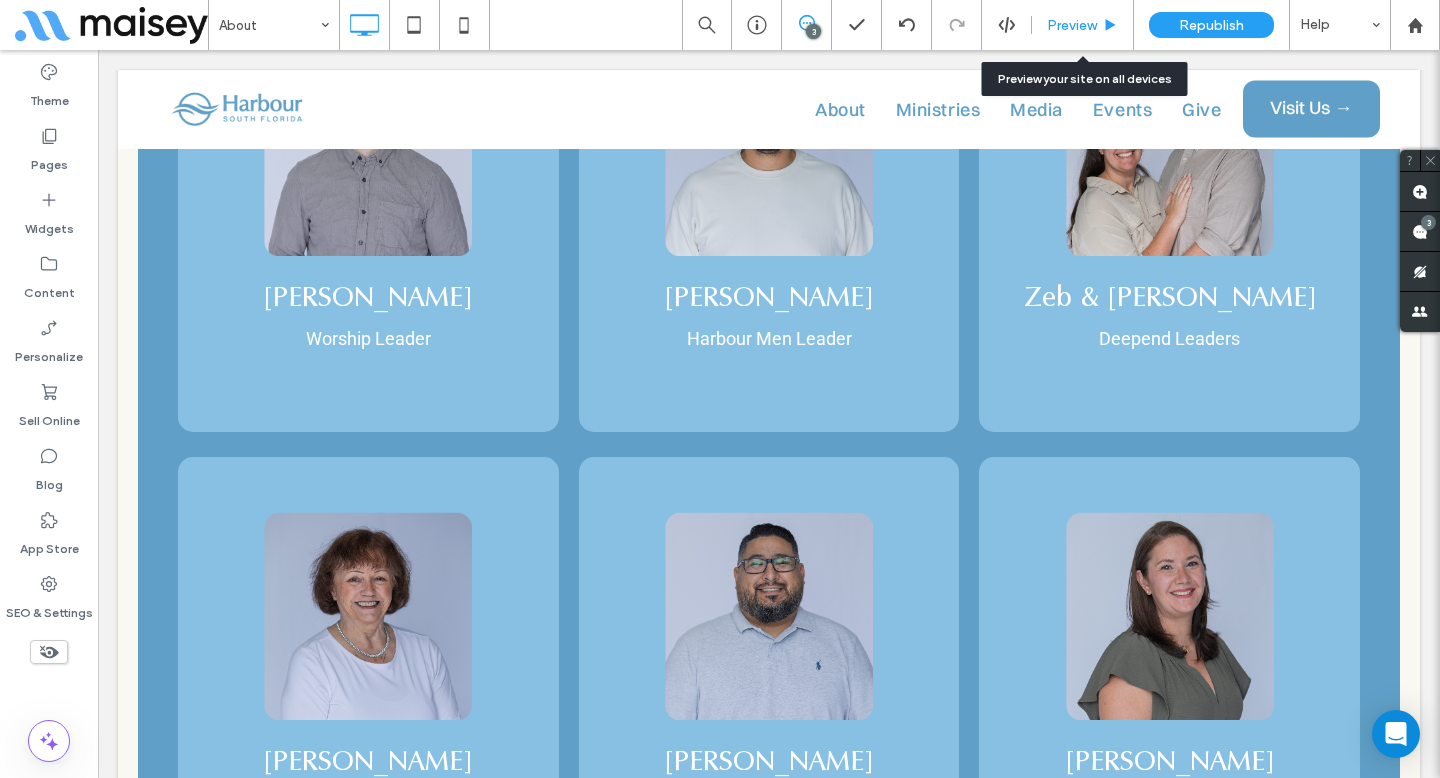 click on "Preview" at bounding box center [1072, 25] 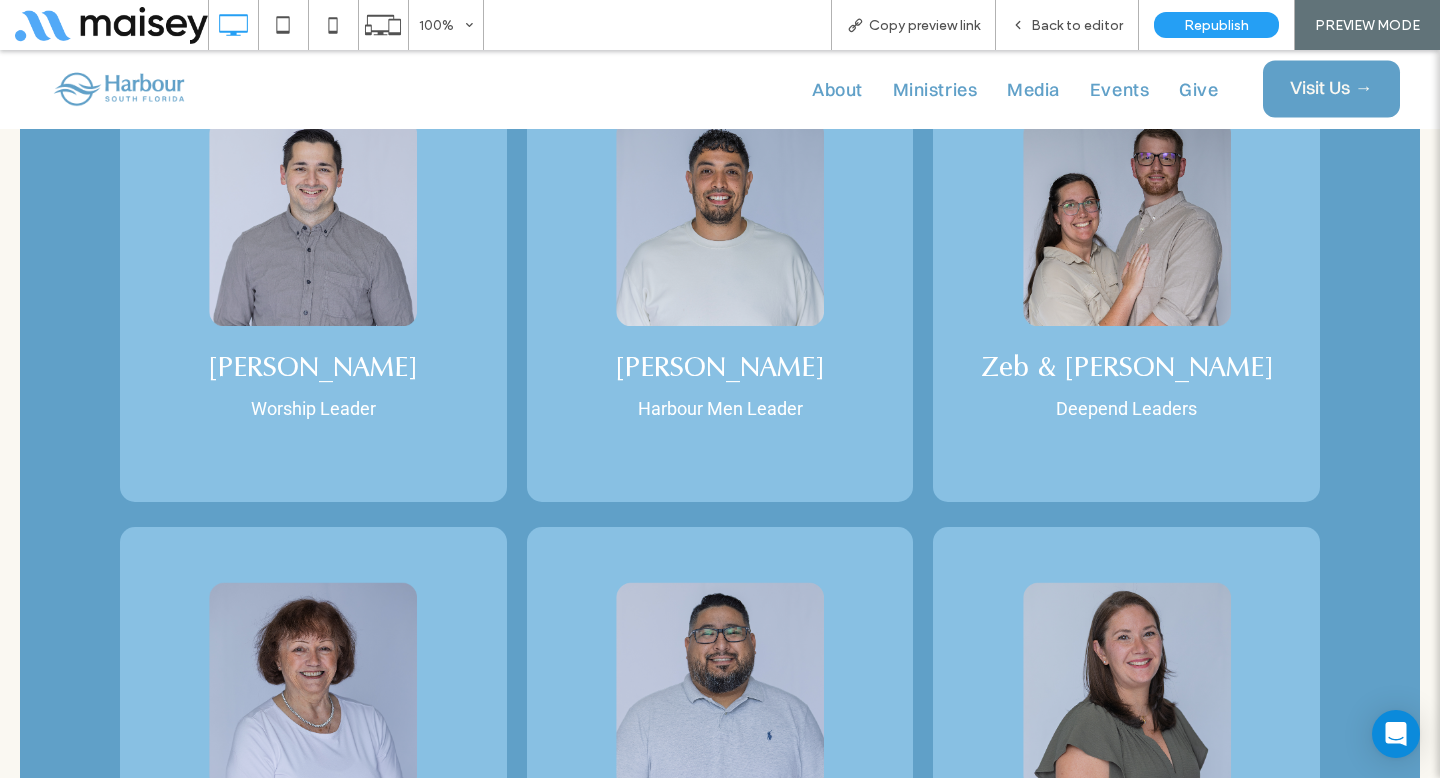 scroll, scrollTop: 9016, scrollLeft: 0, axis: vertical 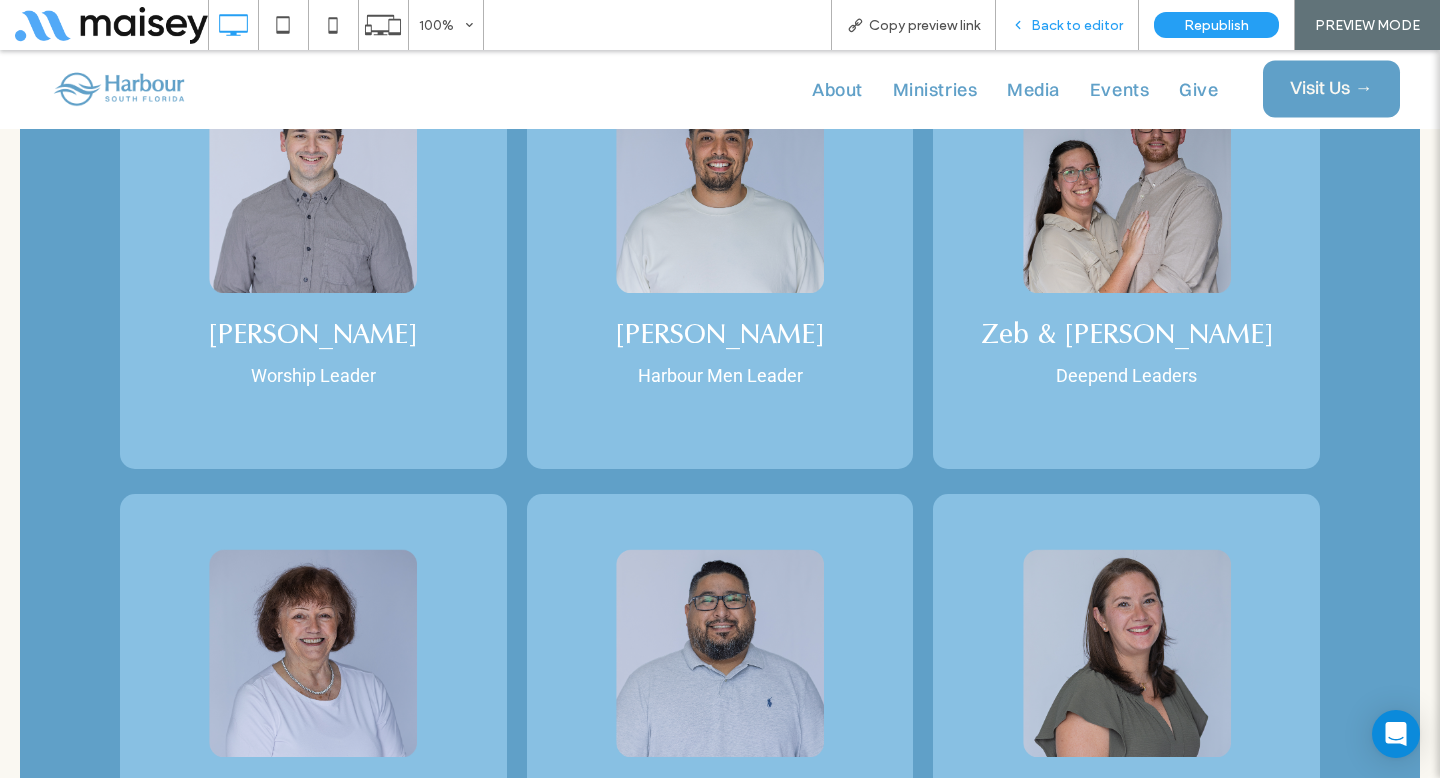 click on "Back to editor" at bounding box center (1077, 25) 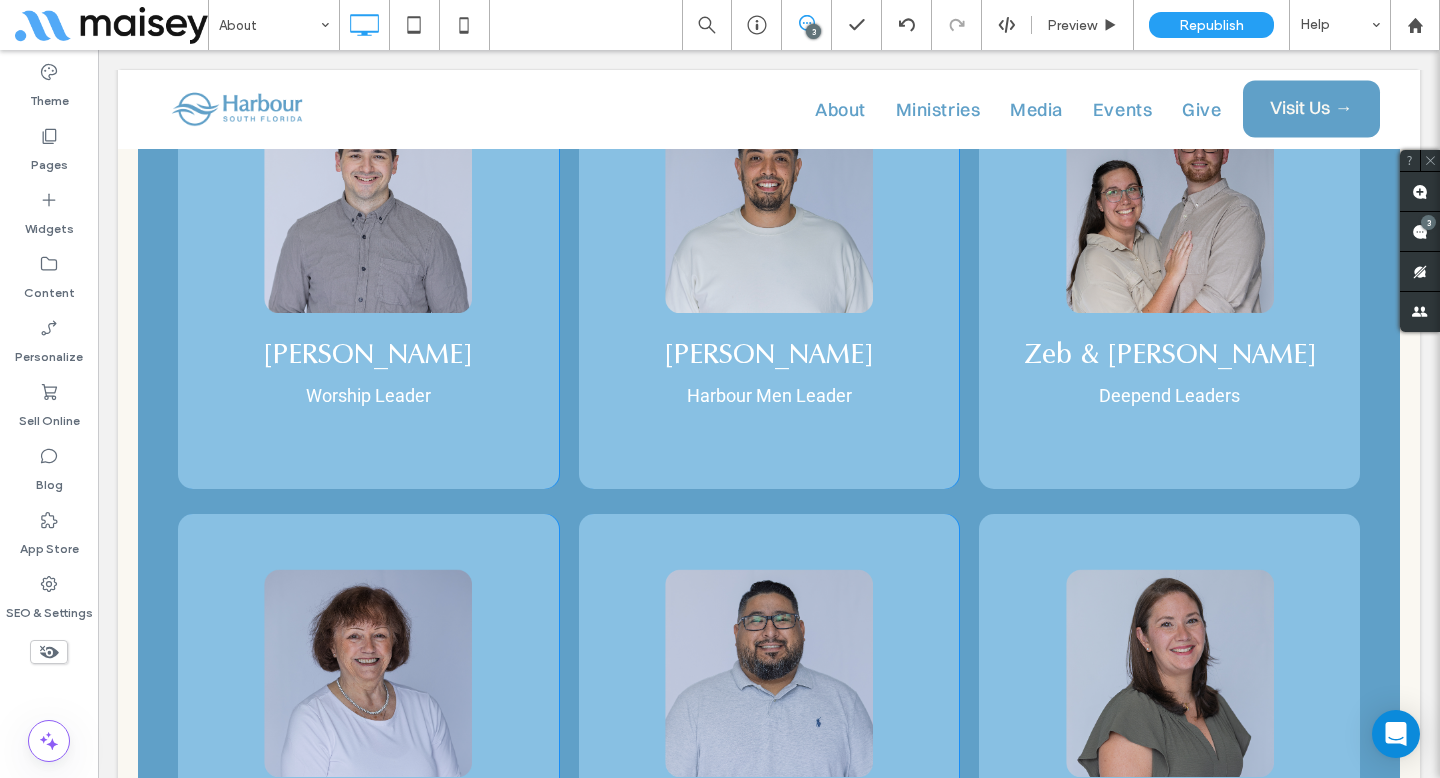 click at bounding box center (769, 1164) 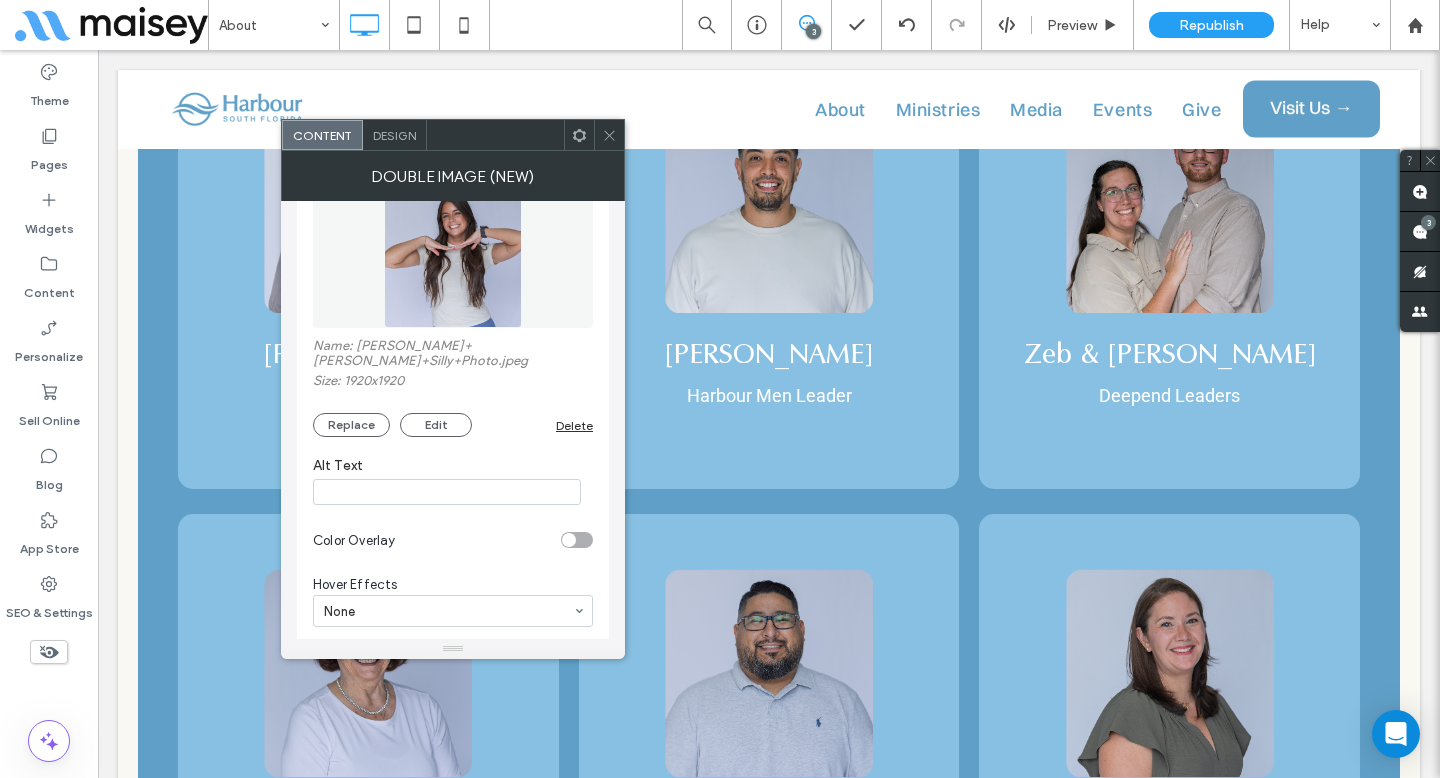 scroll, scrollTop: 541, scrollLeft: 0, axis: vertical 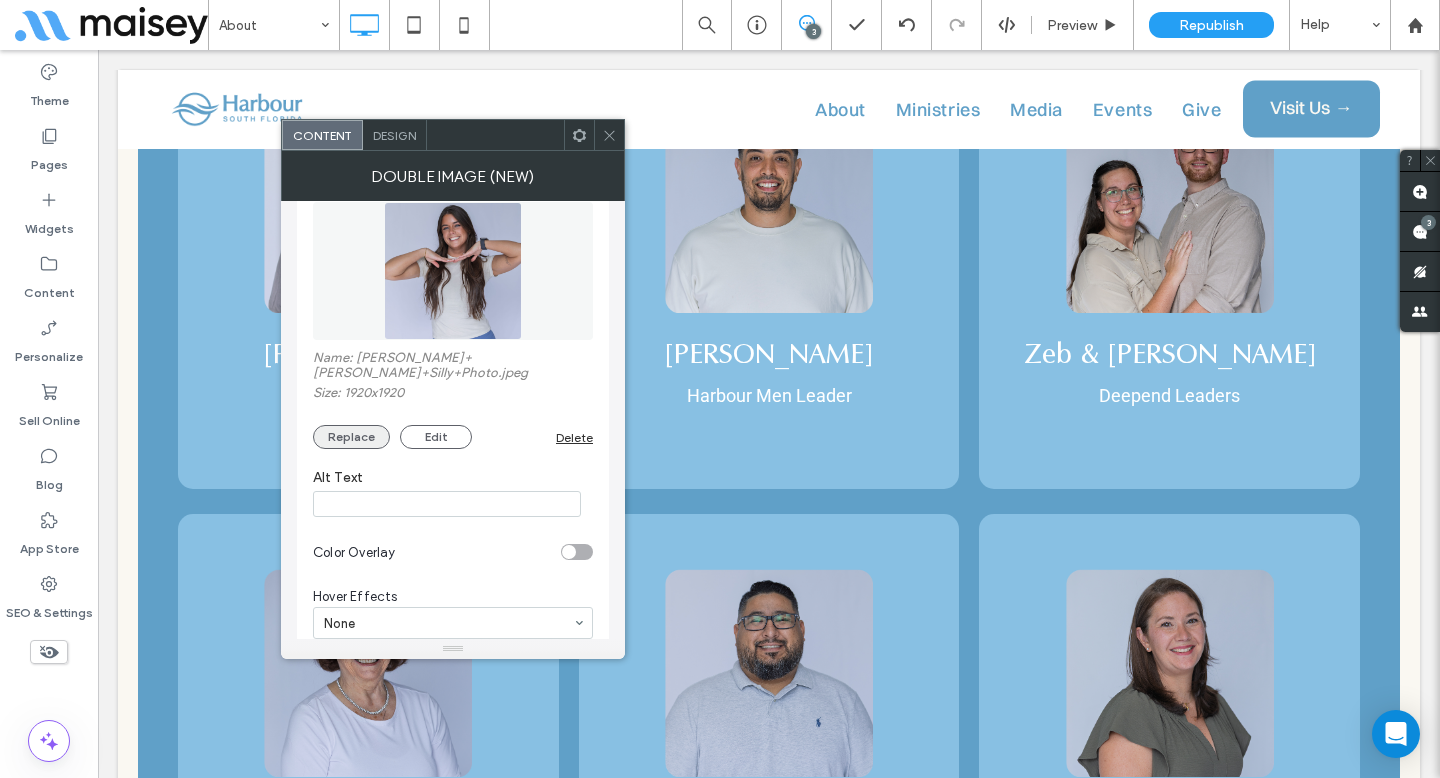 click on "Replace" at bounding box center (351, 437) 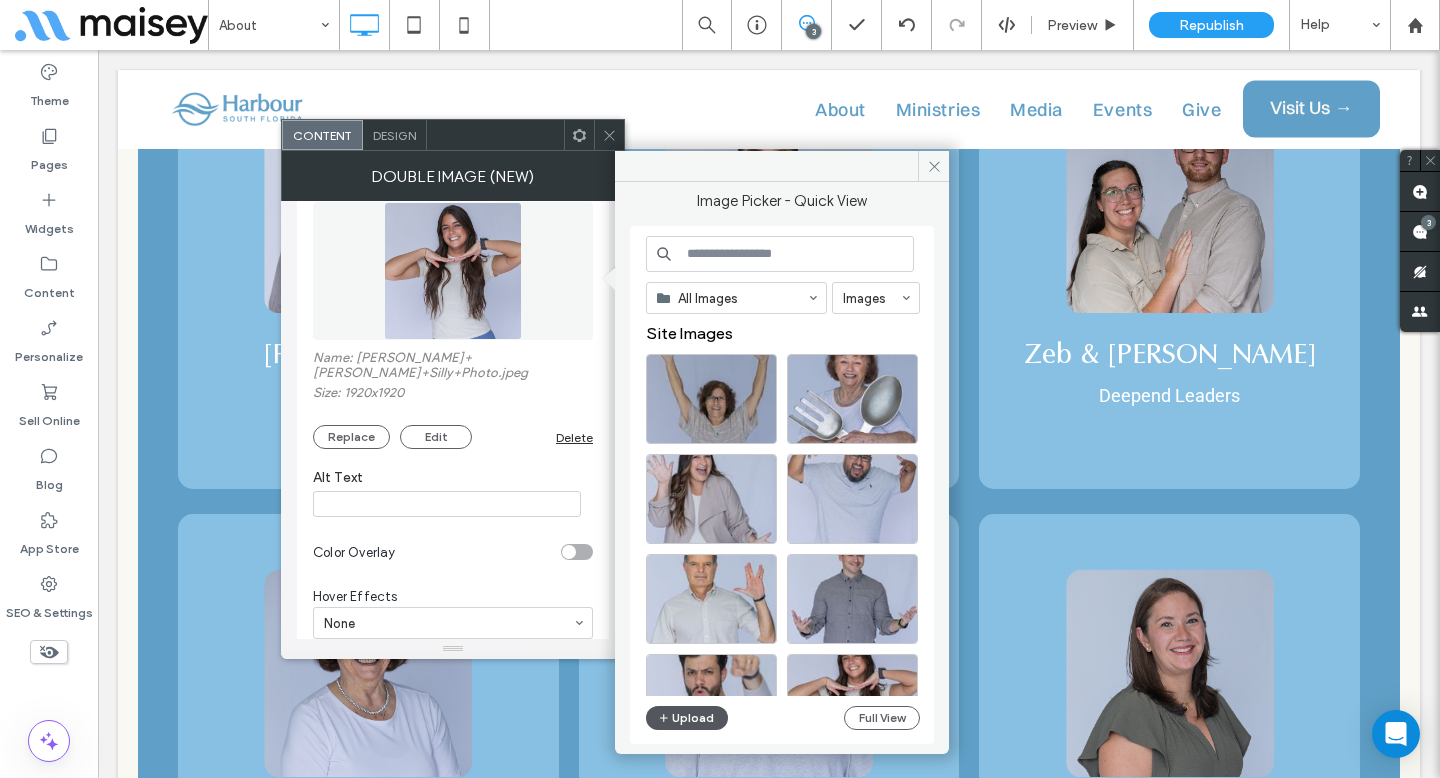 click on "Upload" at bounding box center (687, 718) 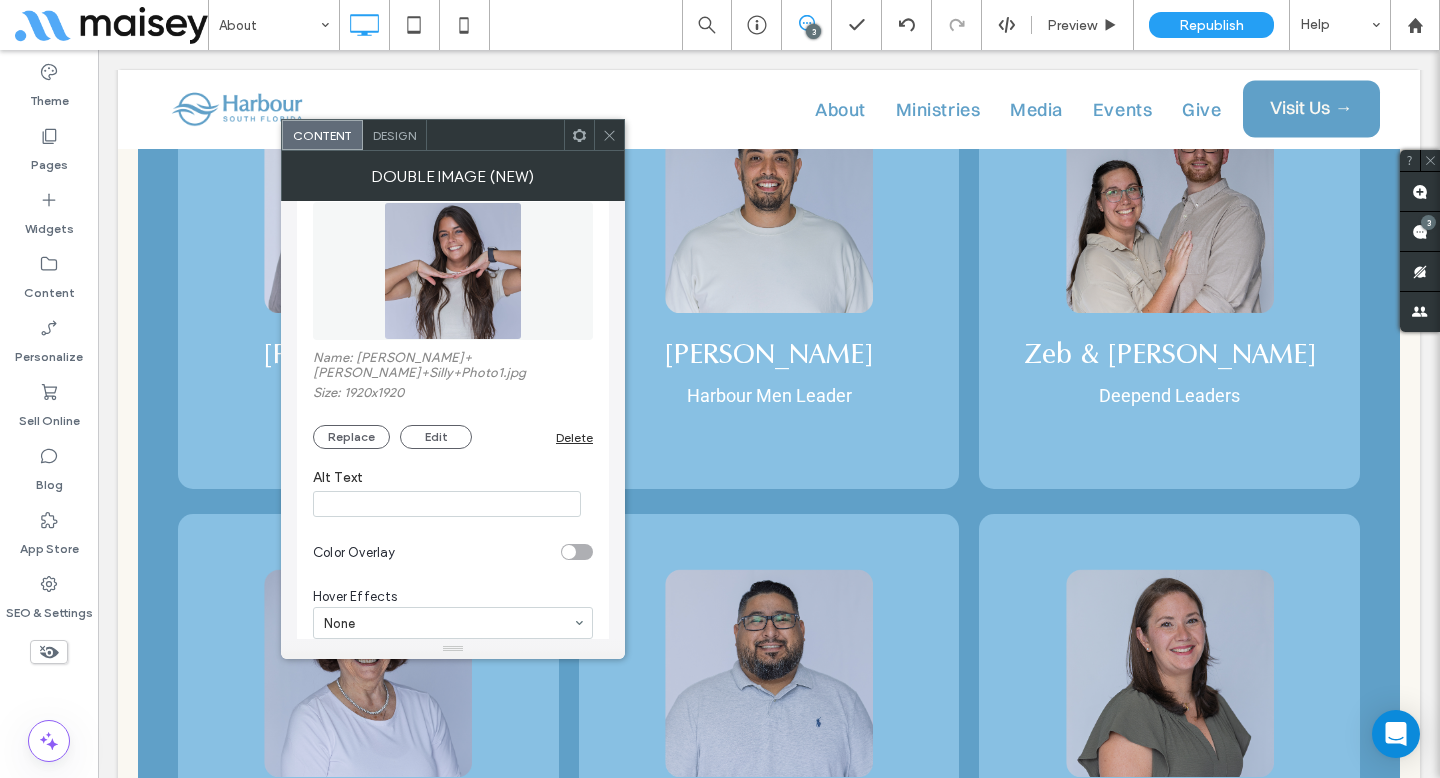 click 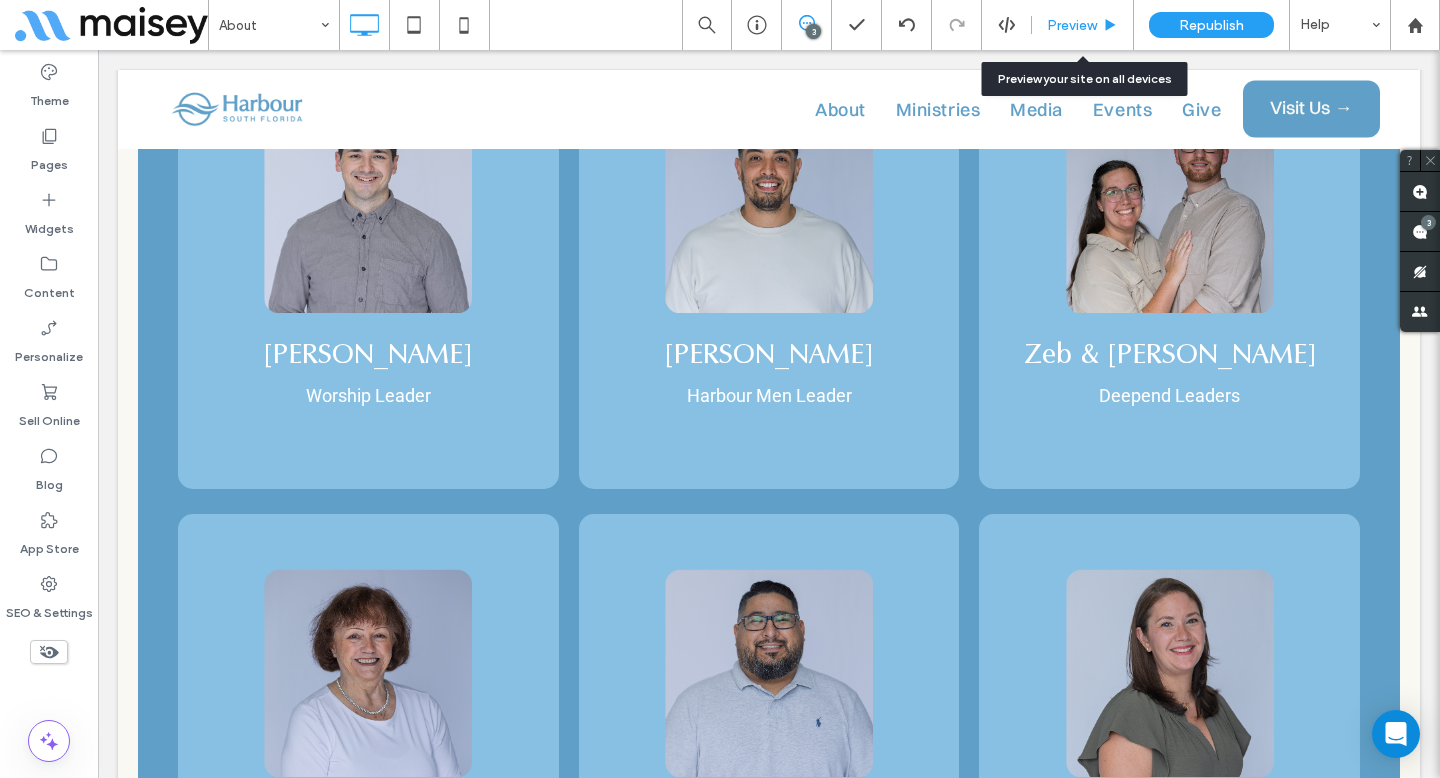 click on "Preview" at bounding box center [1072, 25] 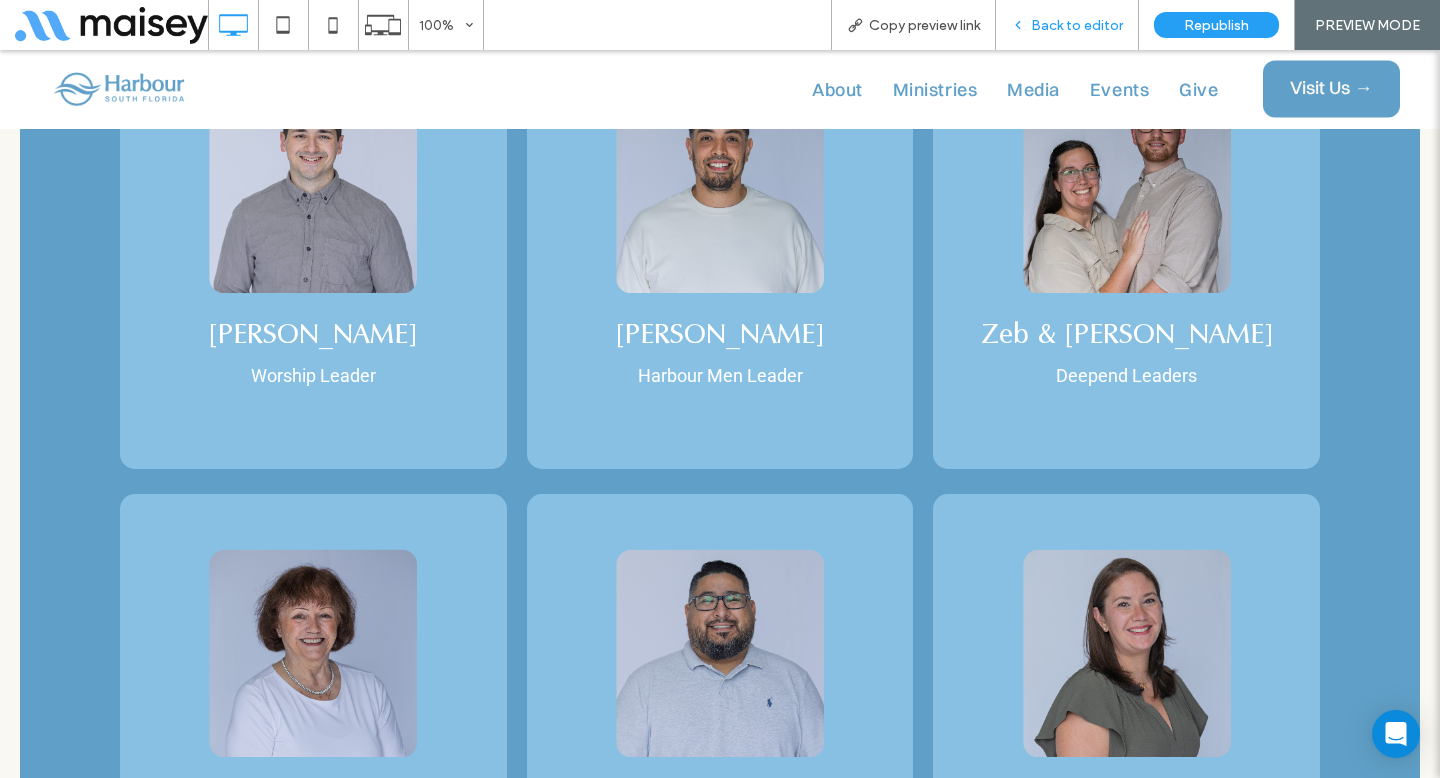 click on "Back to editor" at bounding box center (1067, 25) 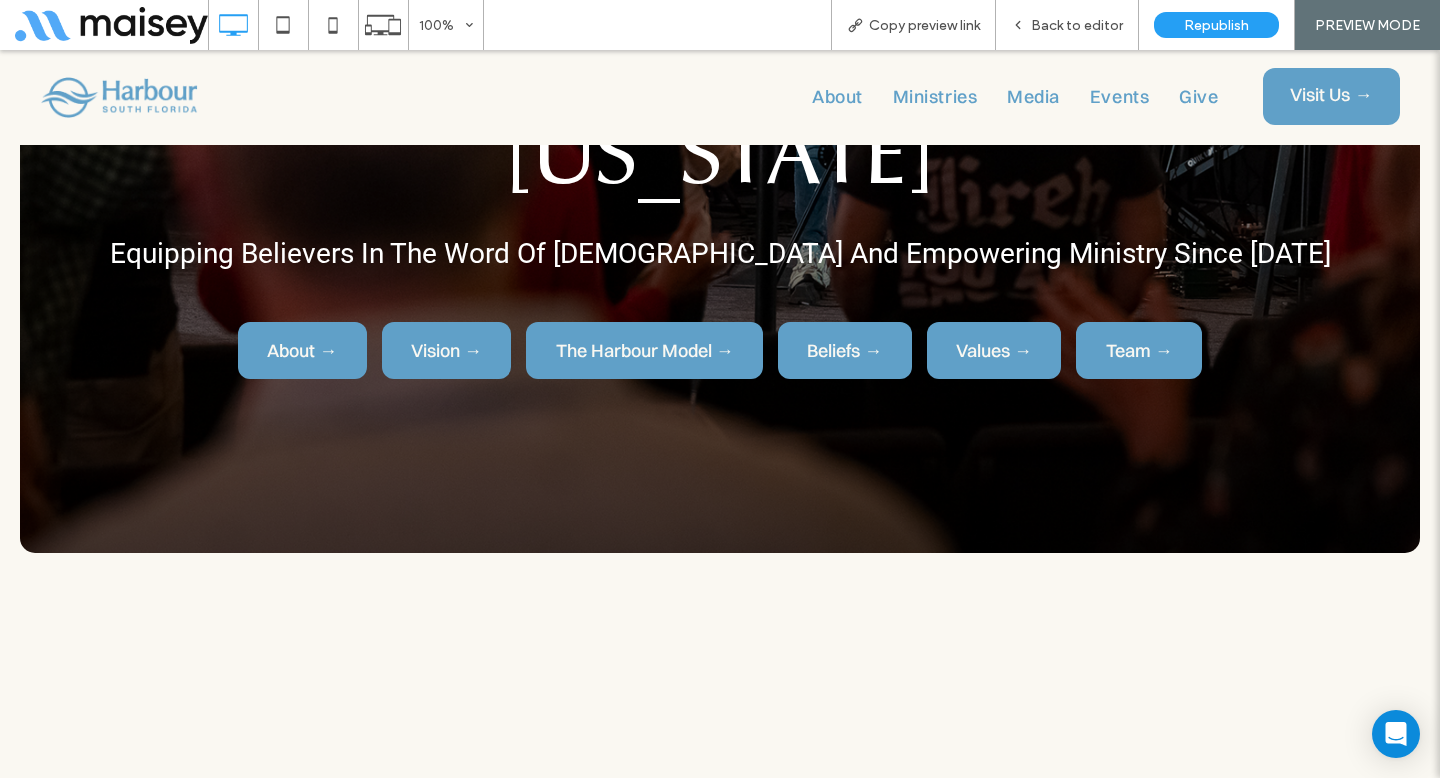 scroll, scrollTop: 0, scrollLeft: 0, axis: both 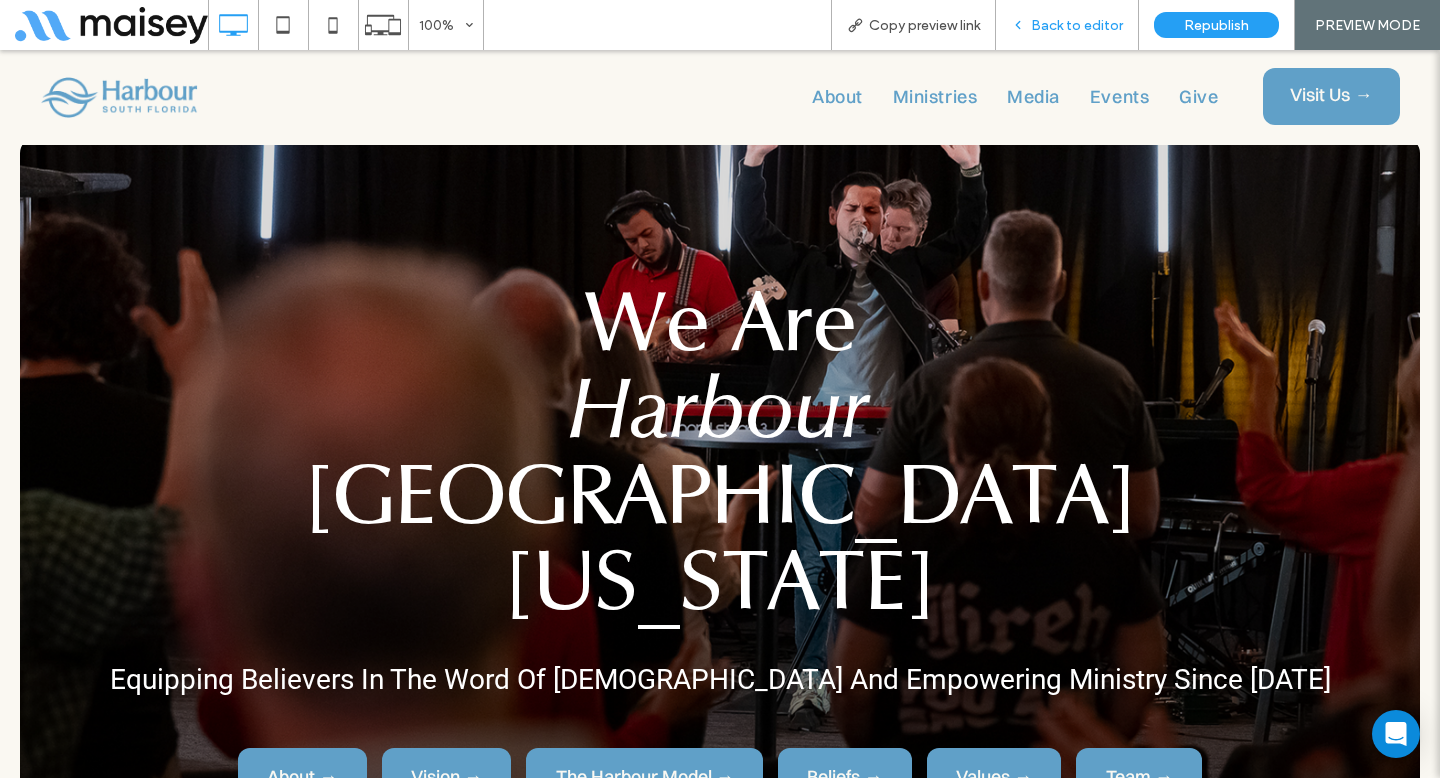 click on "Back to editor" at bounding box center (1067, 25) 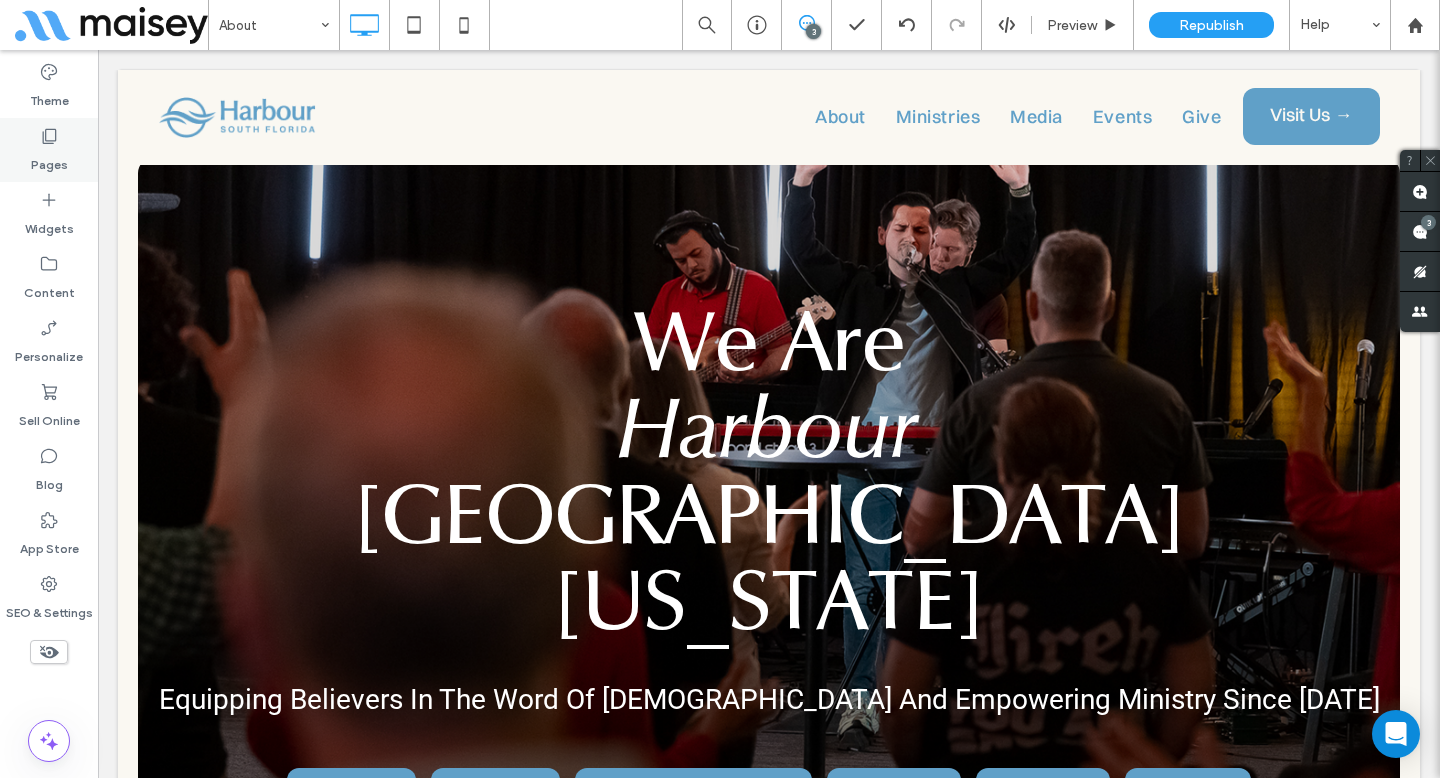 click 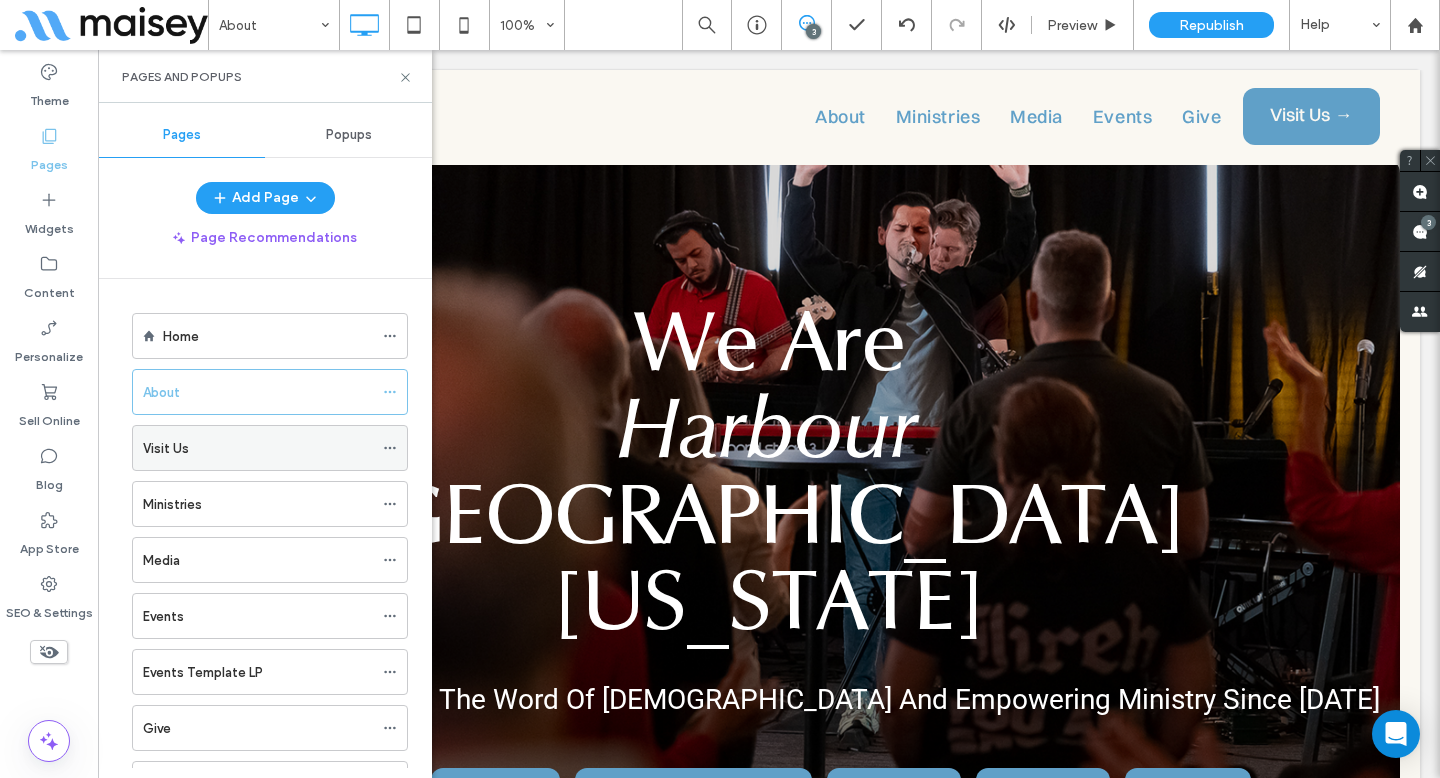 click on "Visit Us" at bounding box center [258, 448] 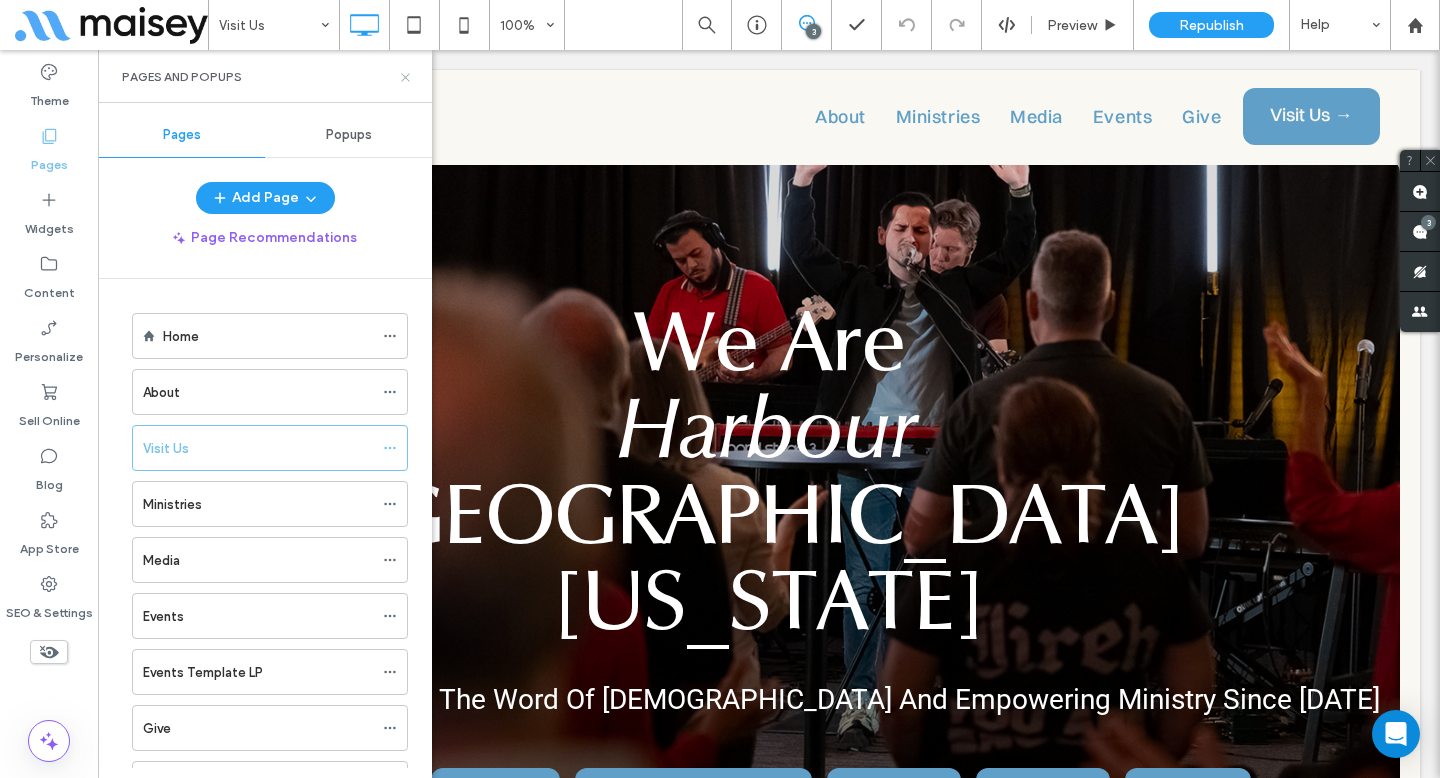 click 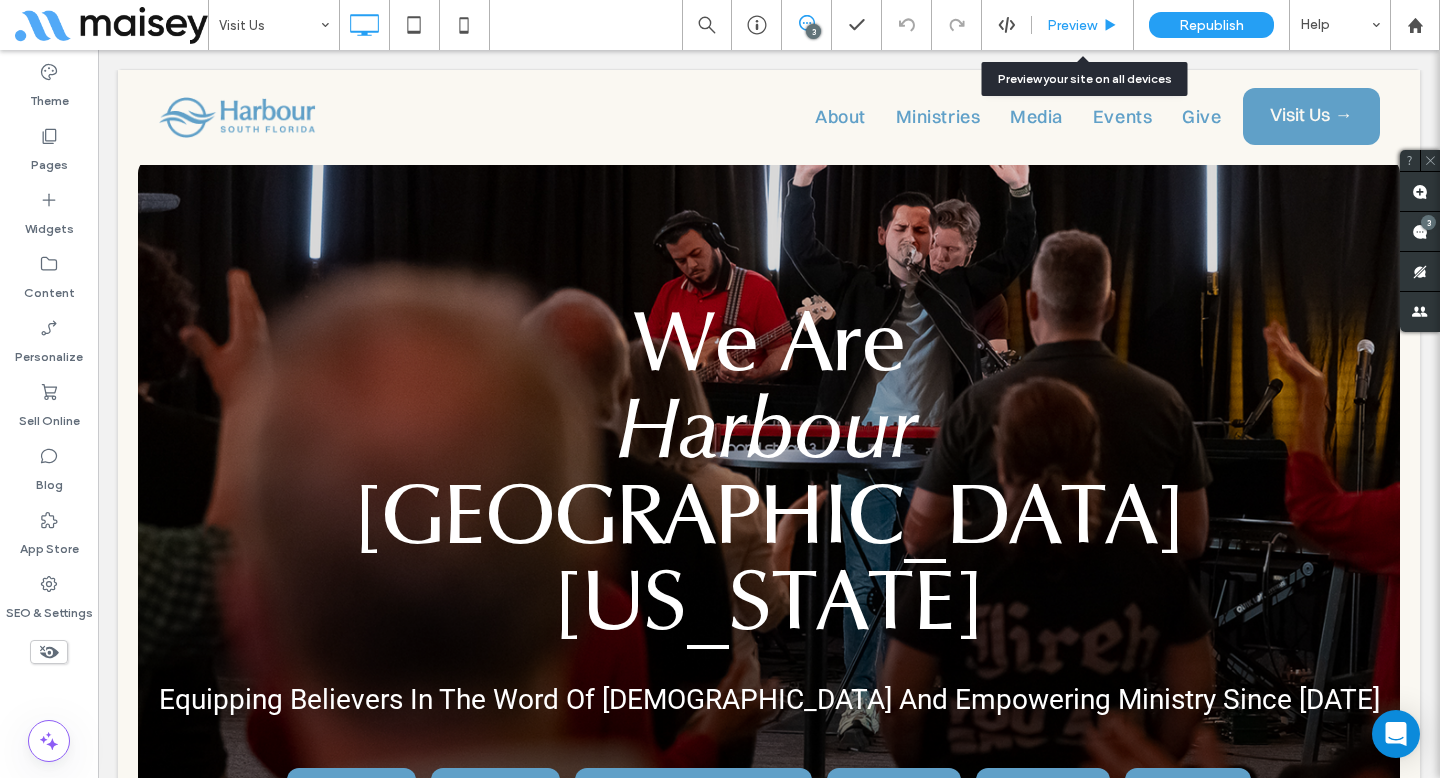 click on "Preview" at bounding box center [1083, 25] 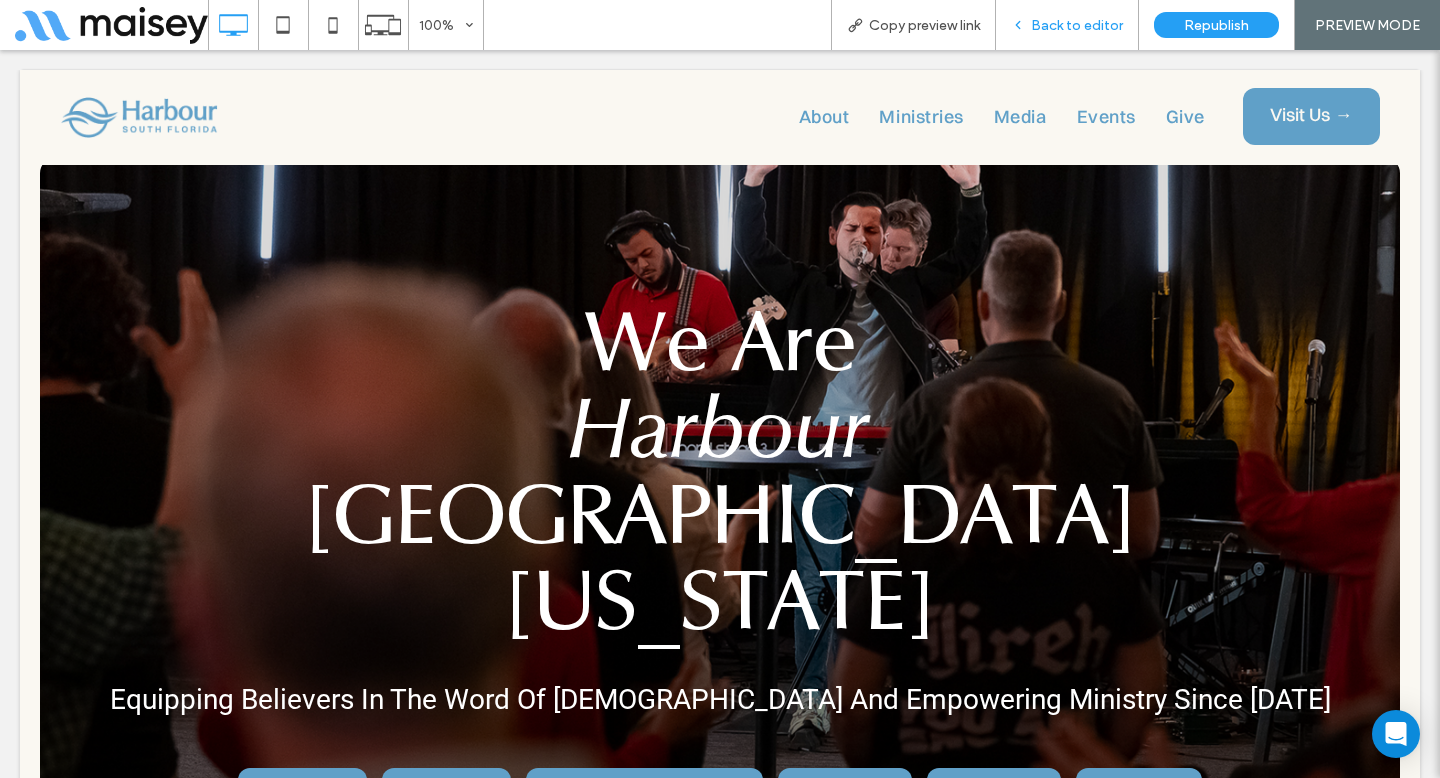 click on "Back to editor" at bounding box center [1077, 25] 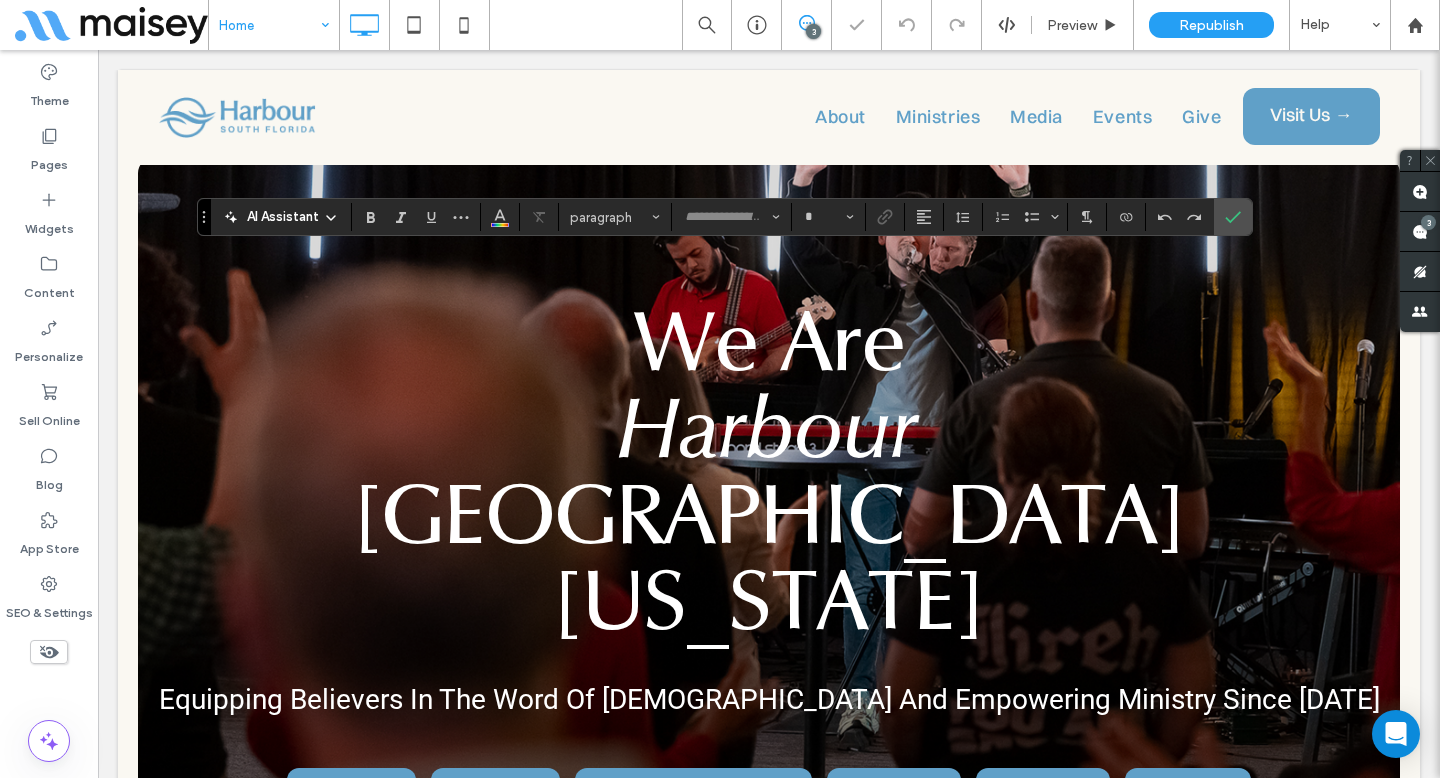 type on "**********" 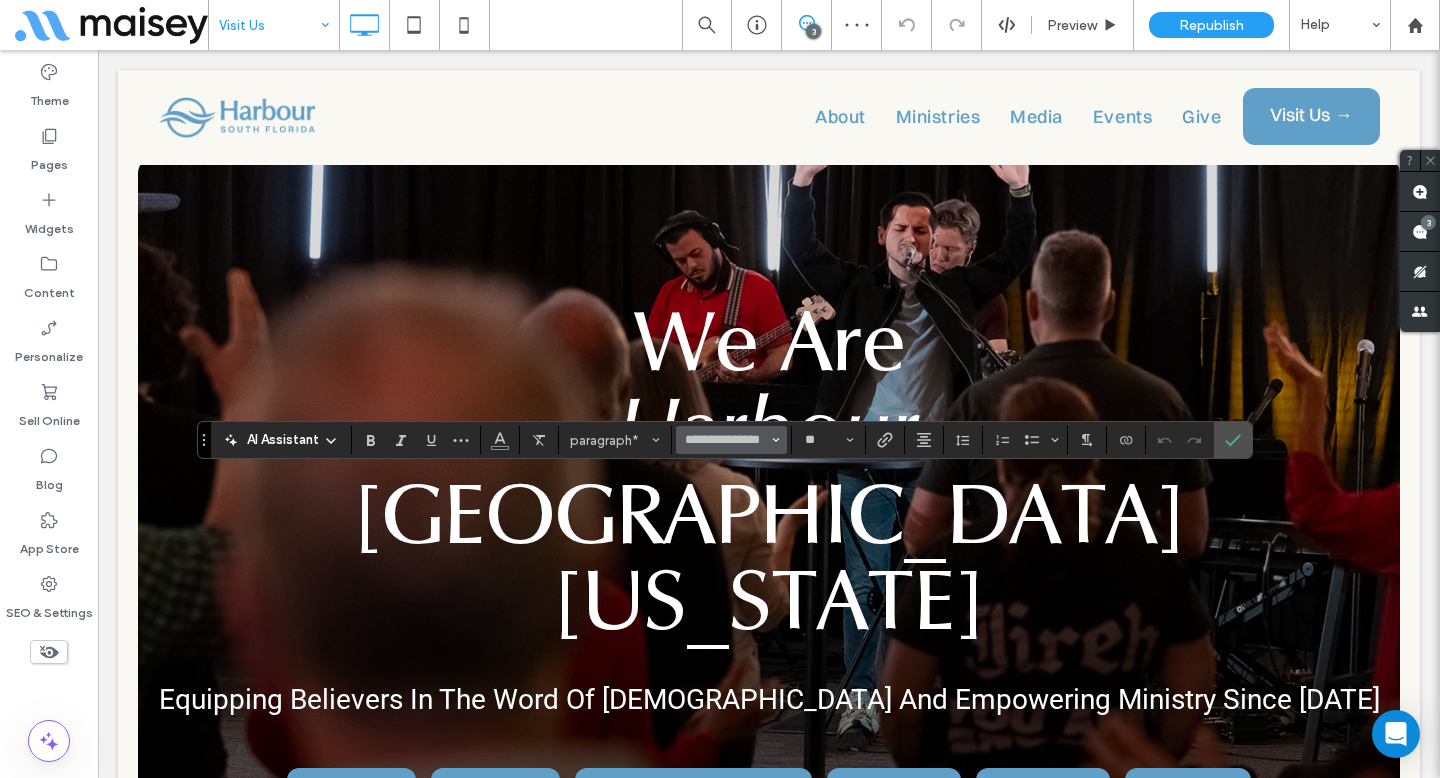 click on "**********" at bounding box center (731, 440) 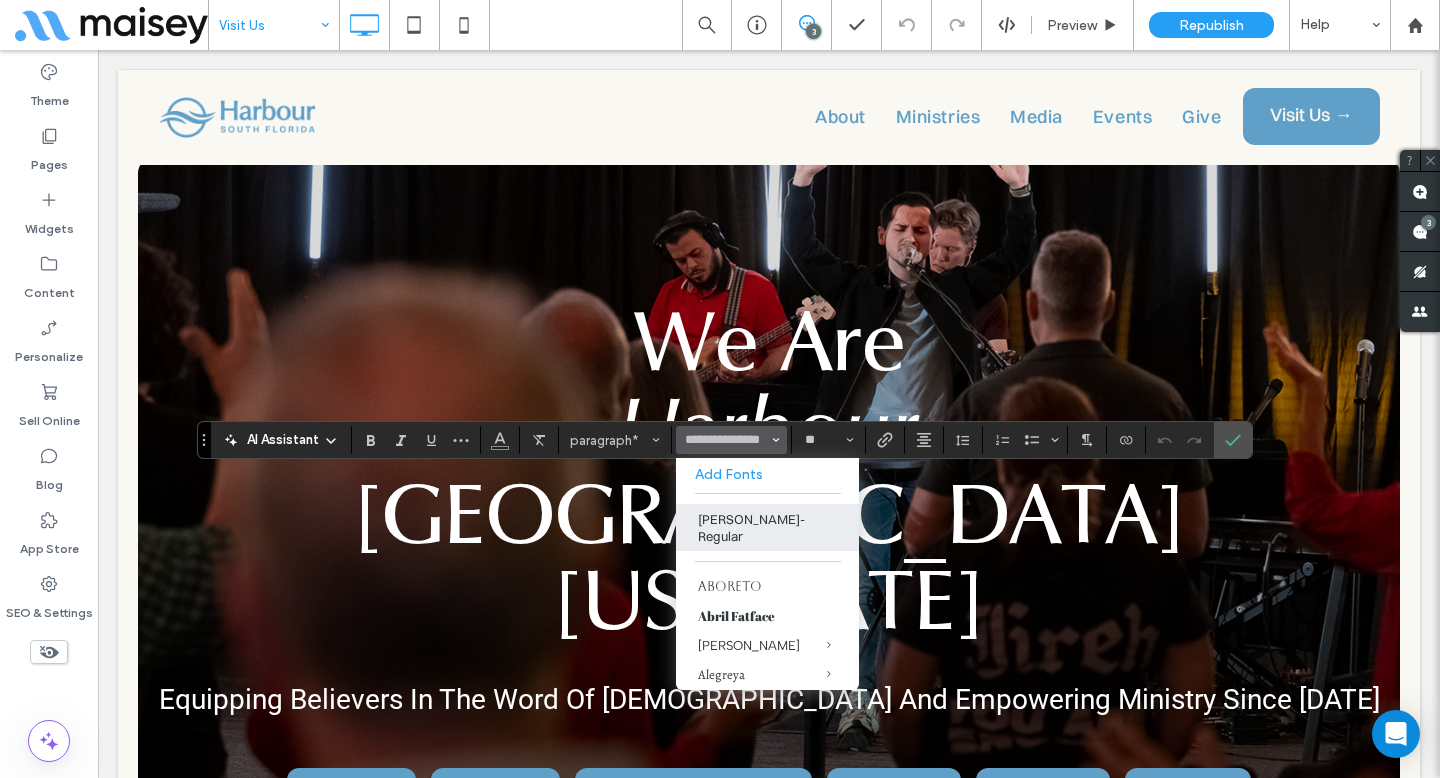 click on "[PERSON_NAME]-Regular" at bounding box center (767, 527) 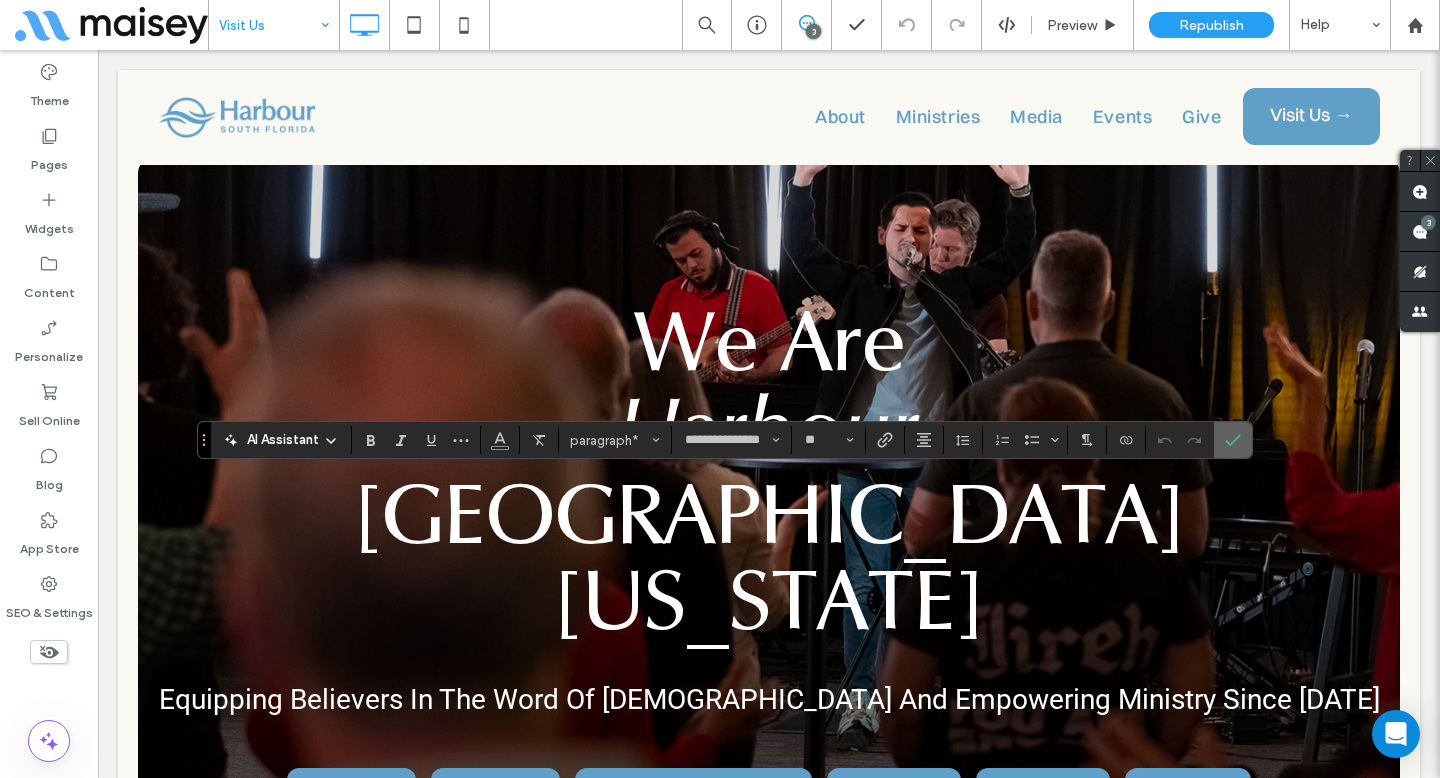 click at bounding box center [1233, 440] 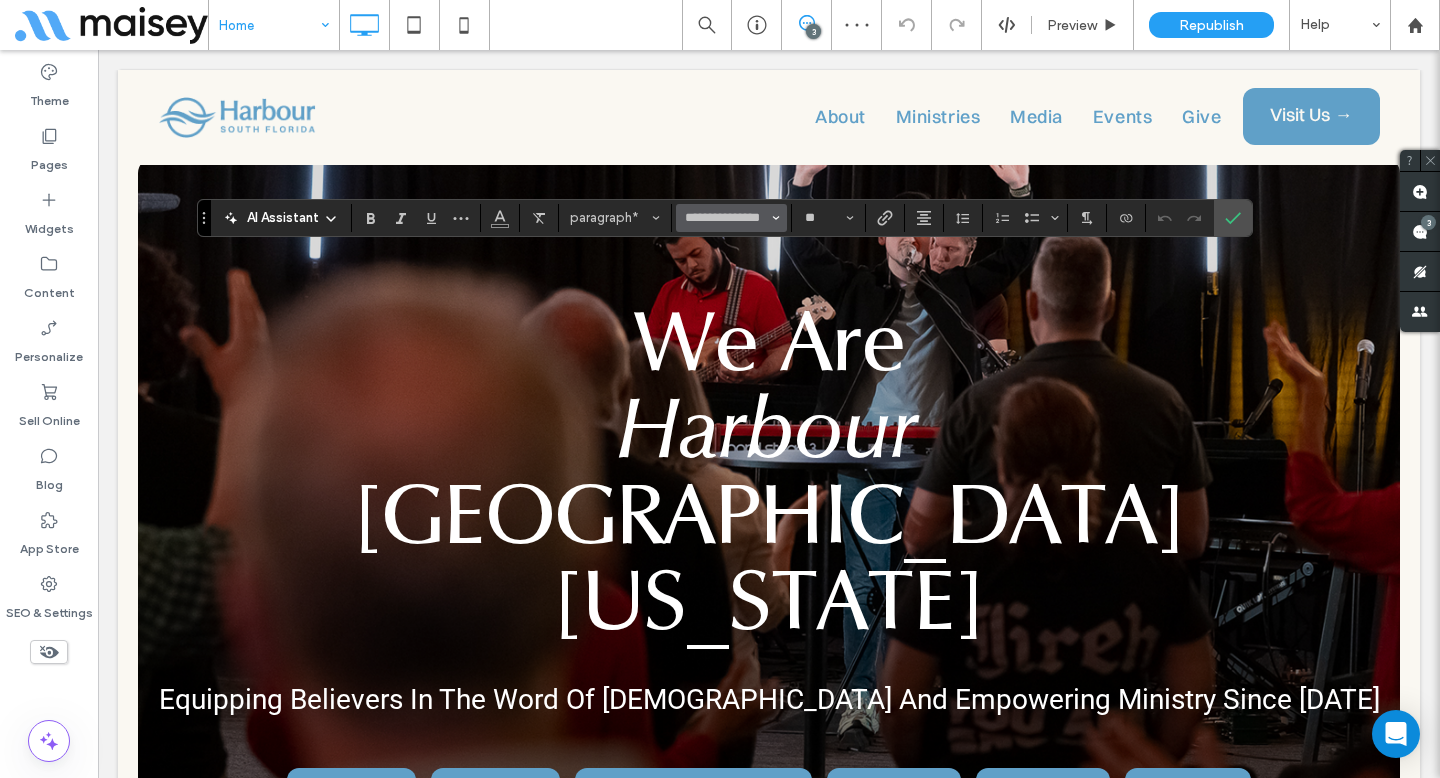 click at bounding box center (776, 218) 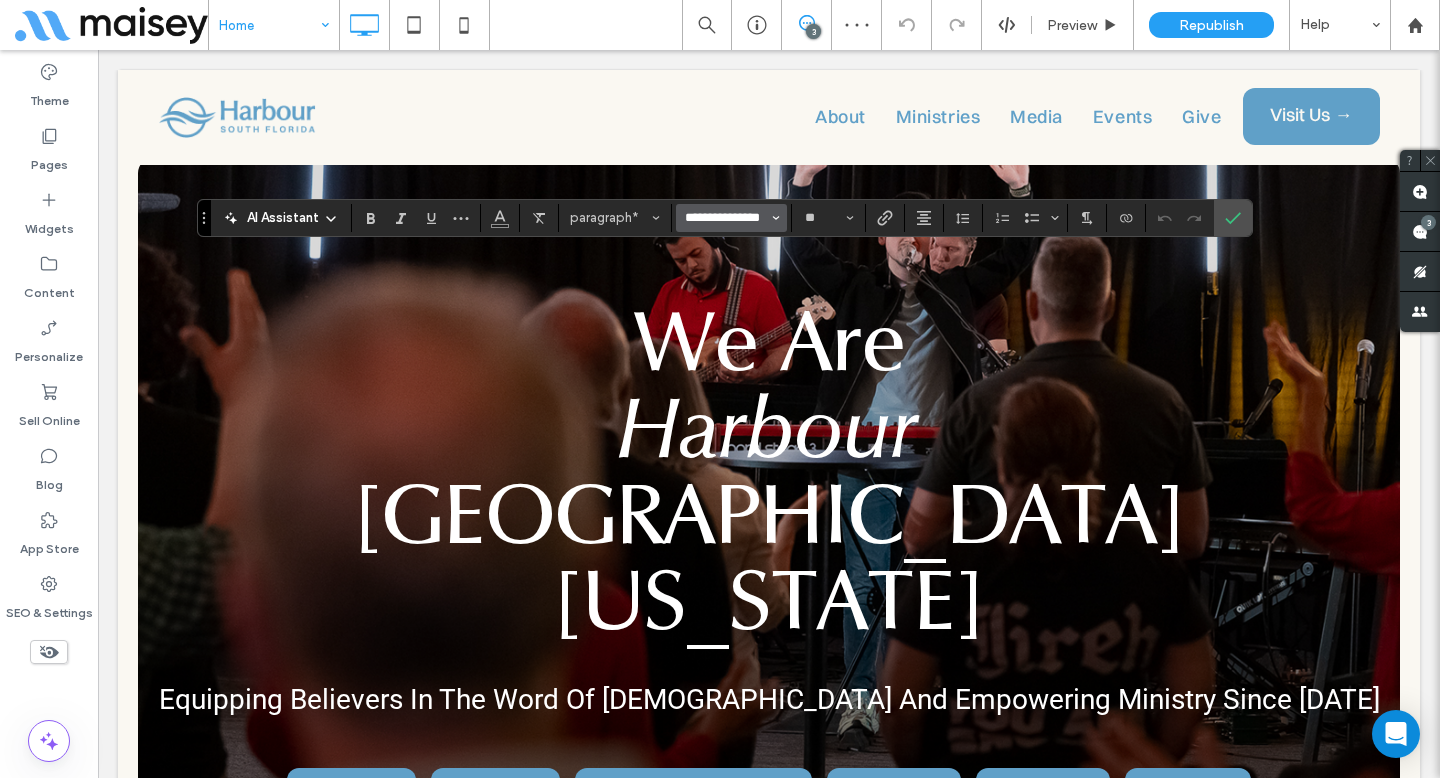 type 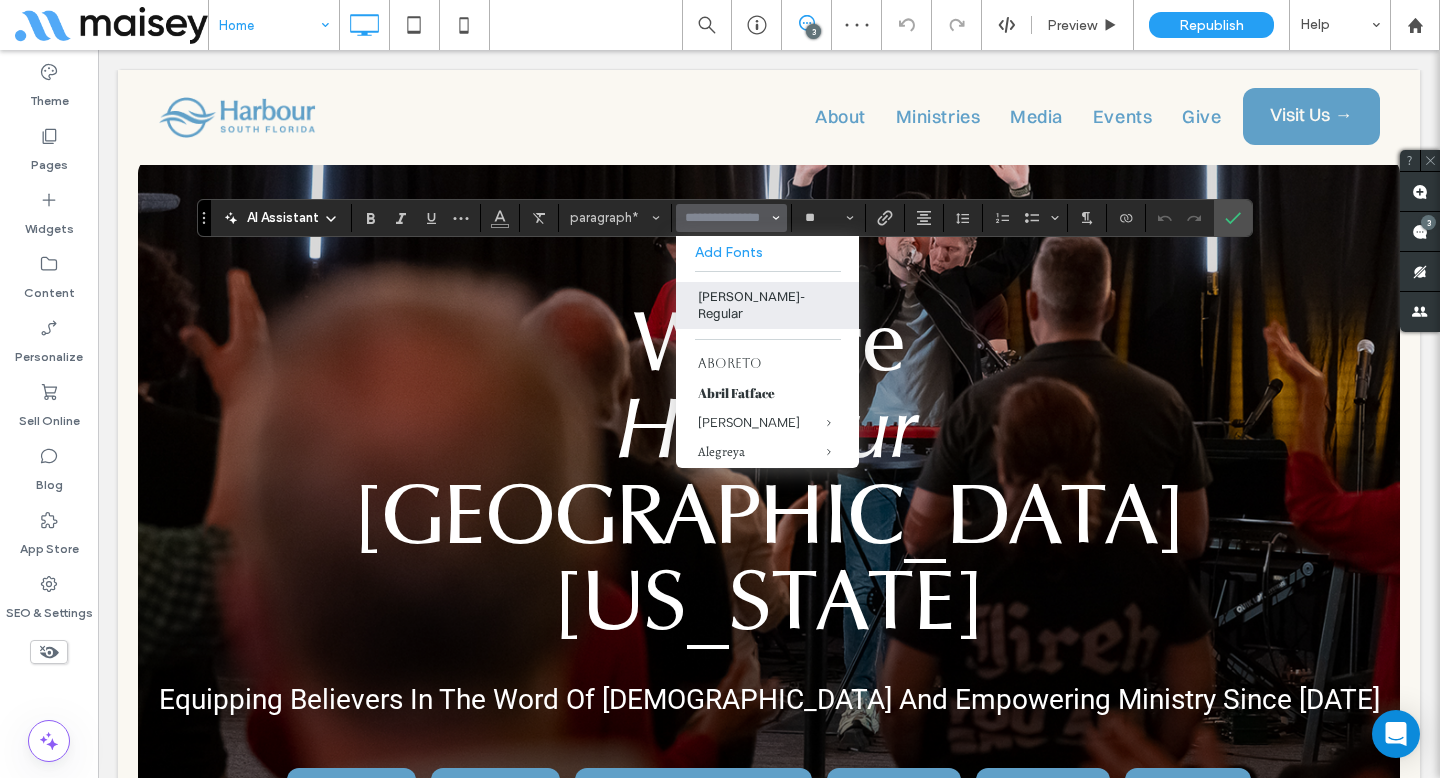 scroll, scrollTop: 0, scrollLeft: 0, axis: both 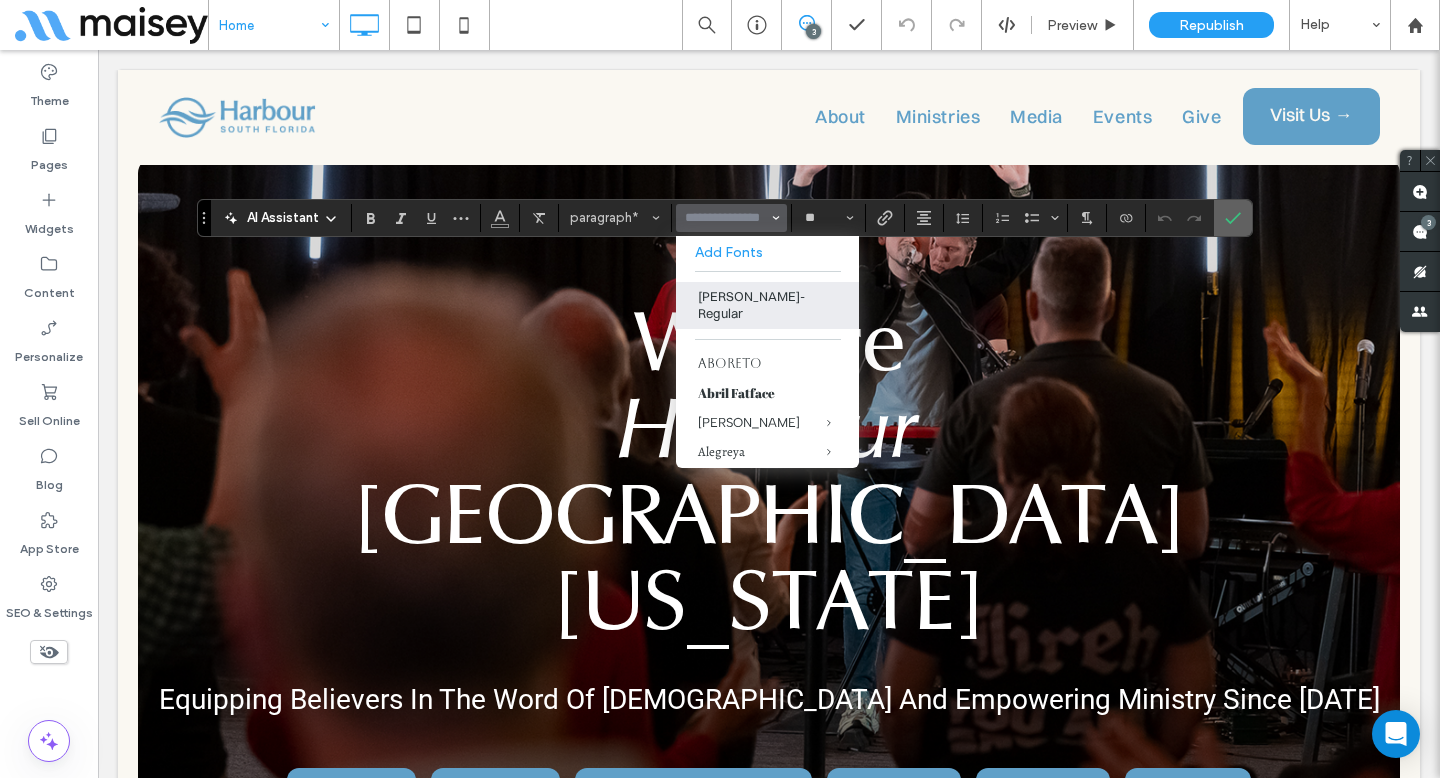 click 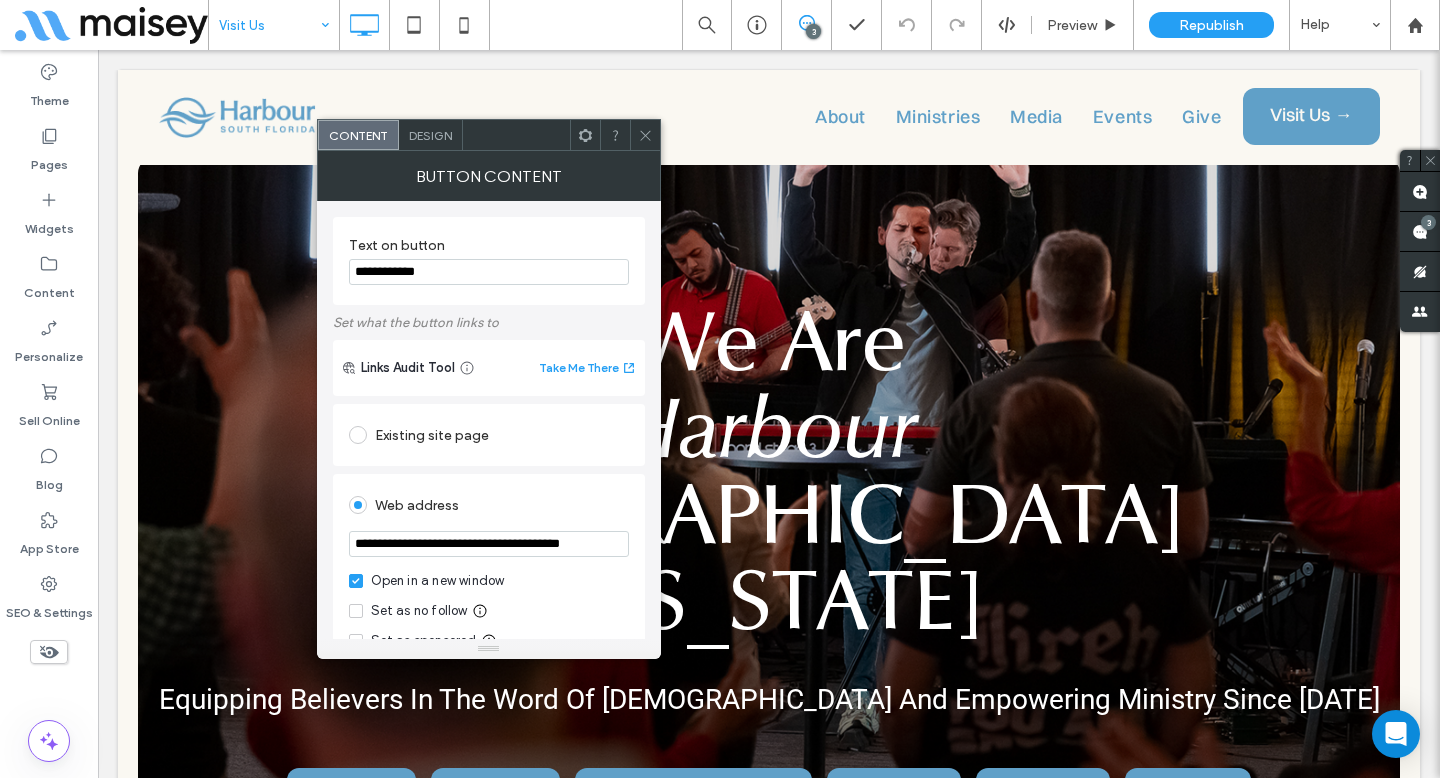 click at bounding box center (645, 135) 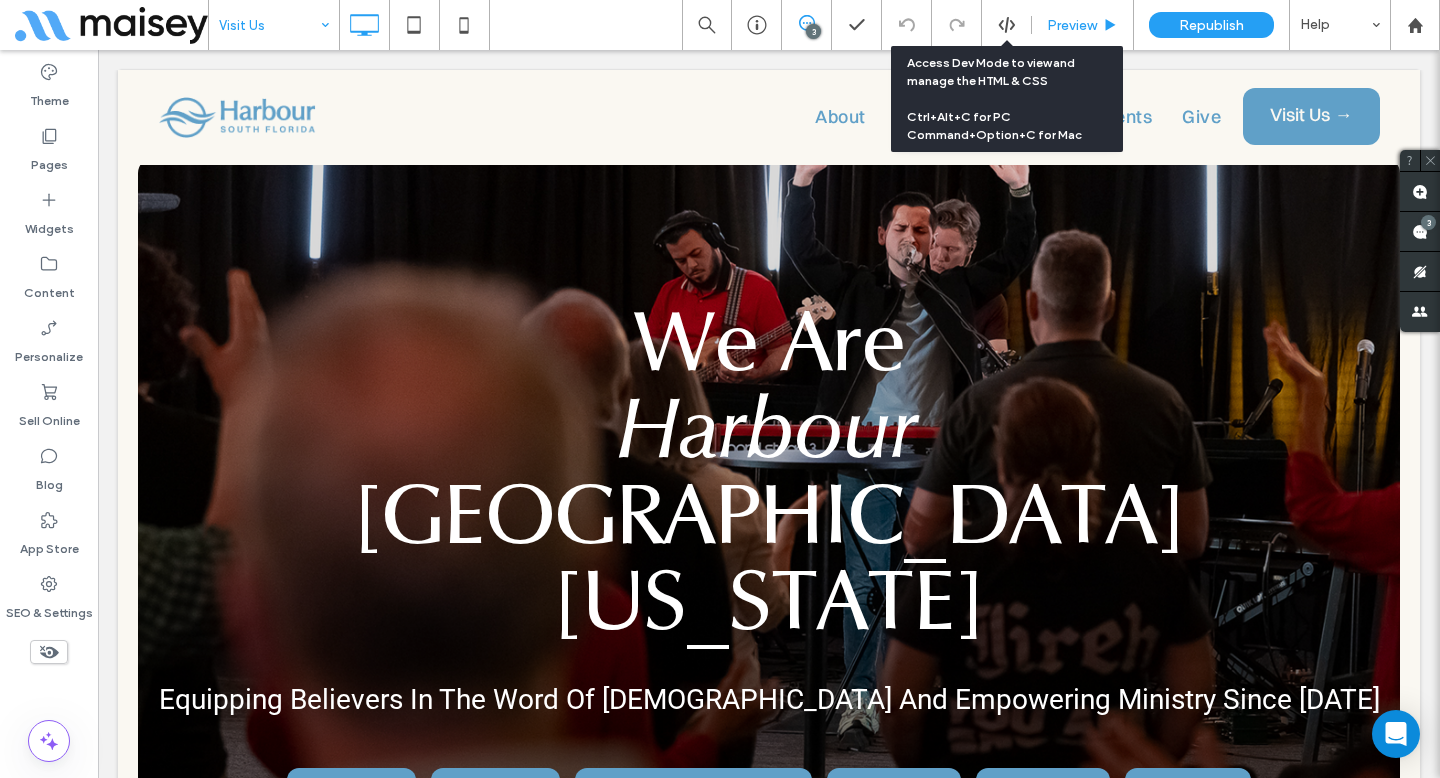 click on "Preview" at bounding box center [1082, 25] 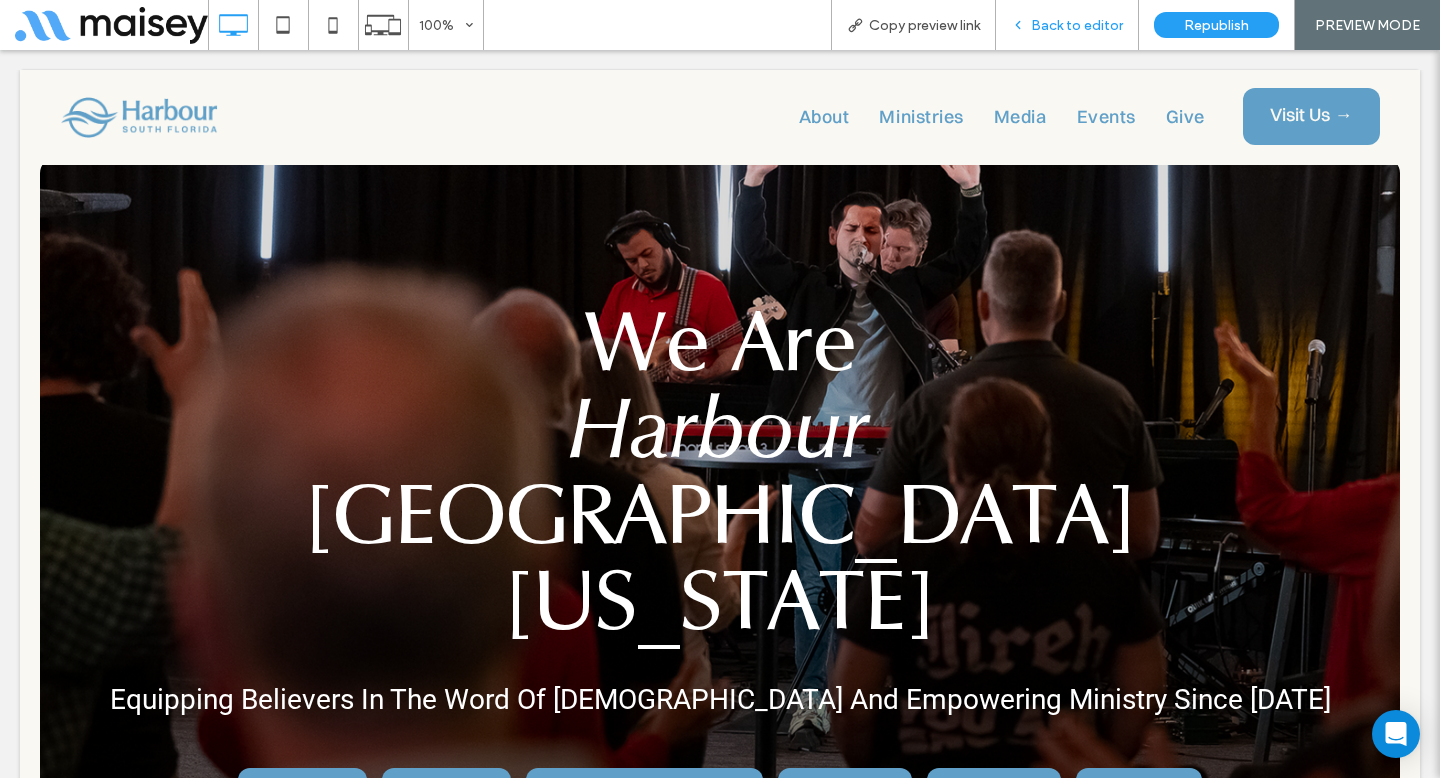 click on "Back to editor" at bounding box center [1077, 25] 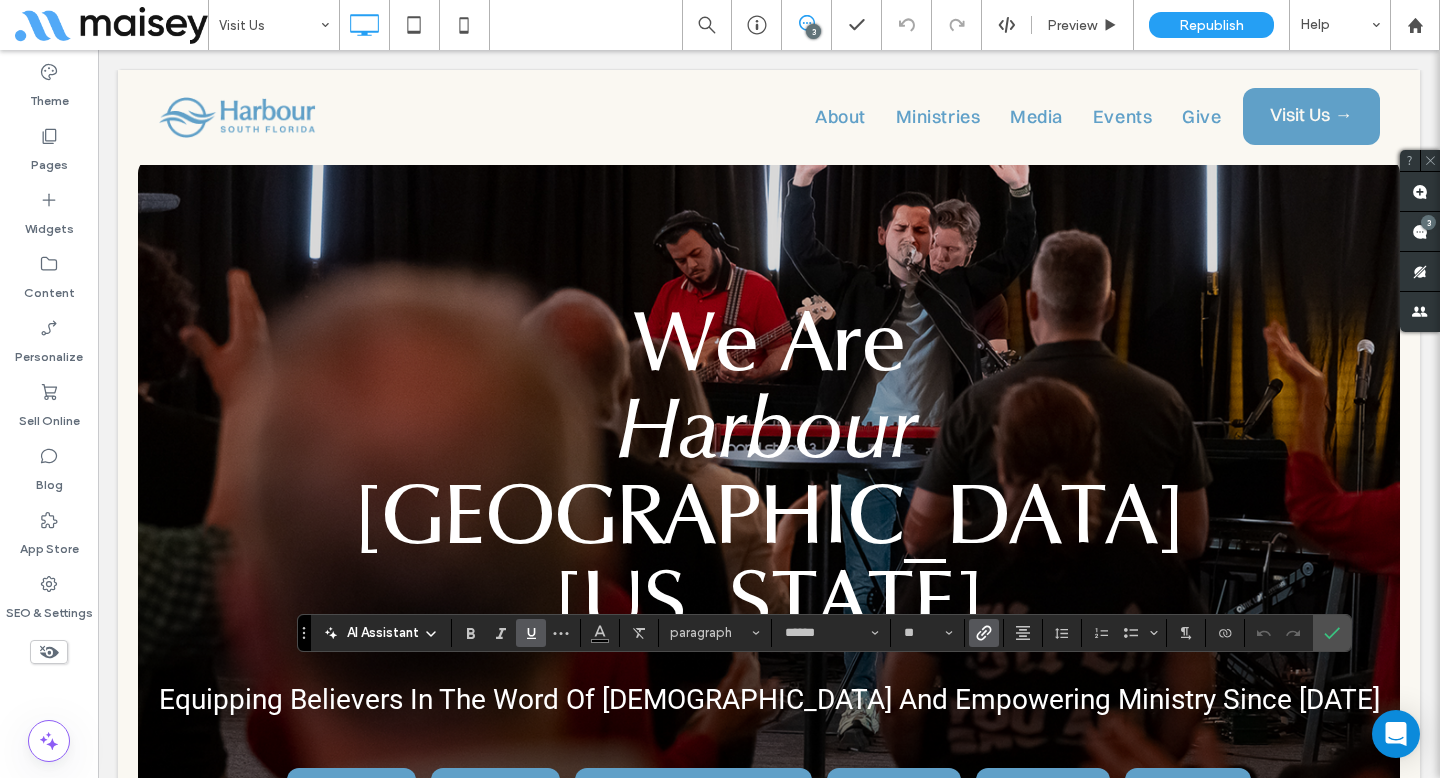 click 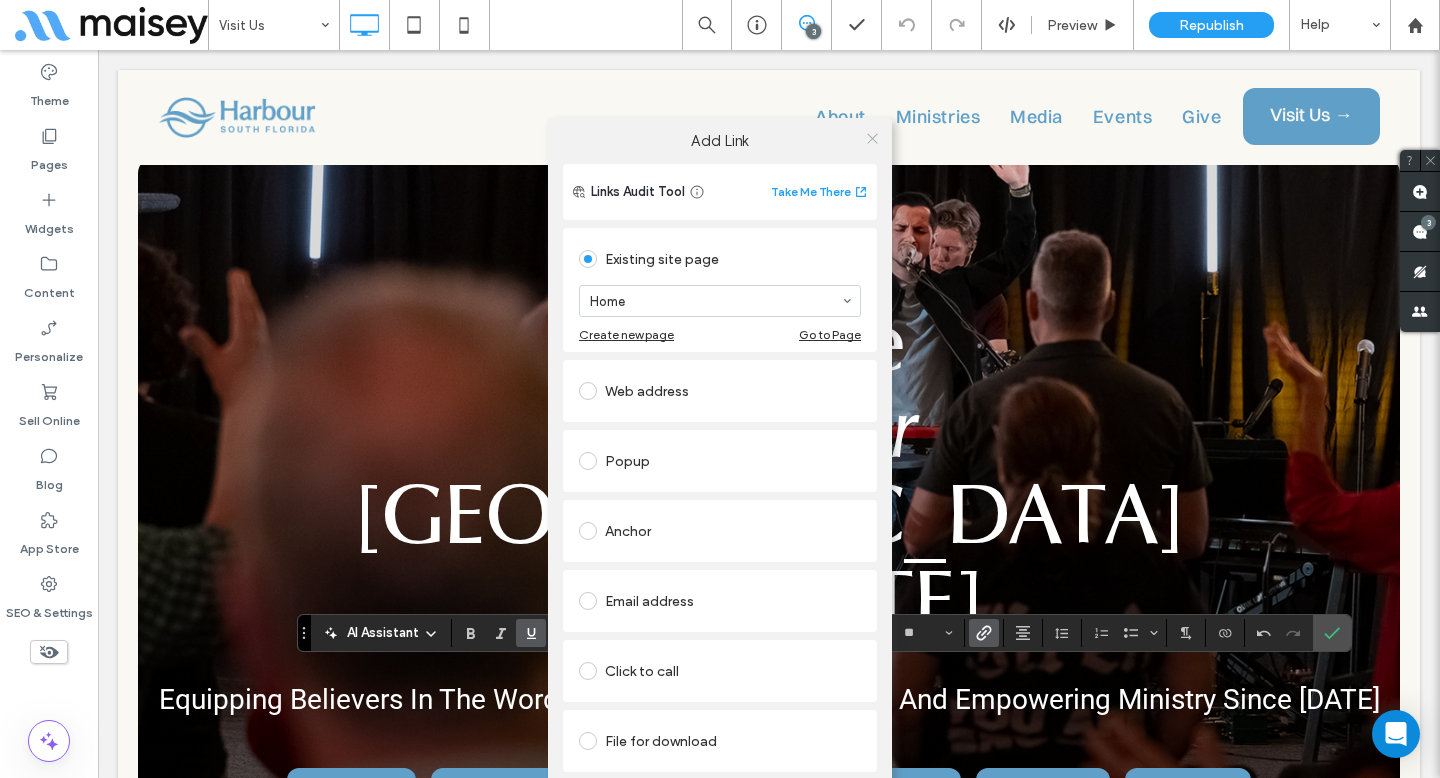 click 